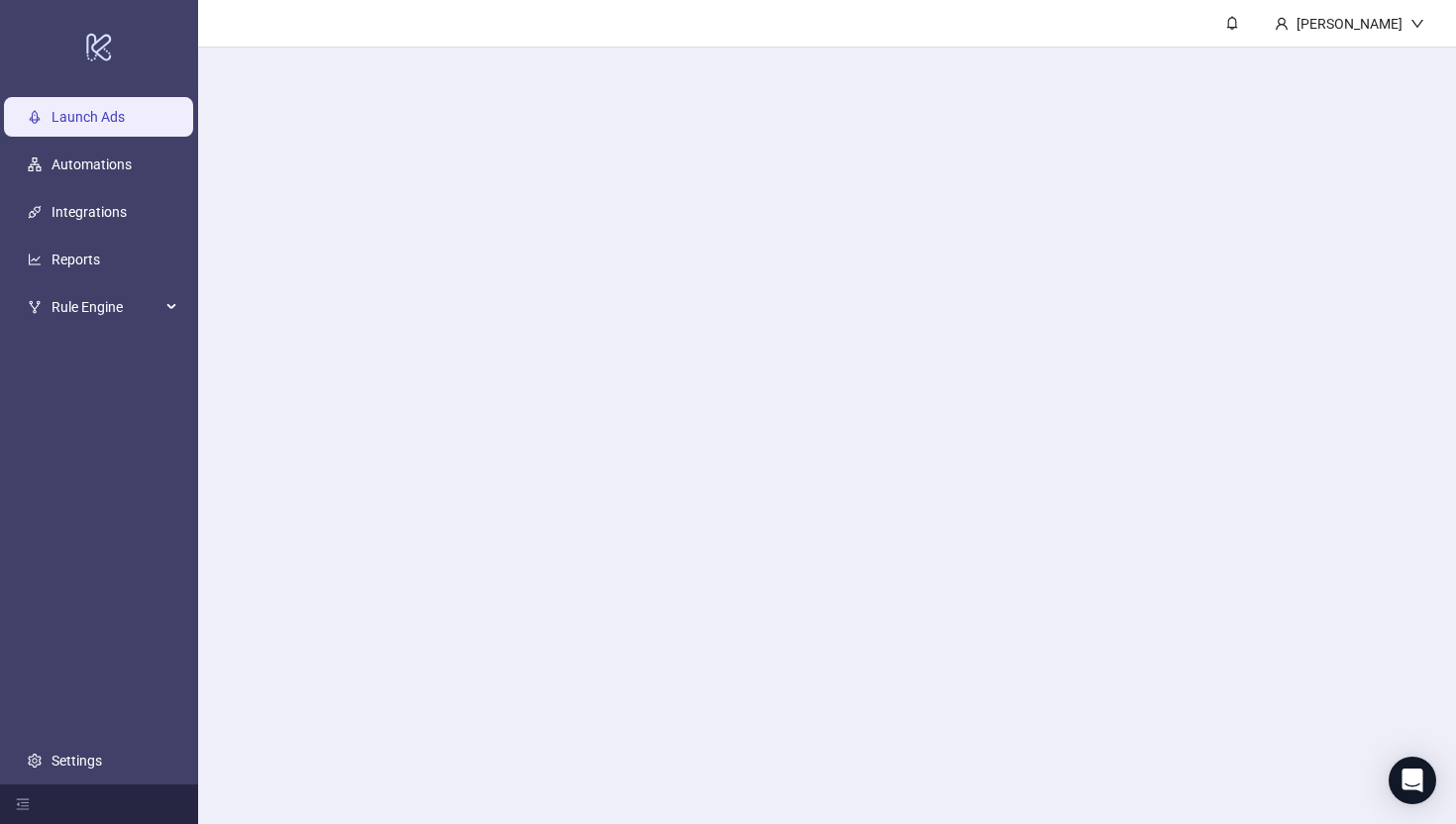 scroll, scrollTop: 0, scrollLeft: 0, axis: both 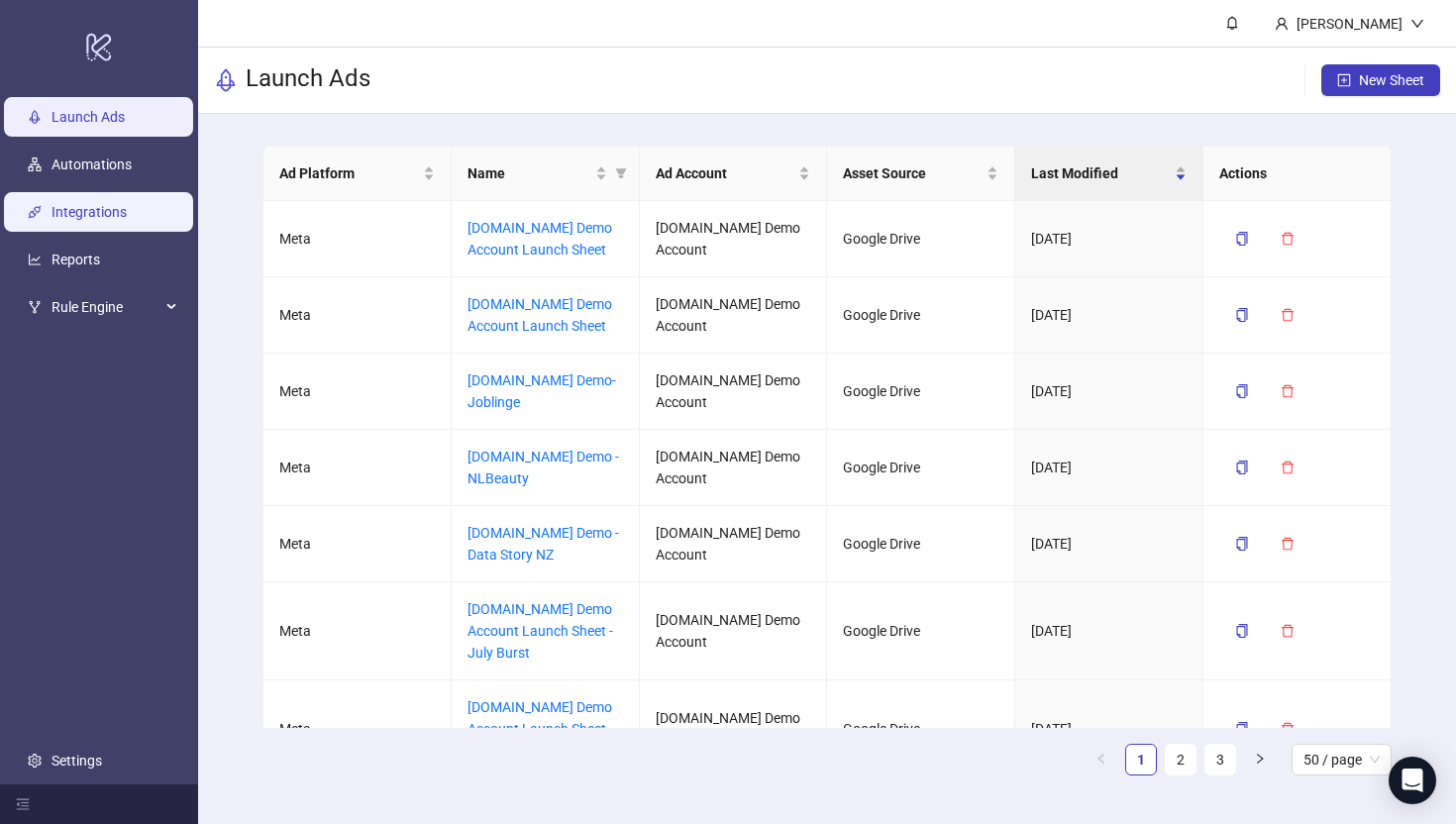 click on "Integrations" at bounding box center [89, 212] 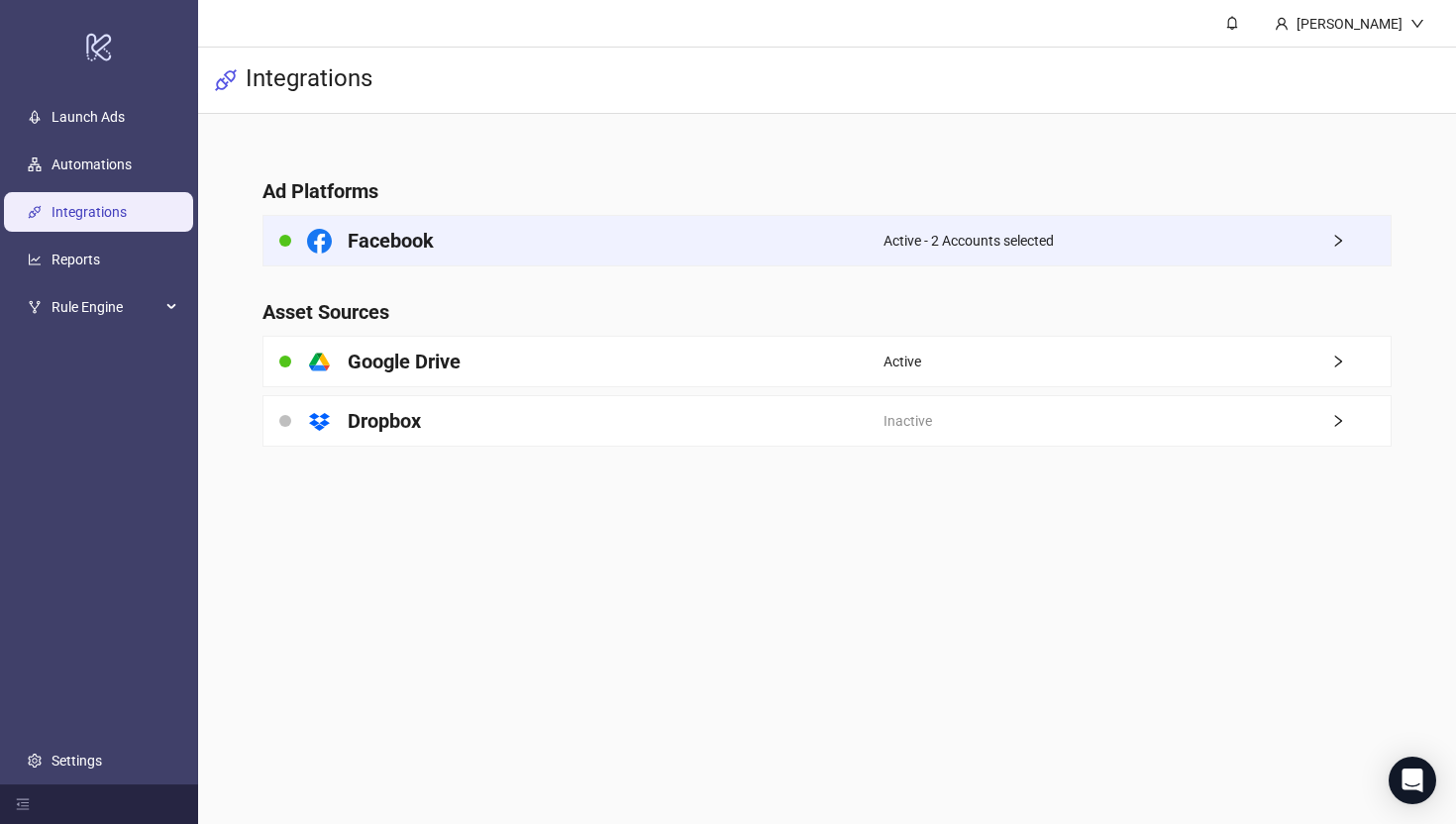 click on "Facebook" at bounding box center (573, 241) 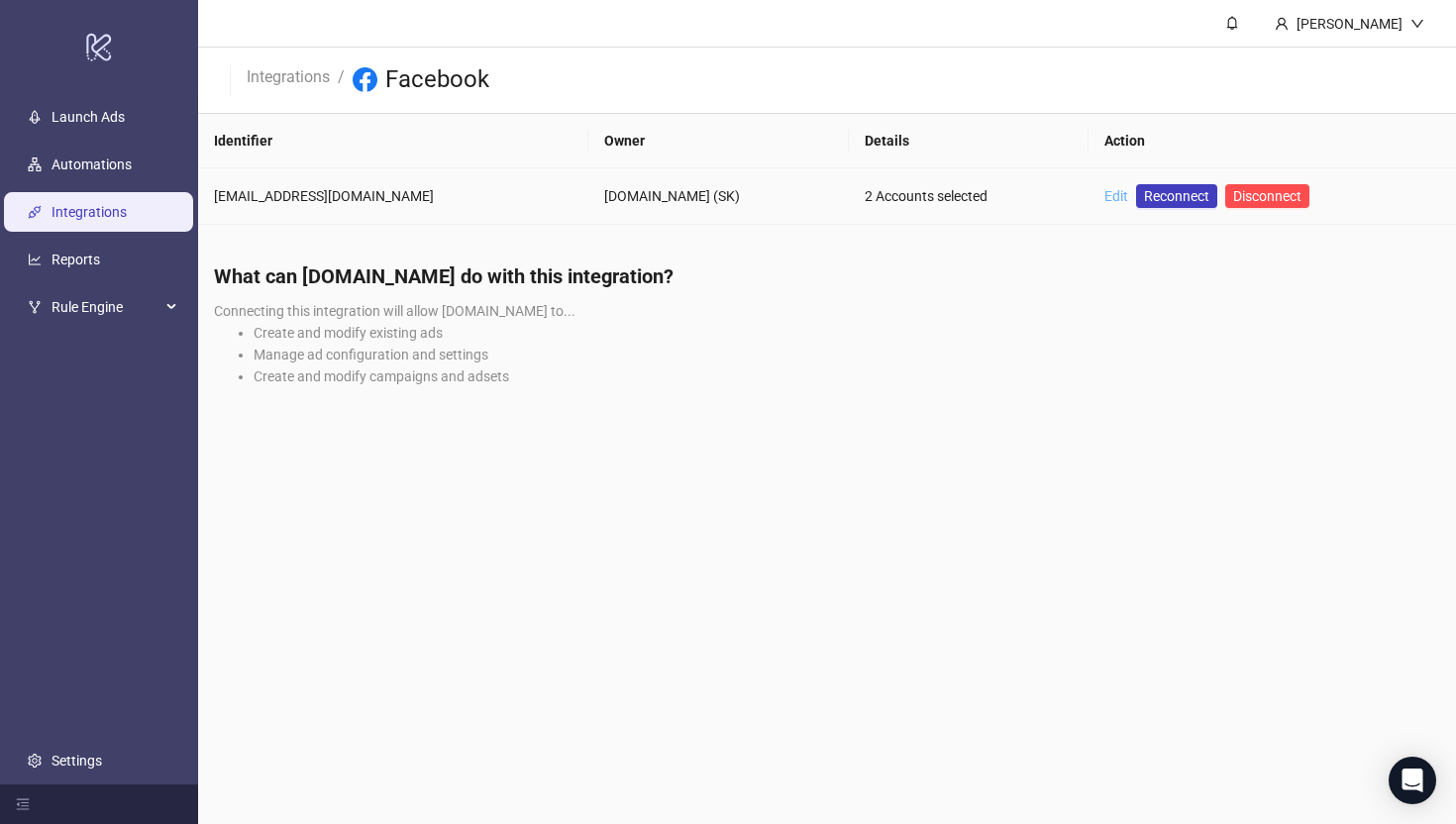 click on "Edit" at bounding box center [1116, 196] 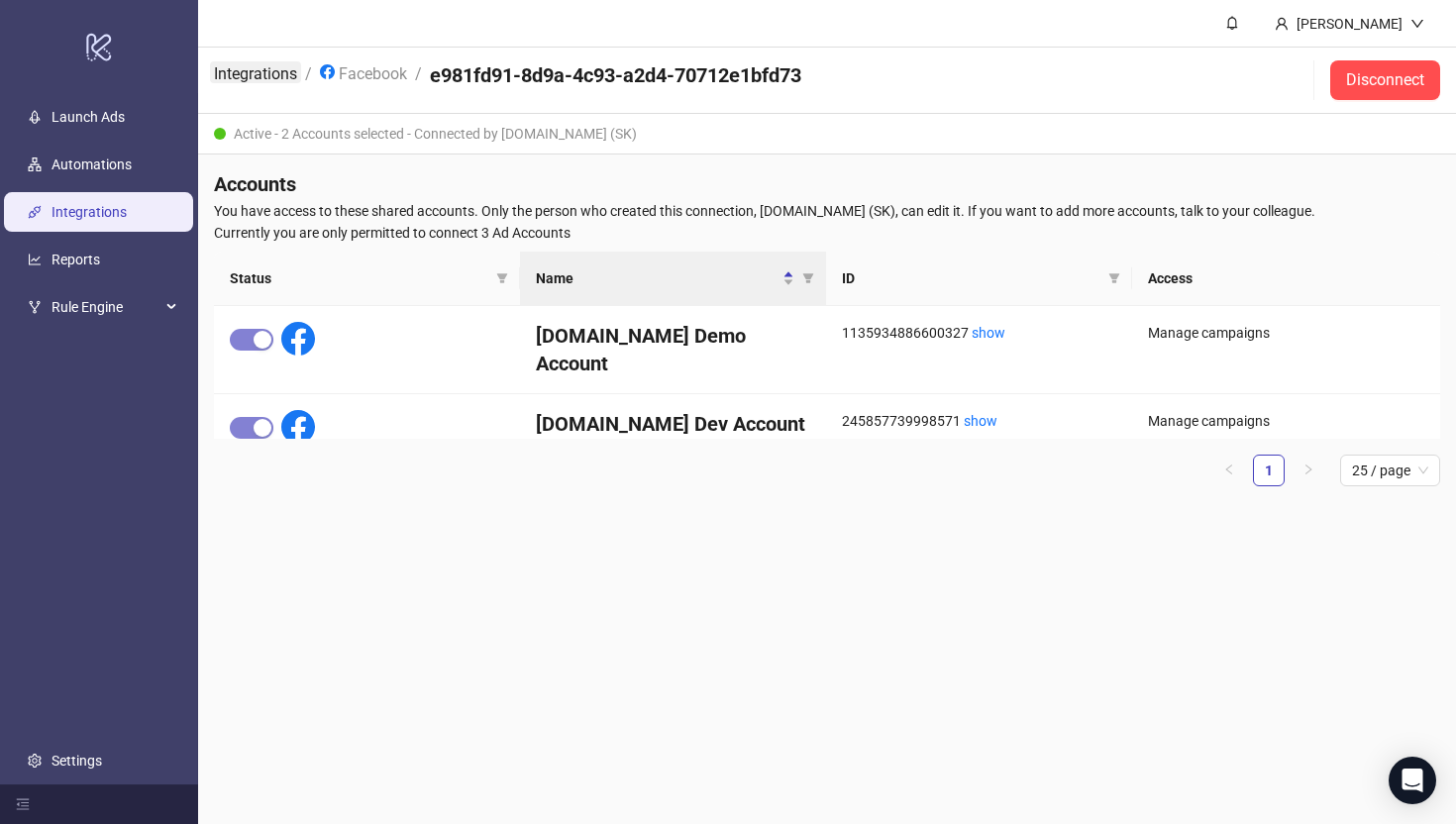 click on "Integrations" at bounding box center [256, 72] 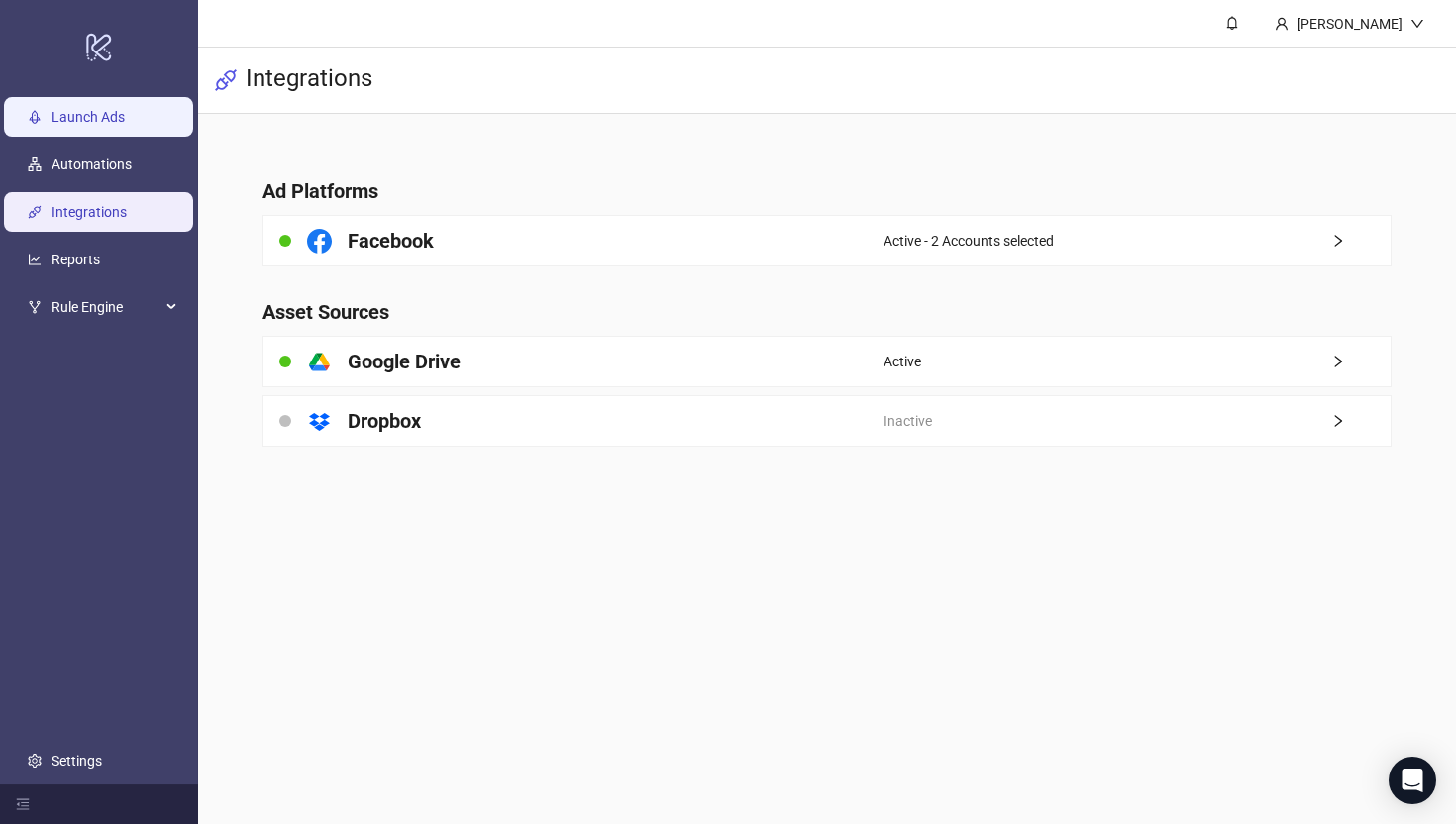 click on "Launch Ads" at bounding box center [88, 117] 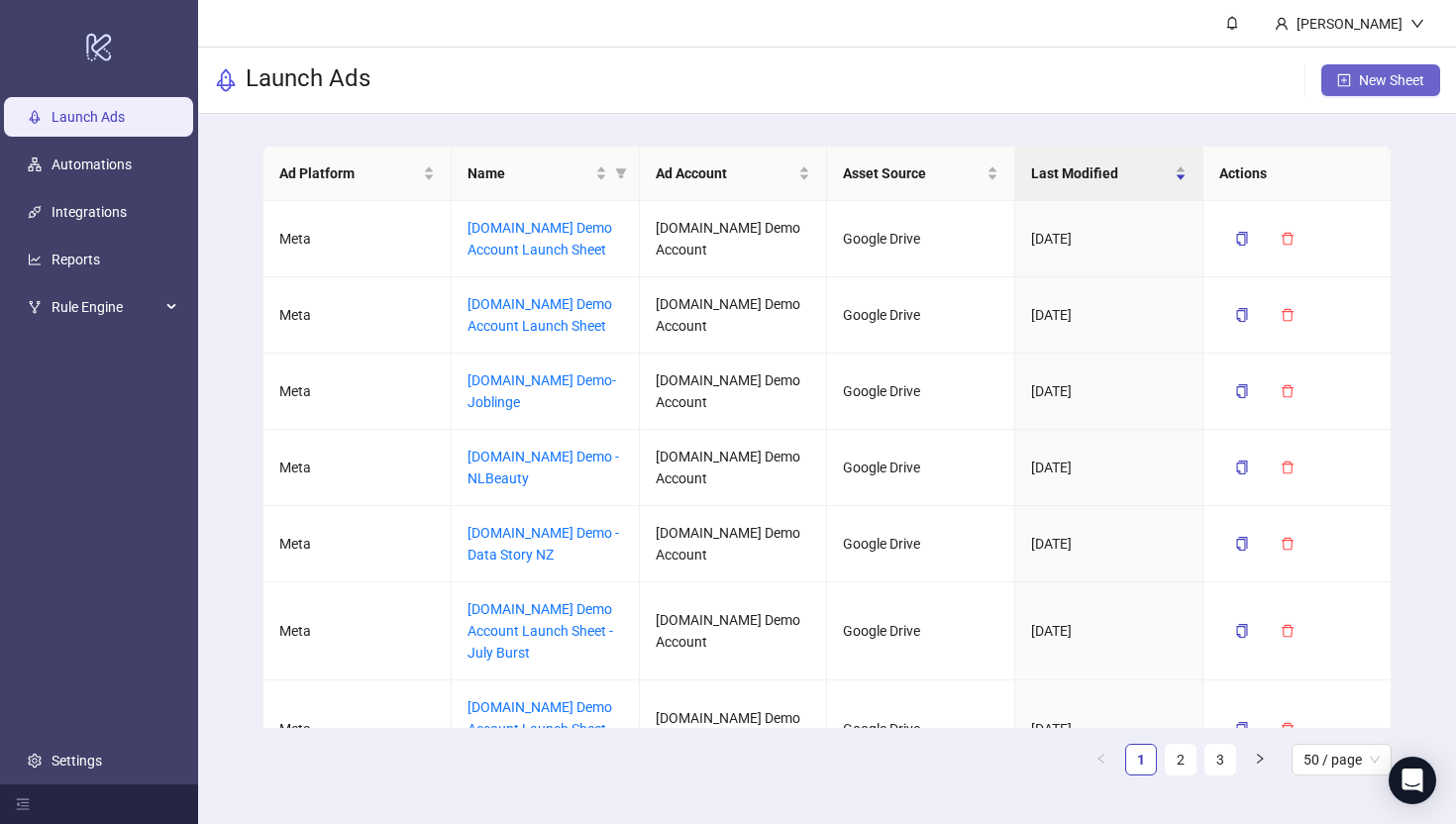 click on "New Sheet" at bounding box center [1392, 80] 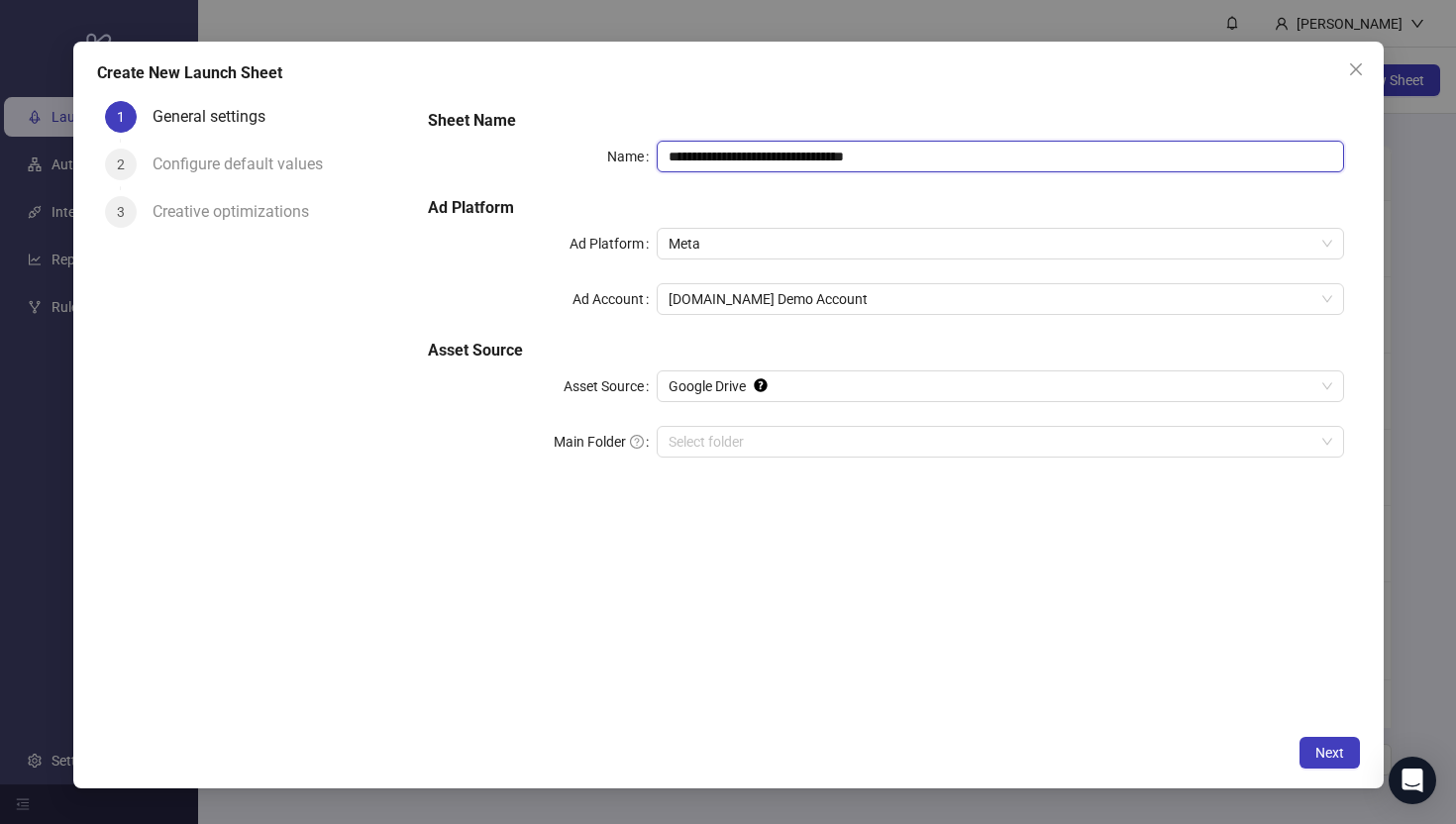 click on "**********" at bounding box center [999, 156] 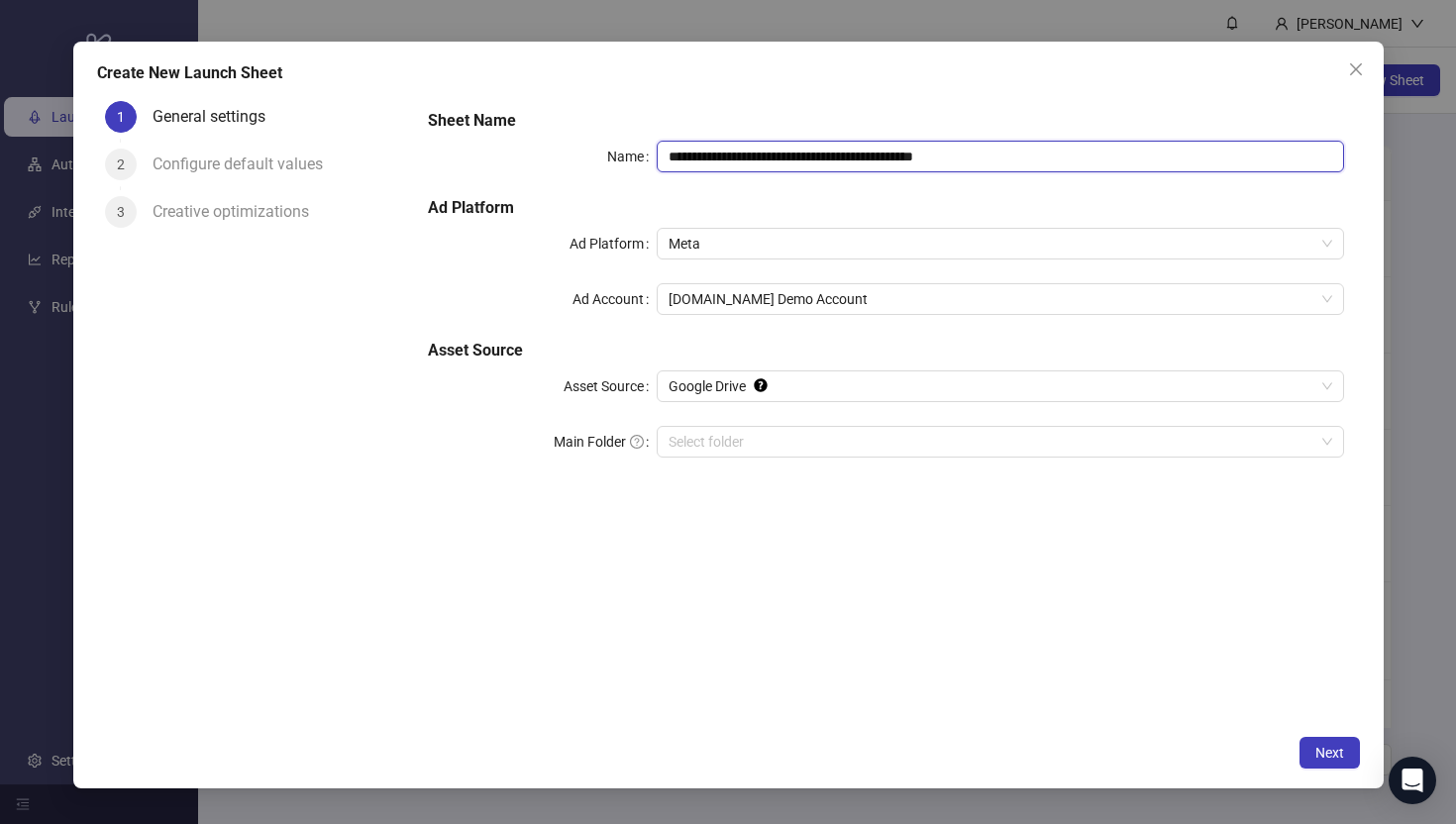 type on "**********" 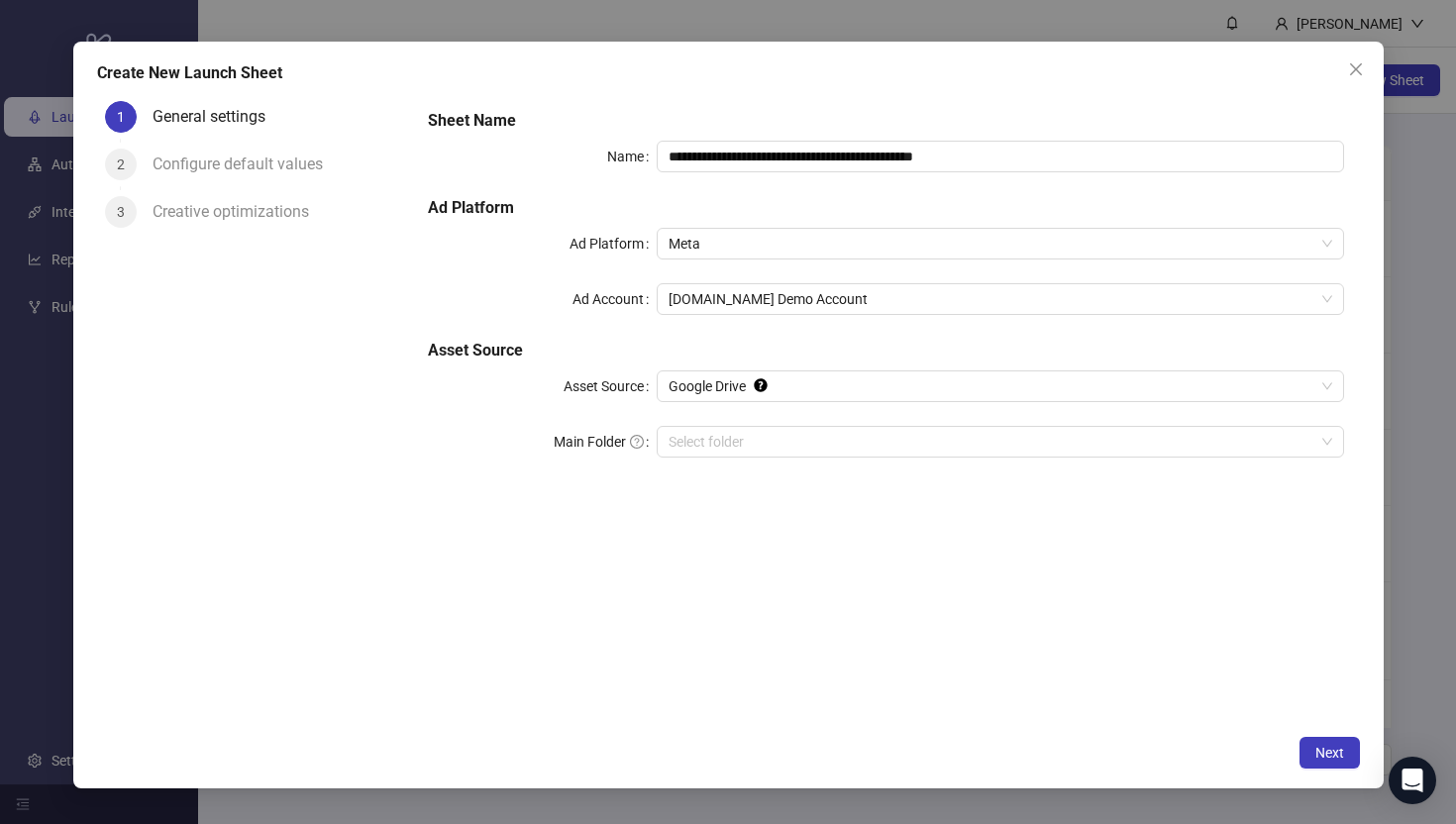 click on "Ad Platform" at bounding box center (542, 244) 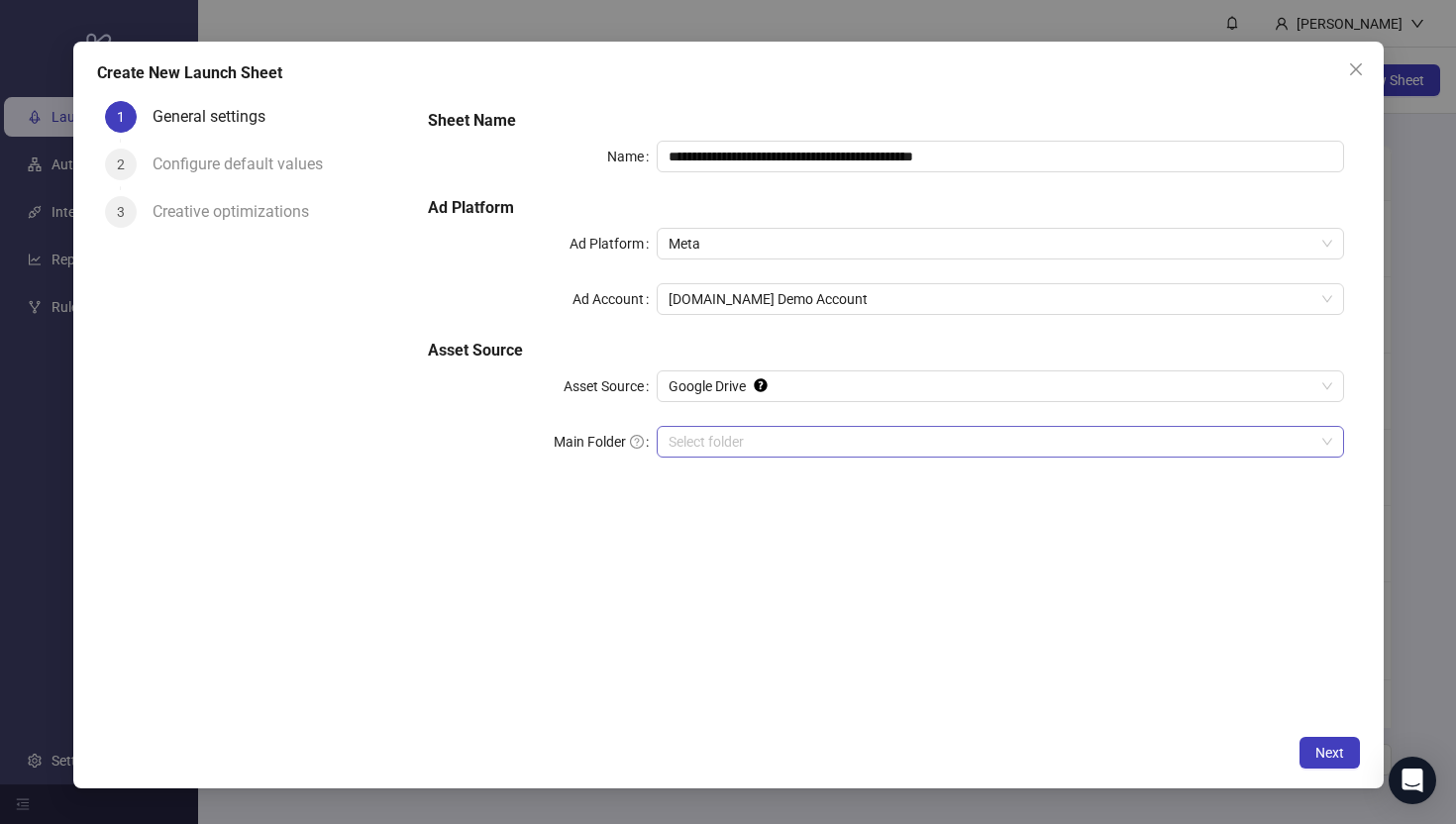 click on "Main Folder" at bounding box center [990, 442] 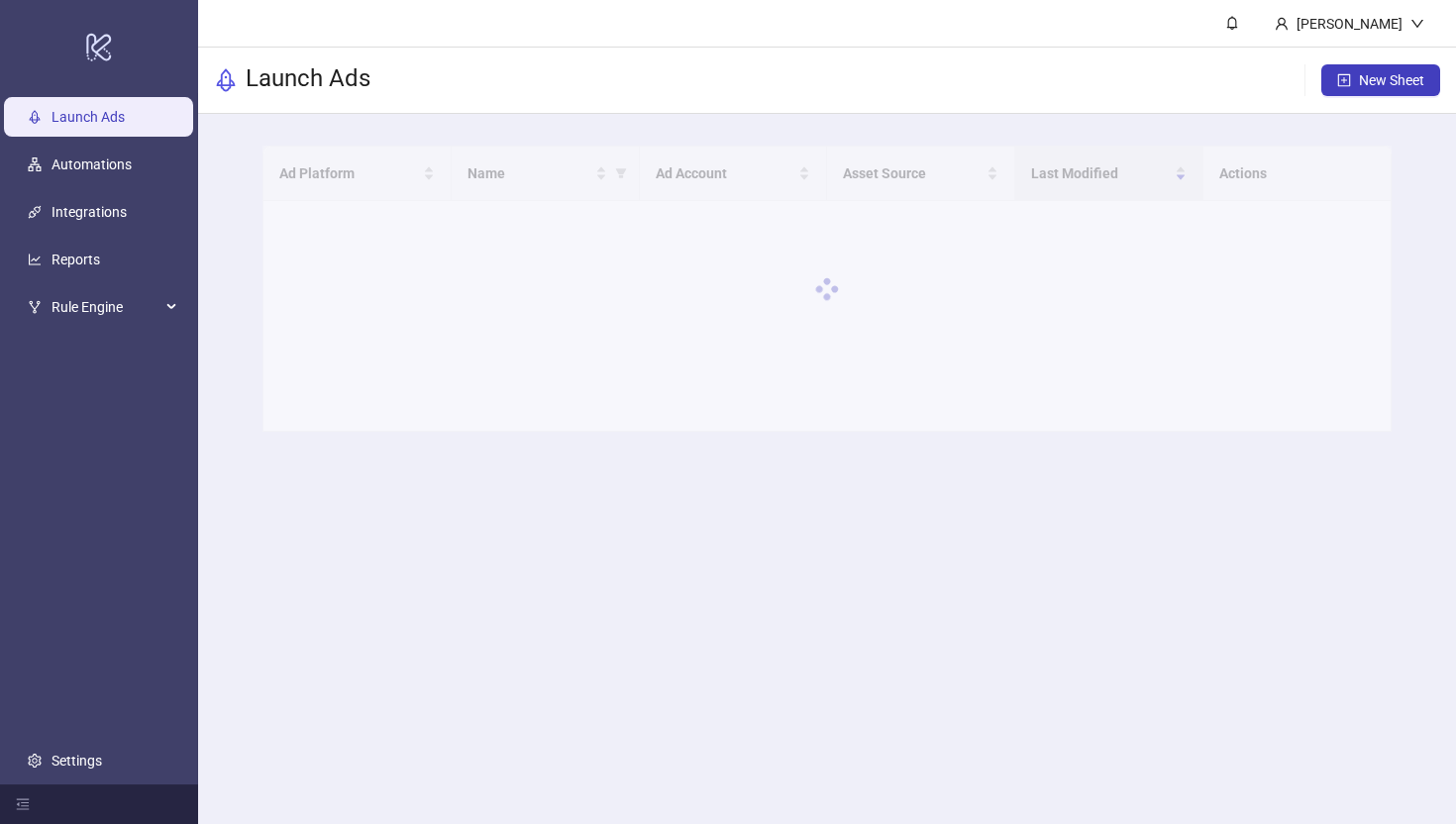 scroll, scrollTop: 0, scrollLeft: 0, axis: both 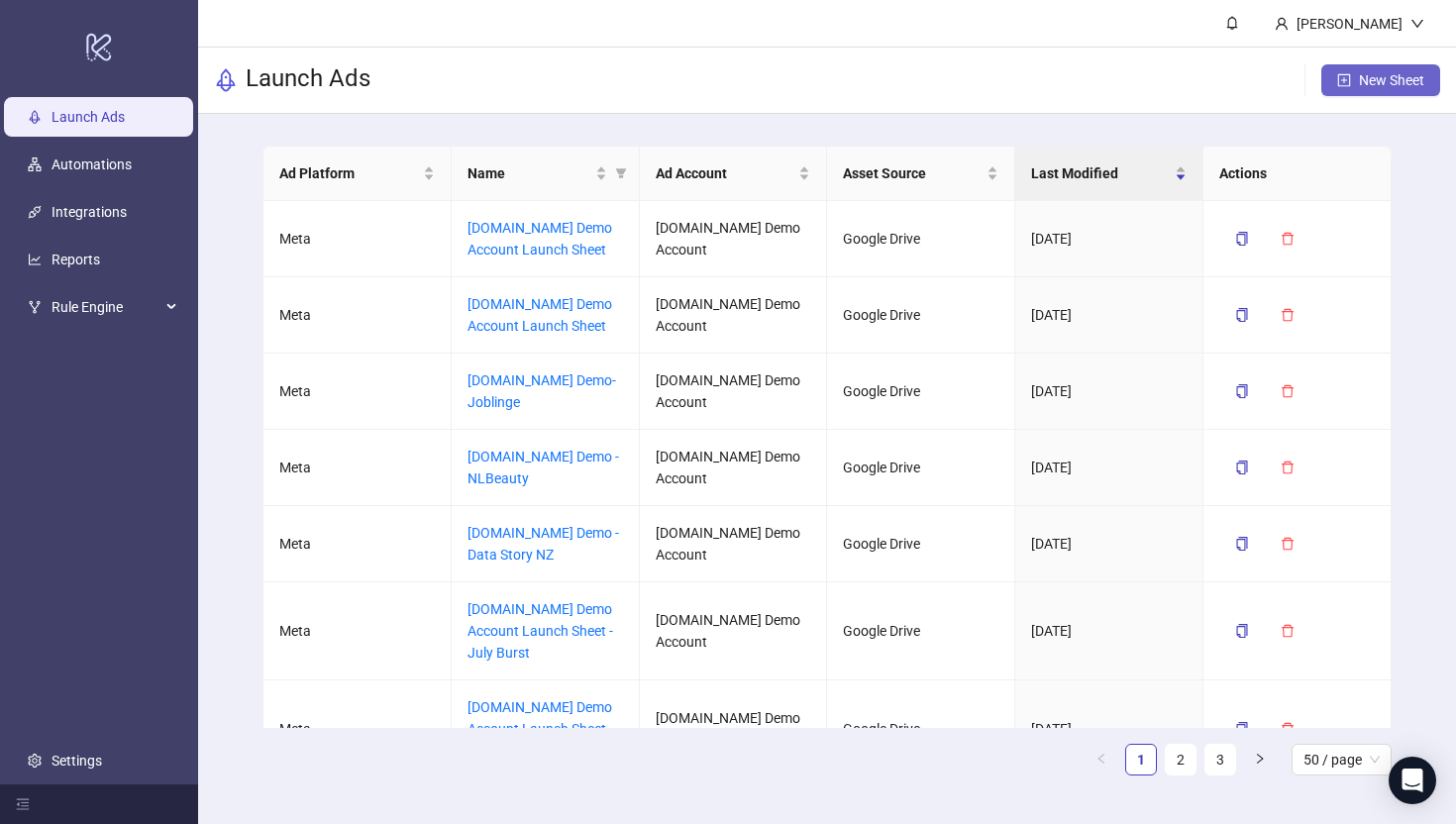 click on "New Sheet" at bounding box center [1392, 80] 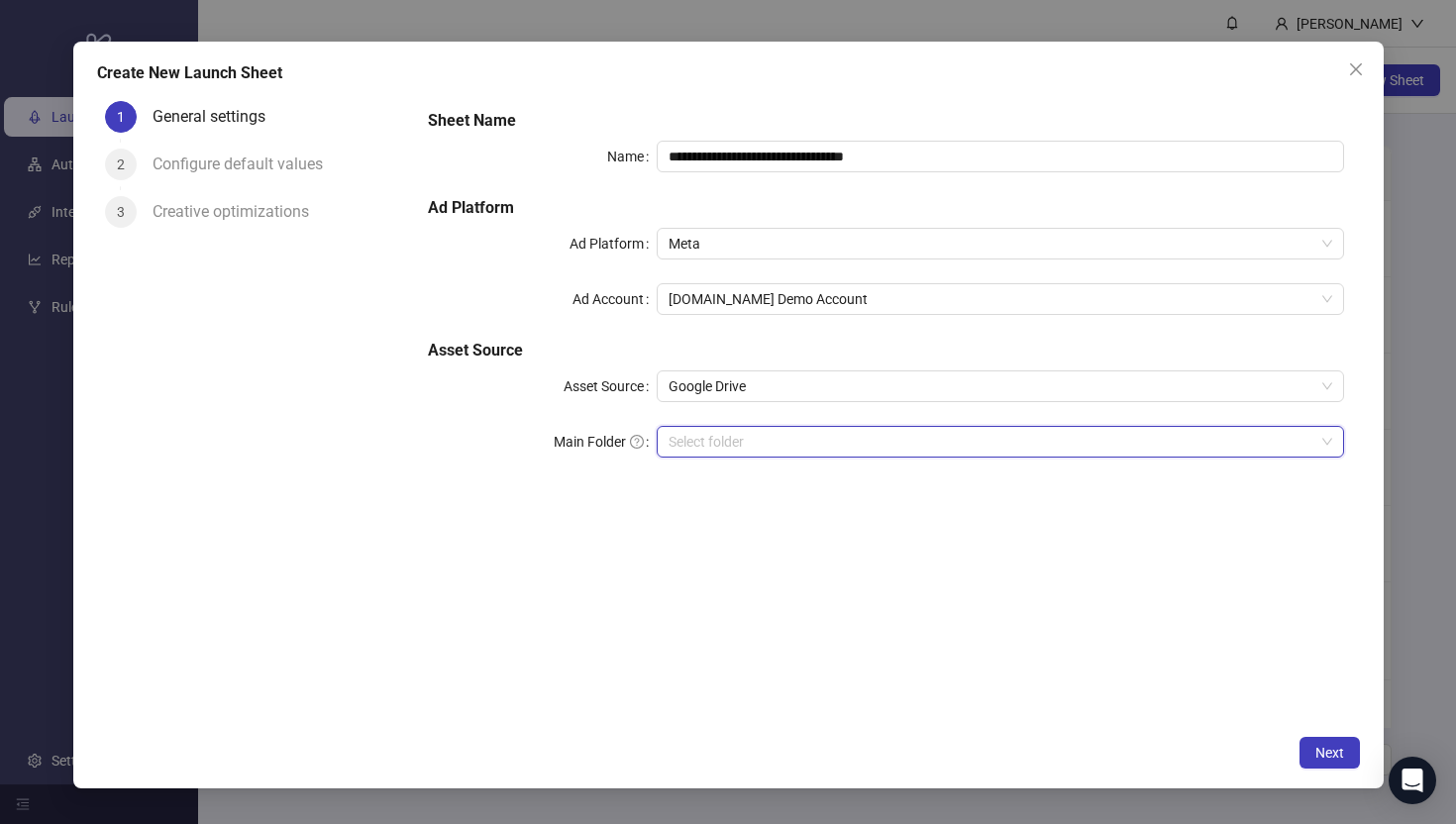 click on "Main Folder" at bounding box center [990, 442] 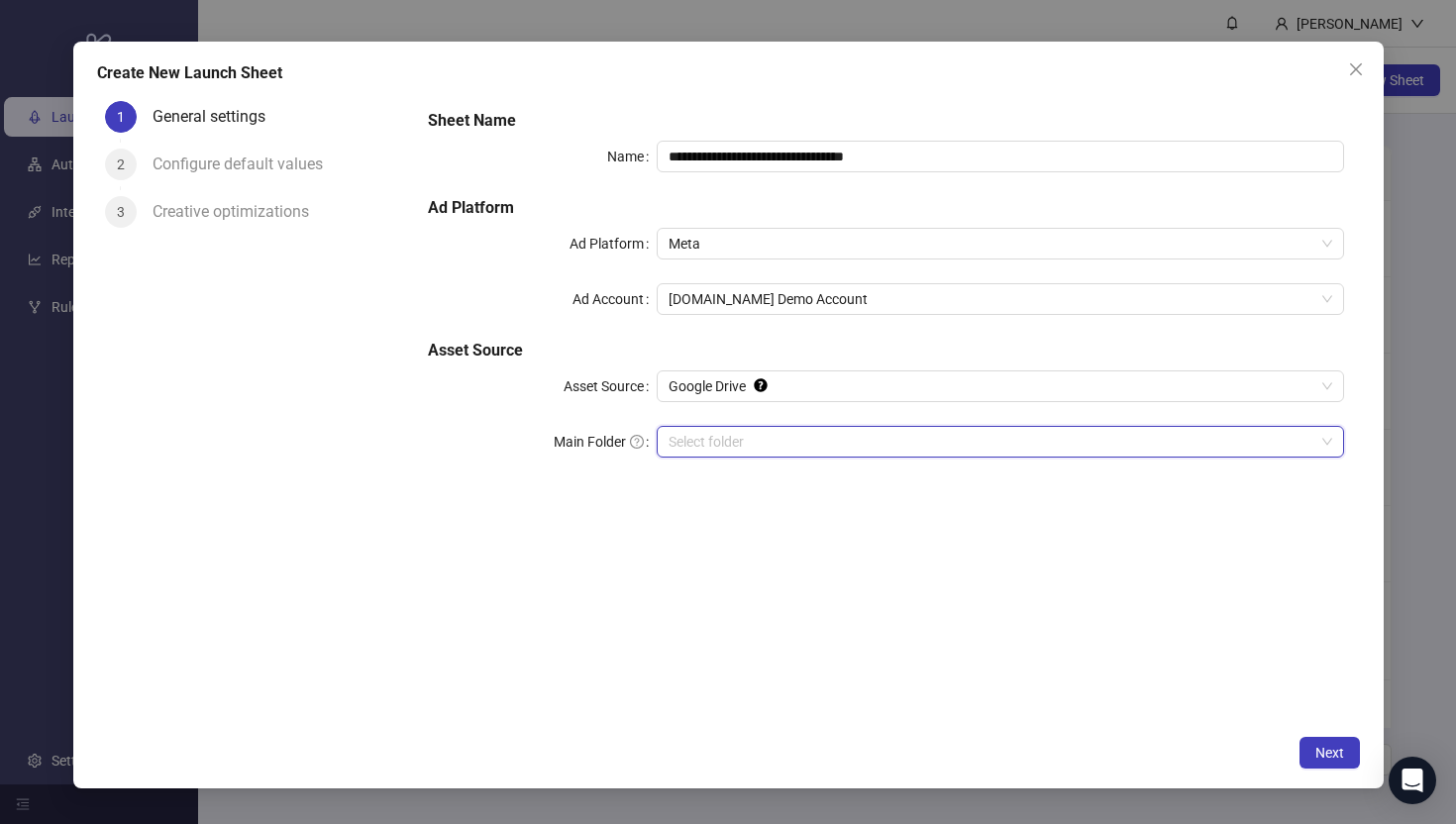 click on "Main Folder" at bounding box center (990, 442) 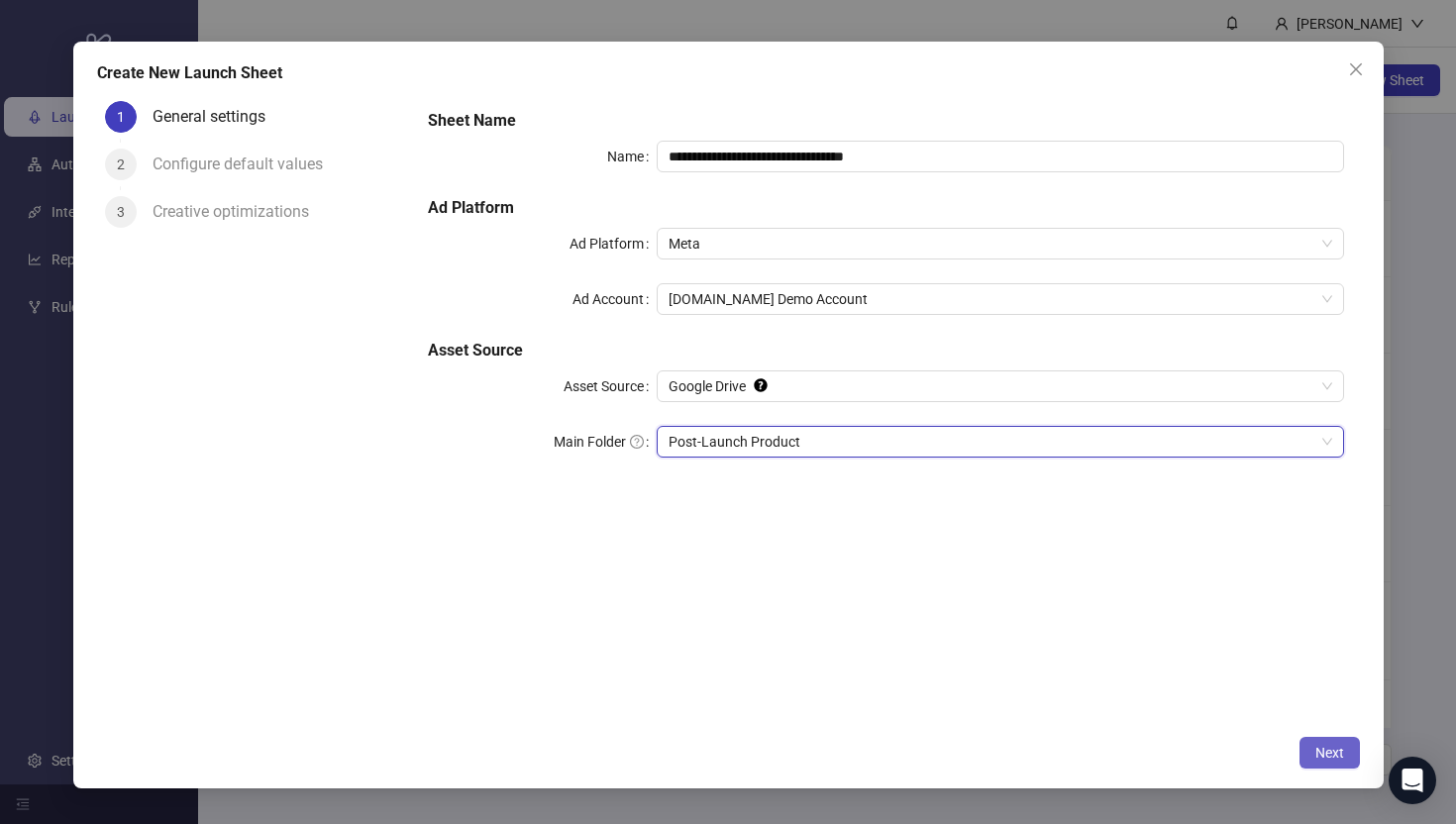 click on "Next" at bounding box center (1329, 753) 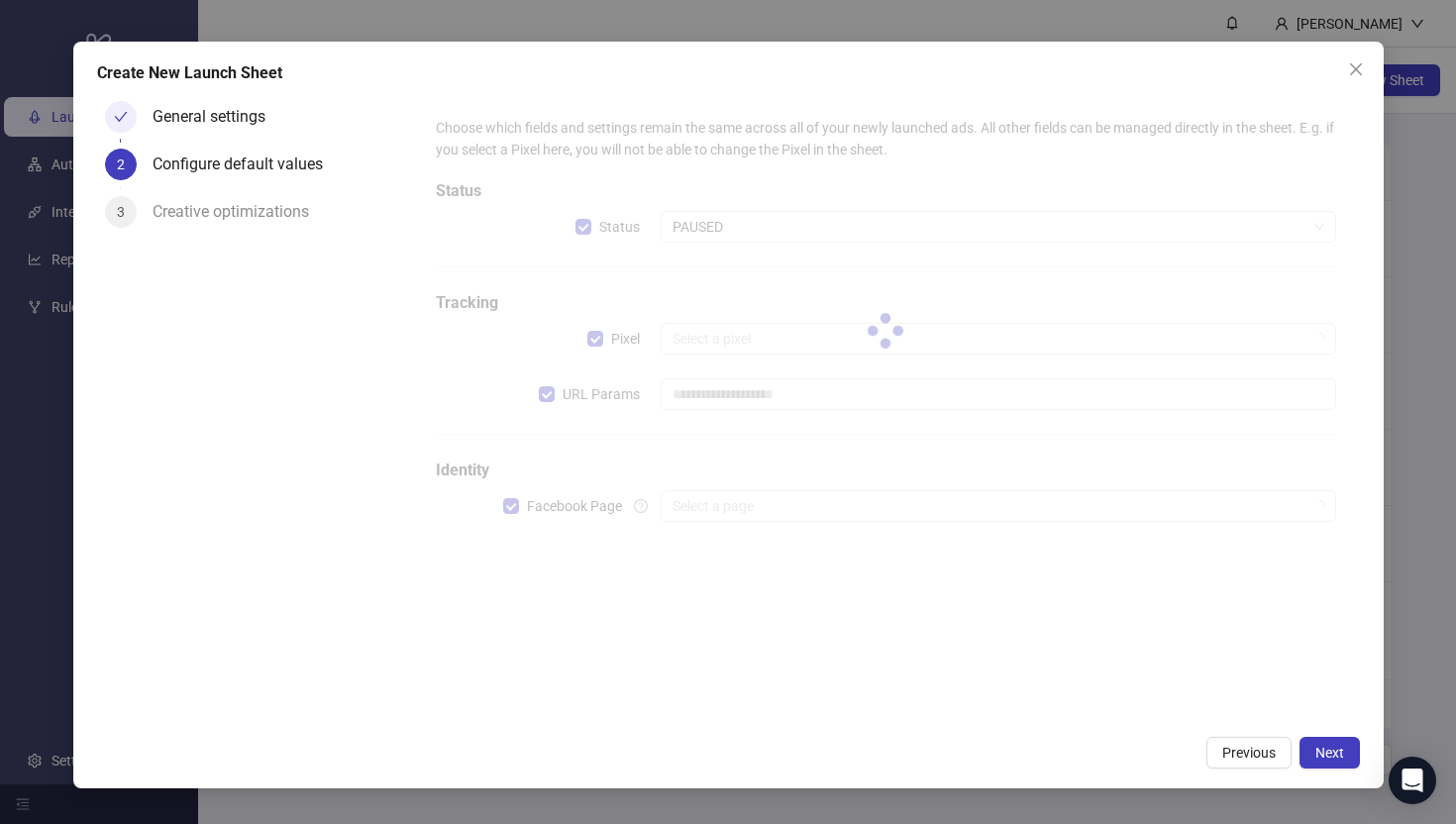 type on "**********" 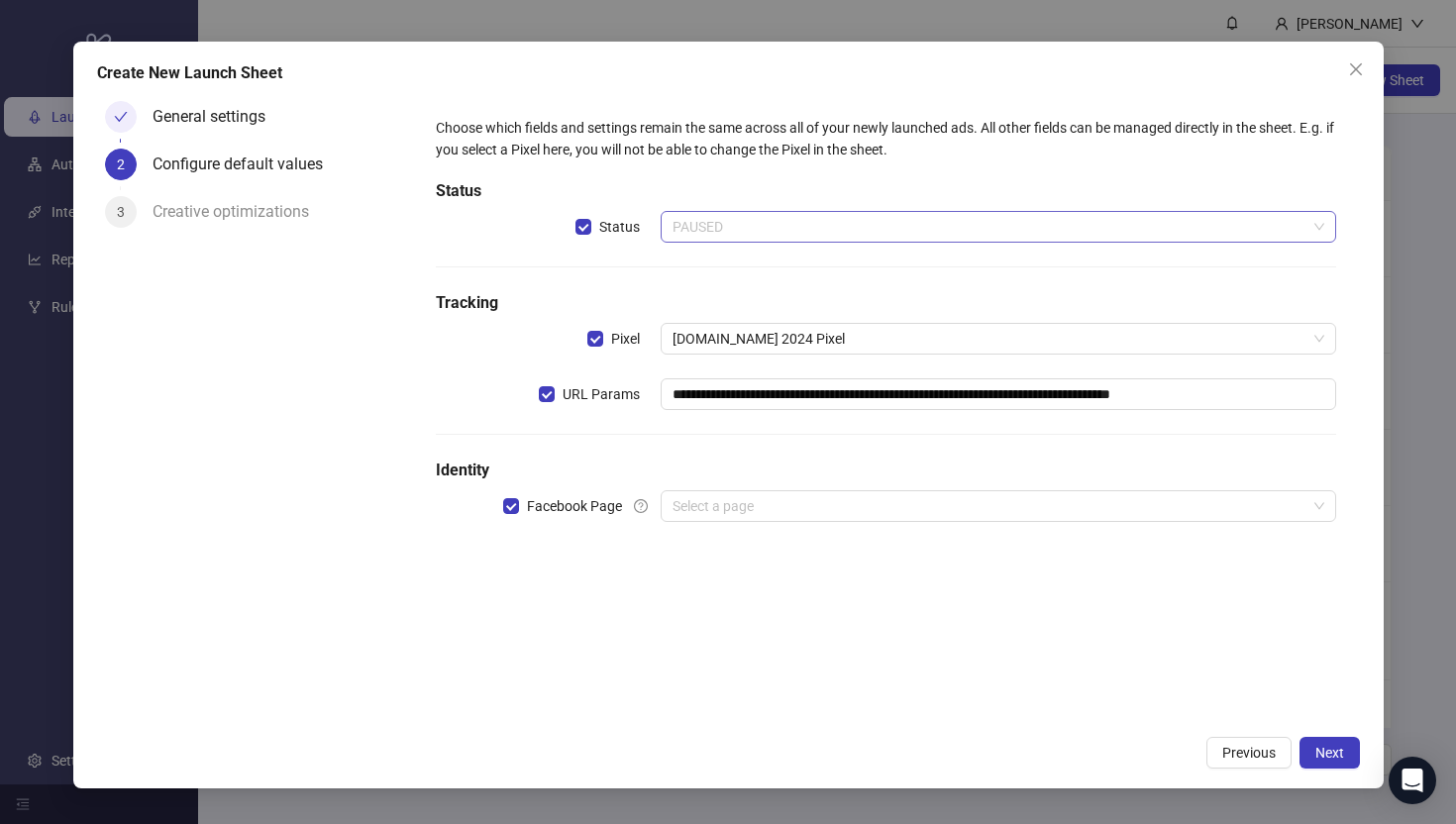 click on "PAUSED" at bounding box center (997, 227) 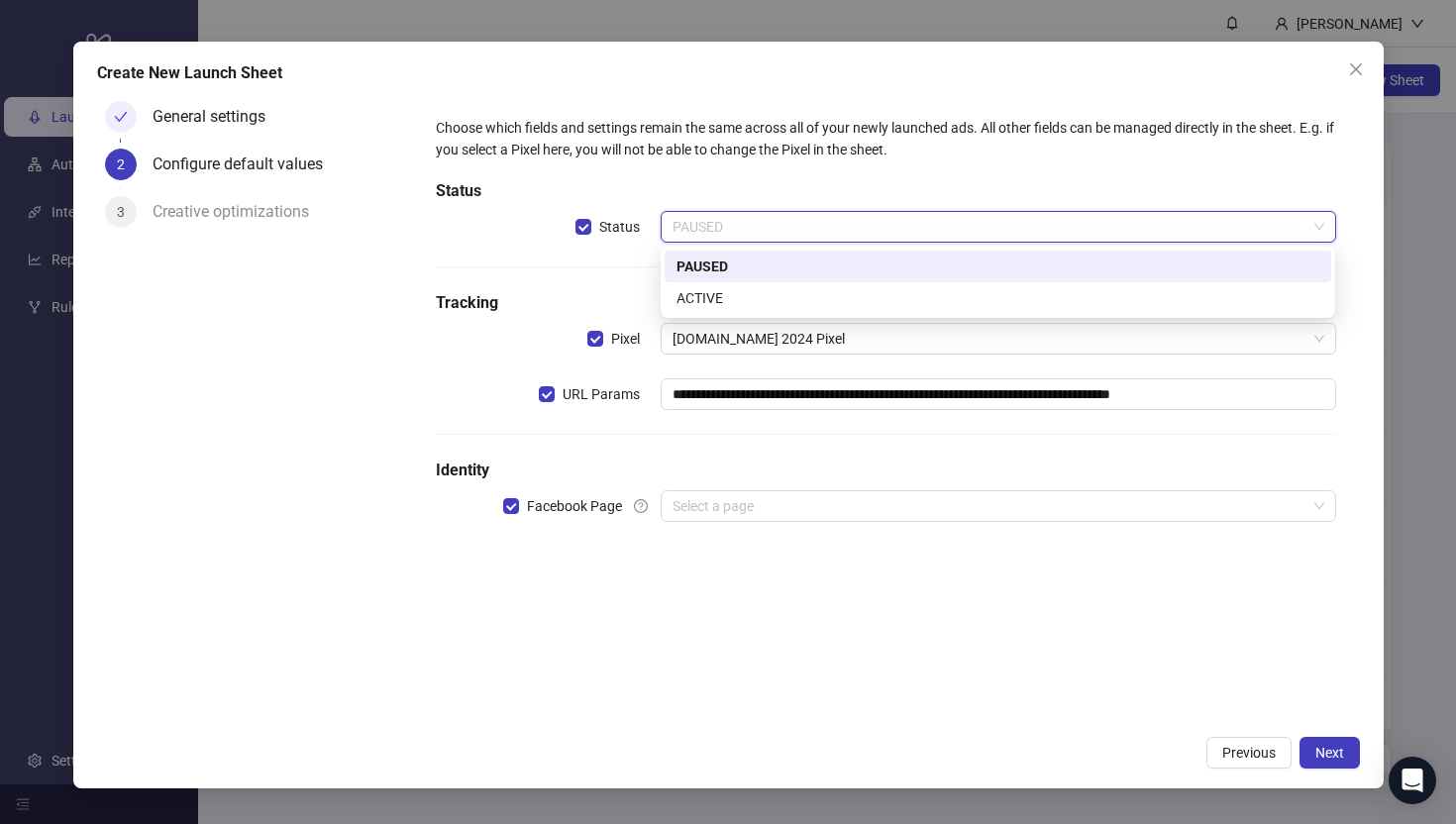 click on "PAUSED" at bounding box center [997, 266] 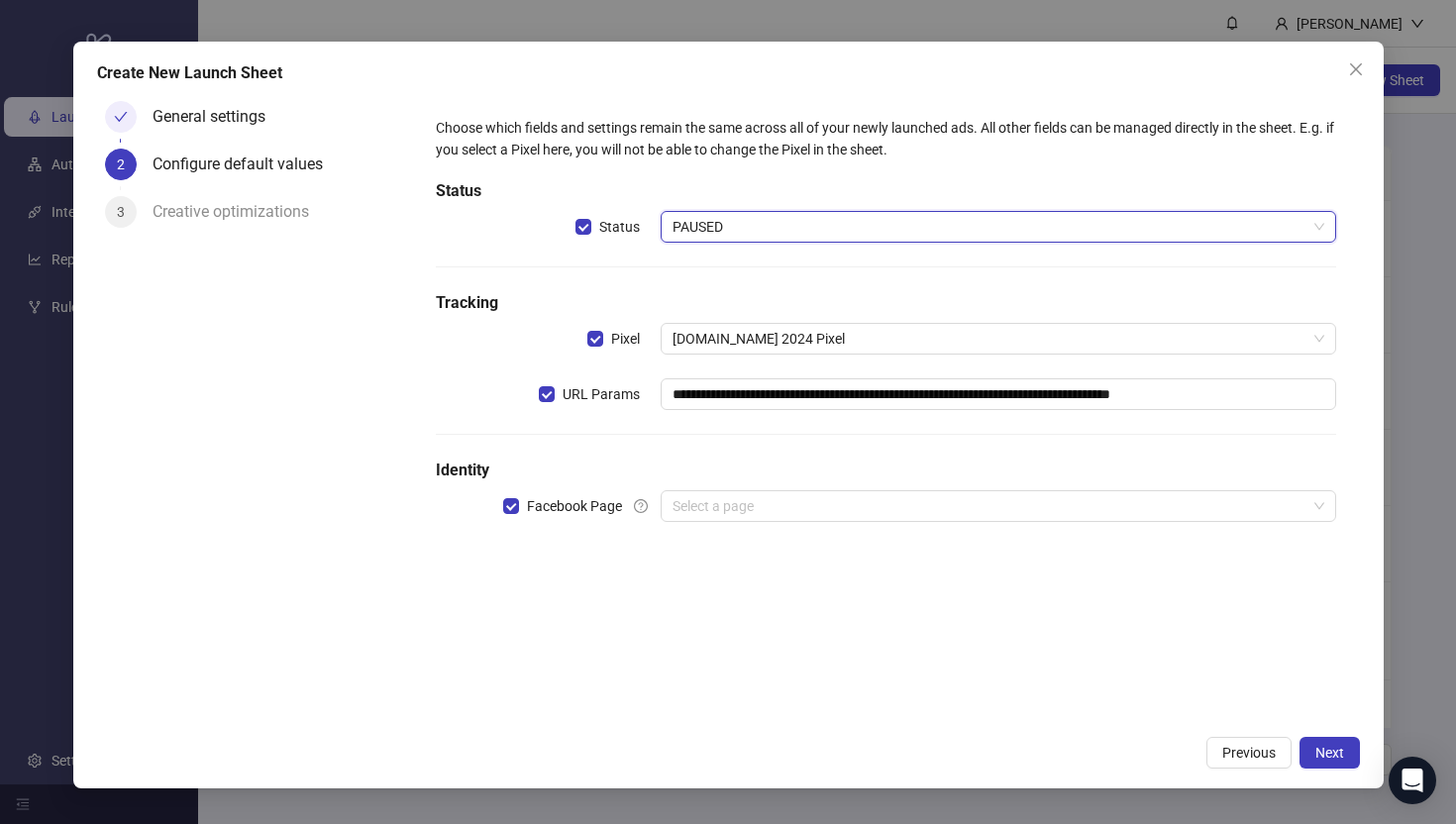 click on "PAUSED" at bounding box center [997, 227] 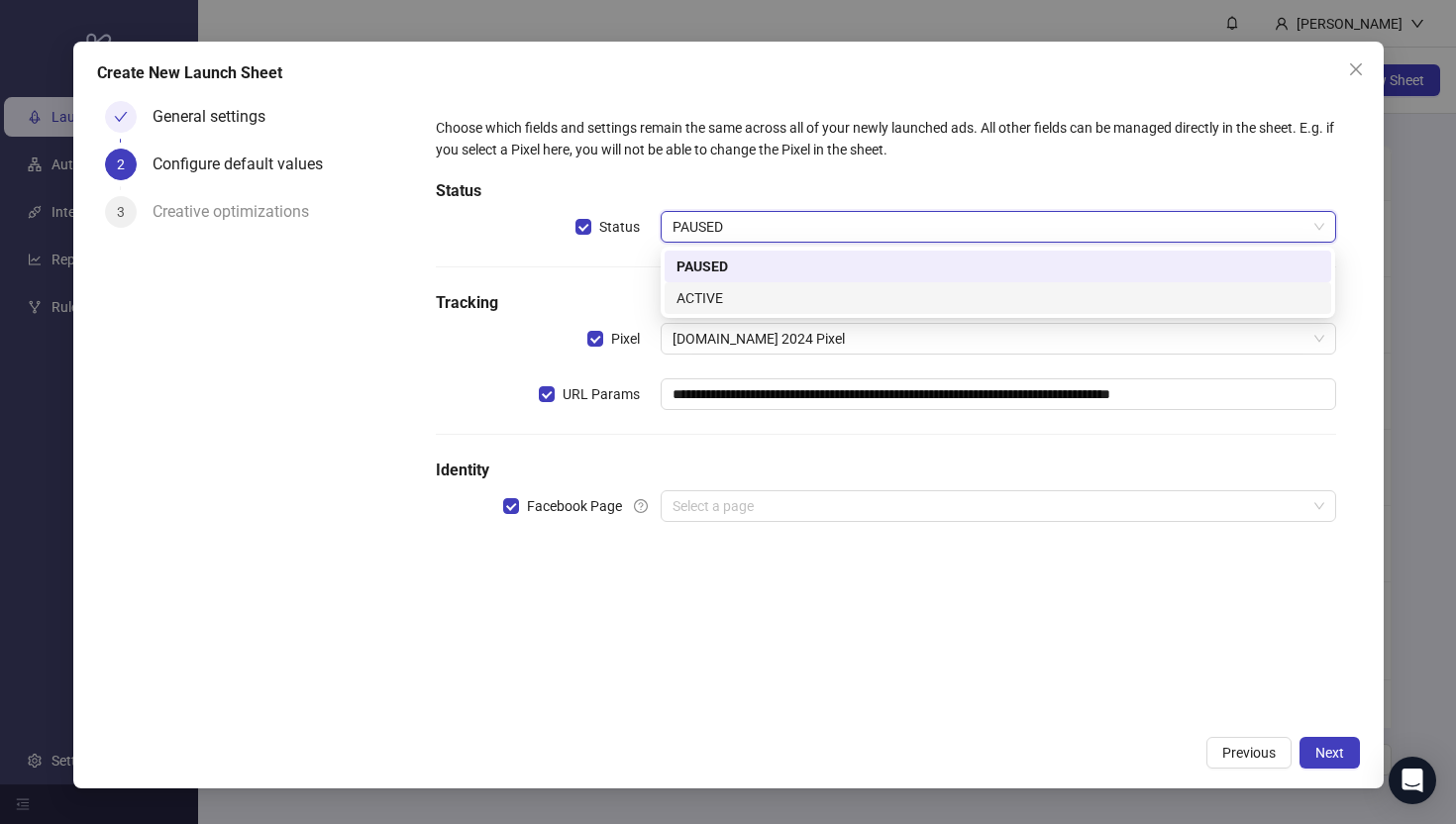 click on "**********" at bounding box center (885, 331) 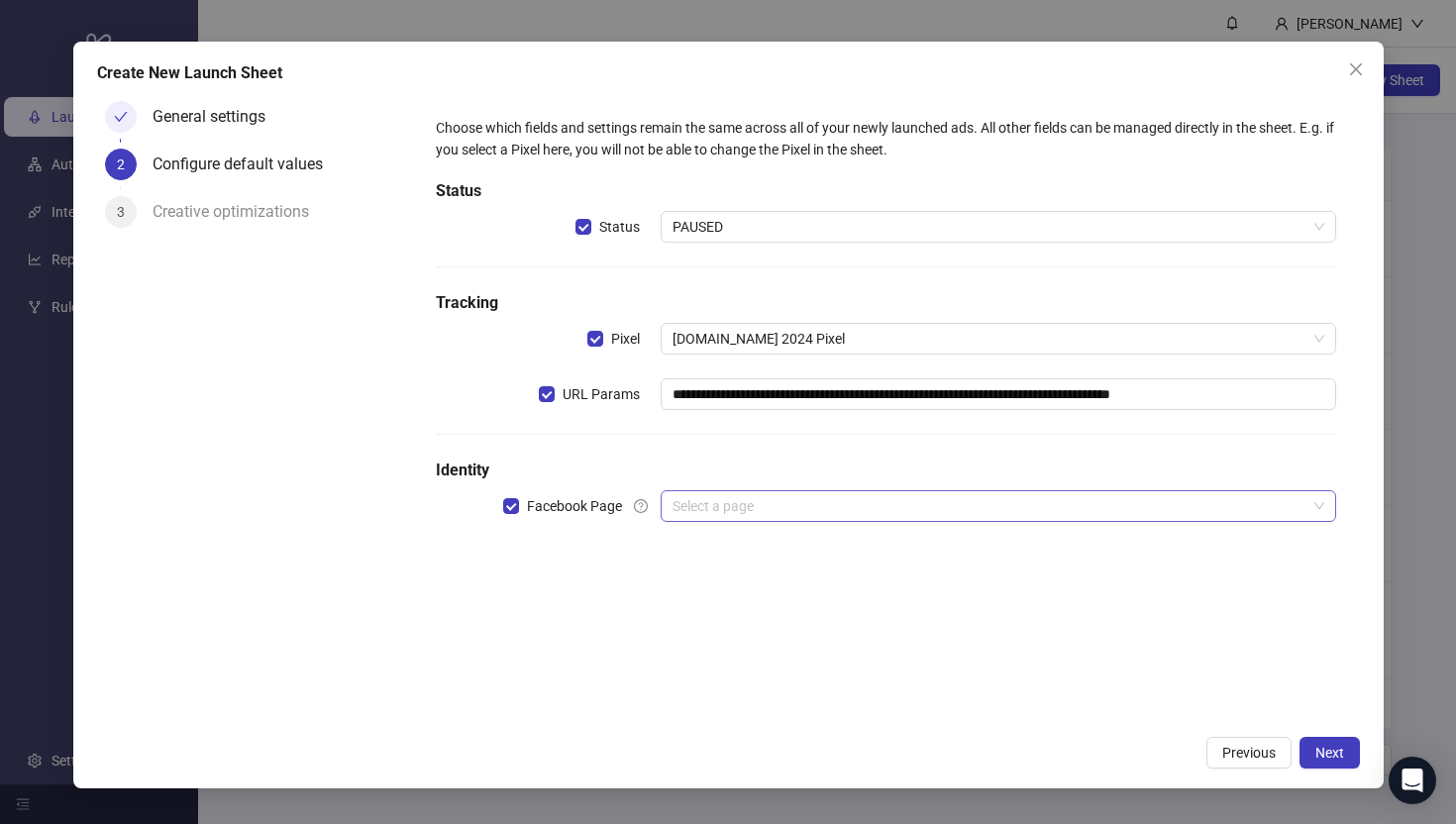 click at bounding box center [988, 506] 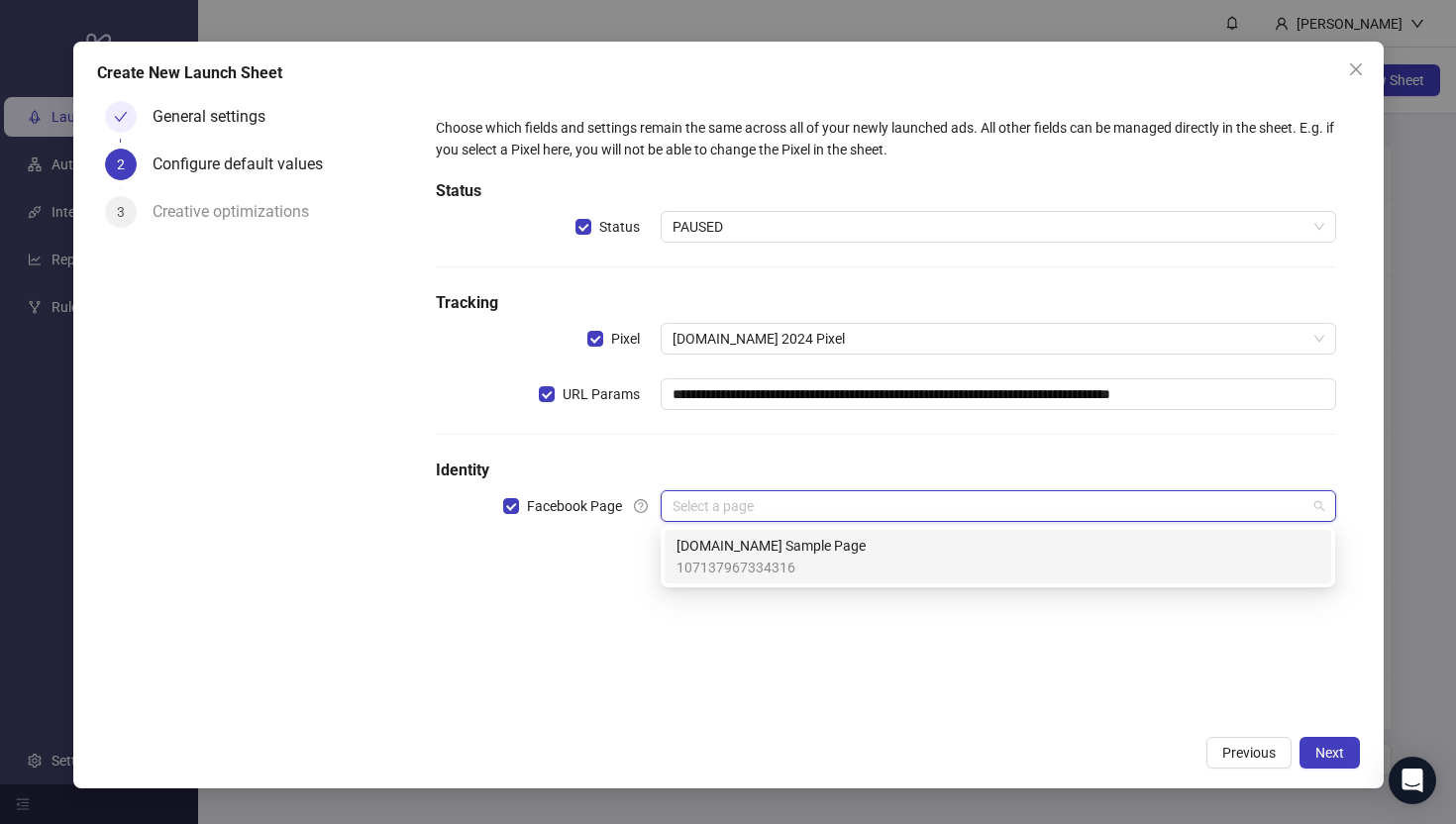 click on "[DOMAIN_NAME] Sample Page" at bounding box center (771, 546) 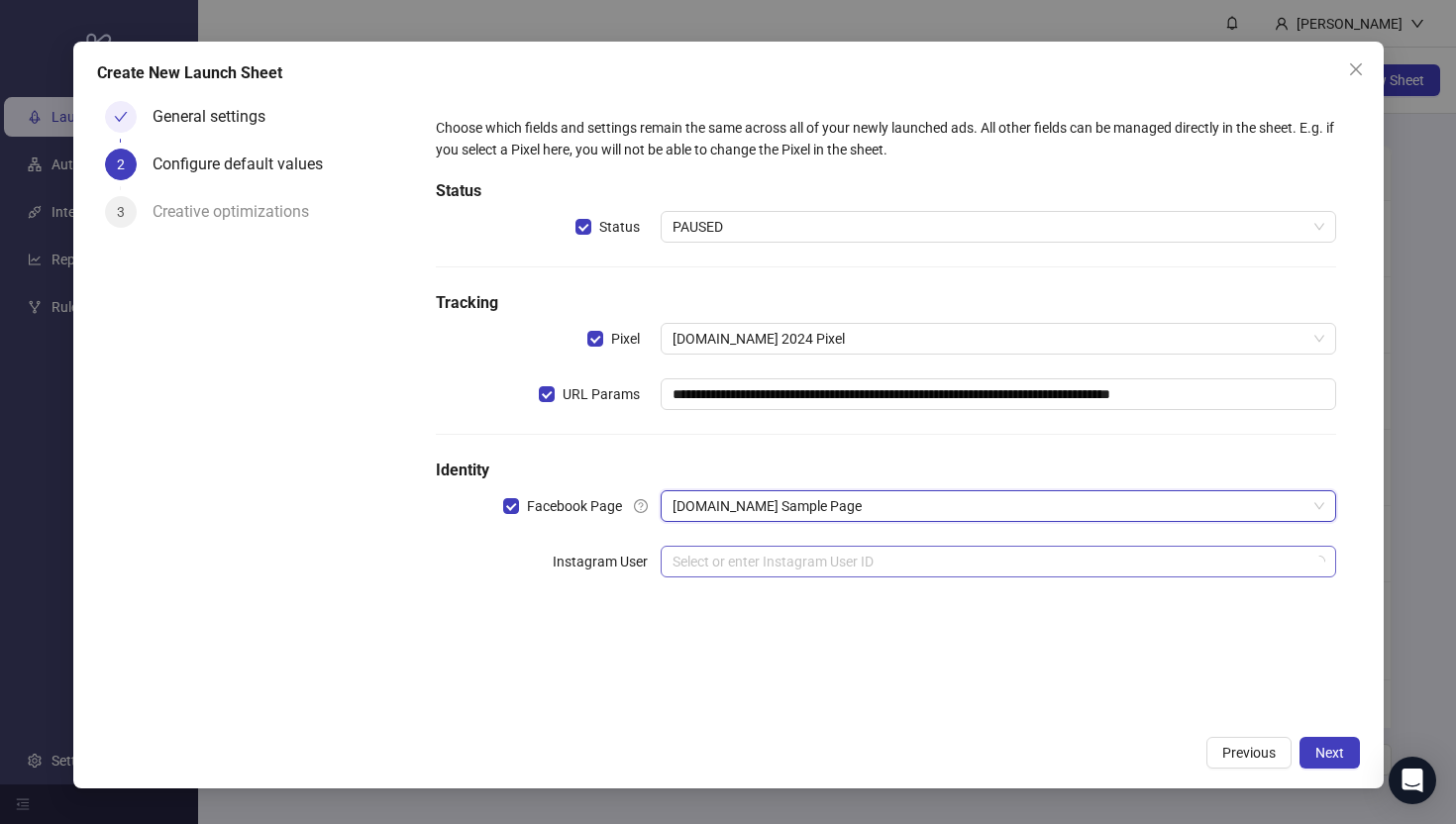 drag, startPoint x: 693, startPoint y: 566, endPoint x: 684, endPoint y: 560, distance: 10.816654 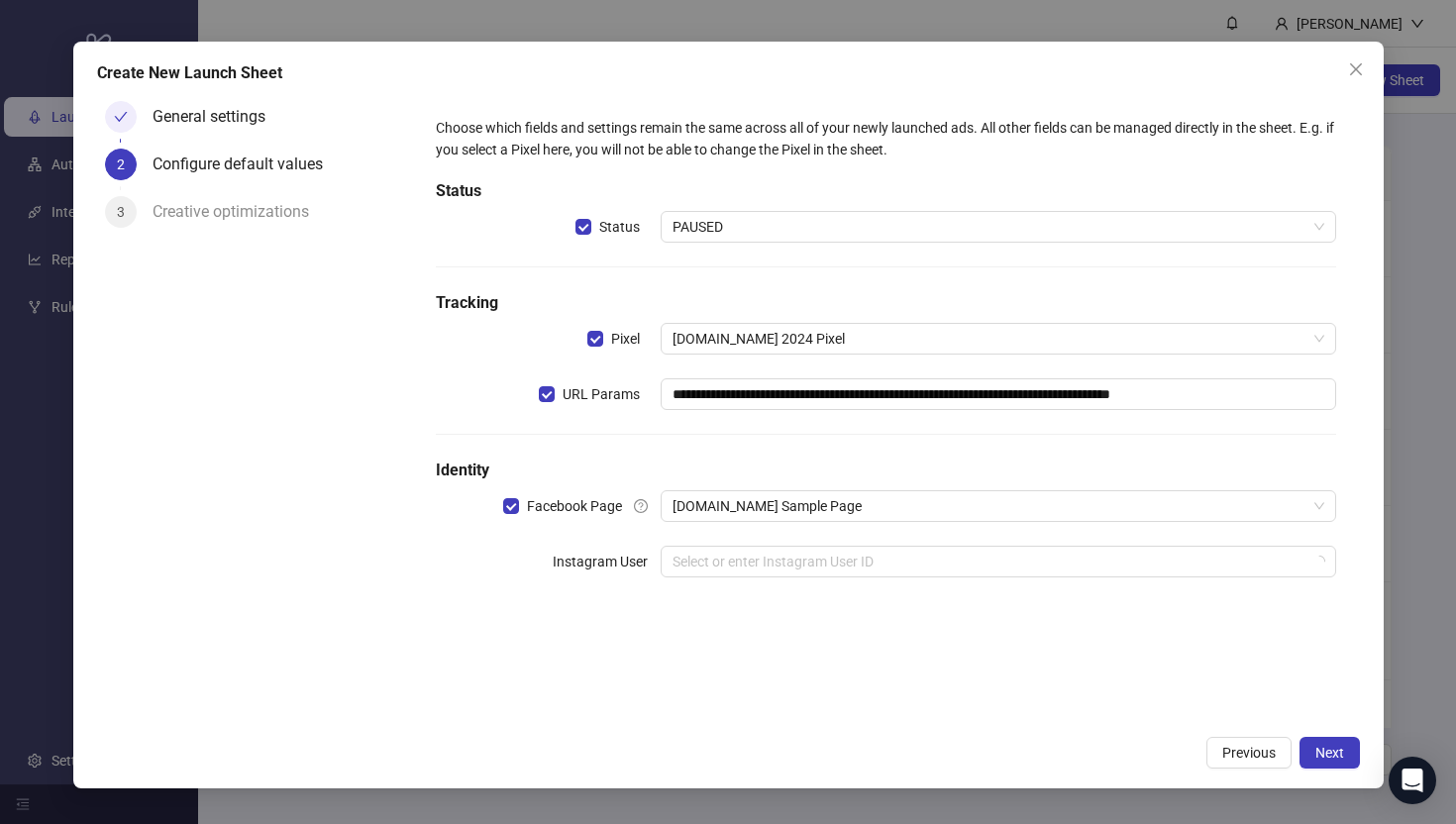 click on "**********" at bounding box center [885, 359] 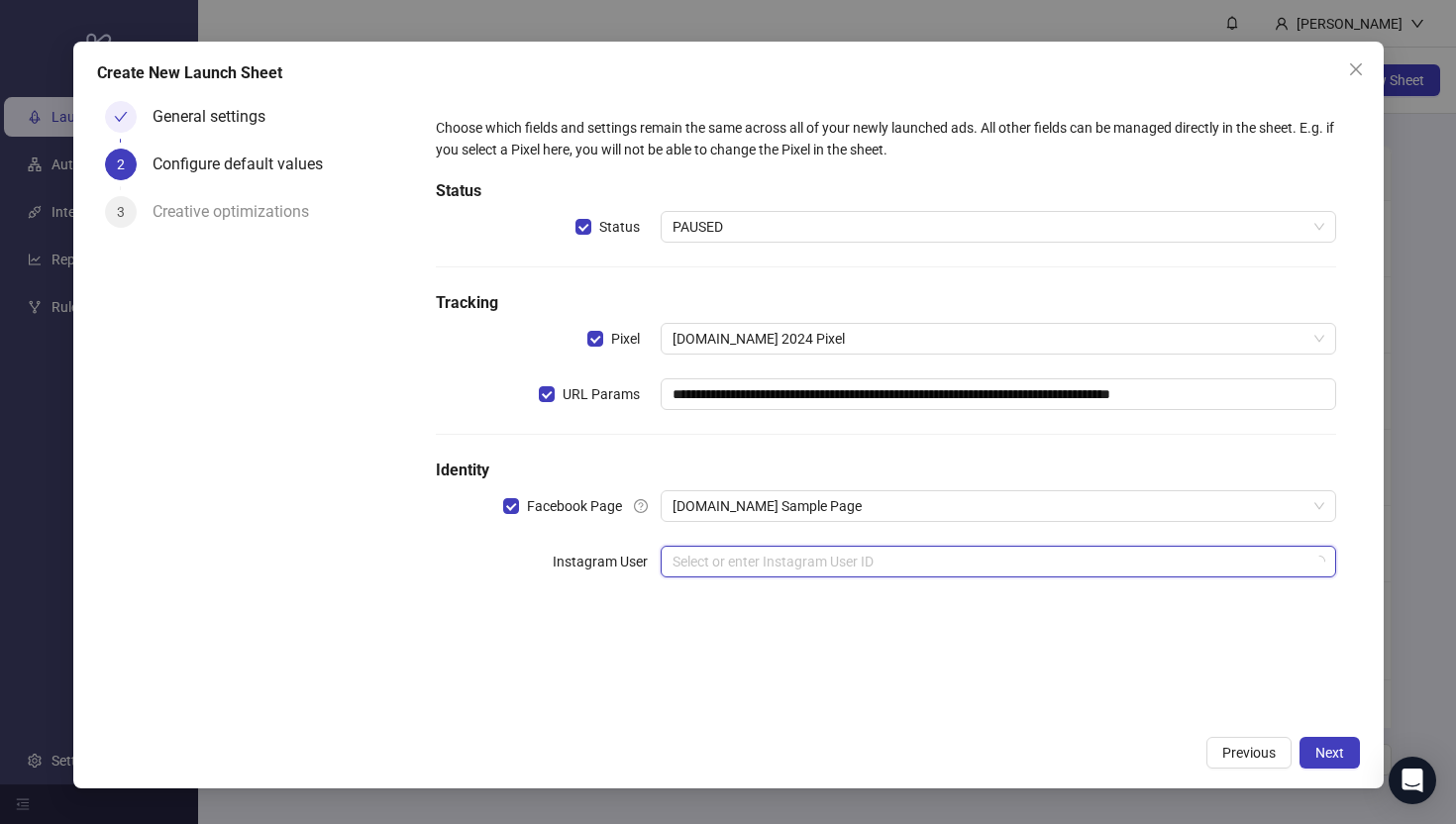 click at bounding box center [988, 562] 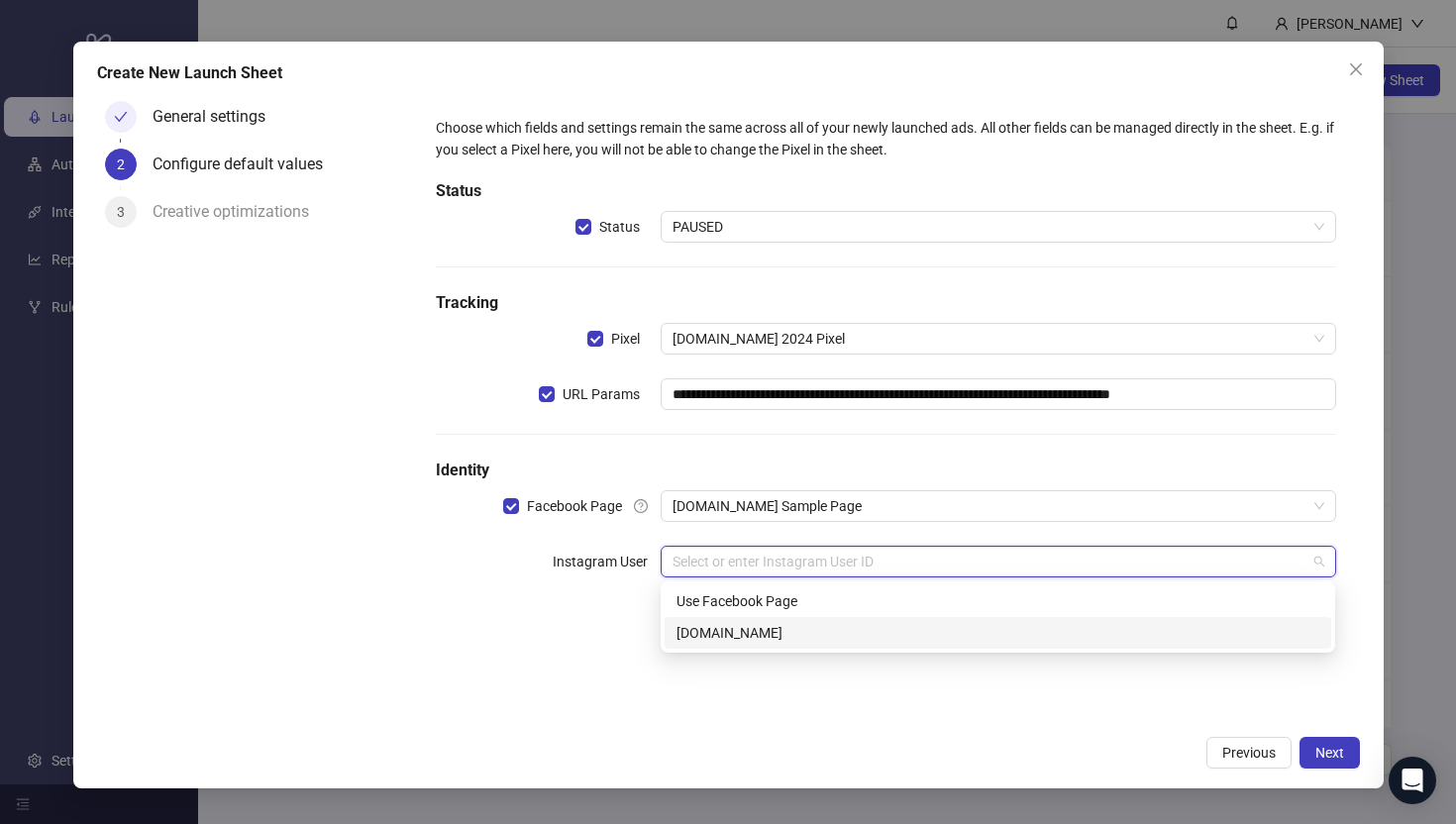click on "[DOMAIN_NAME]" at bounding box center (997, 633) 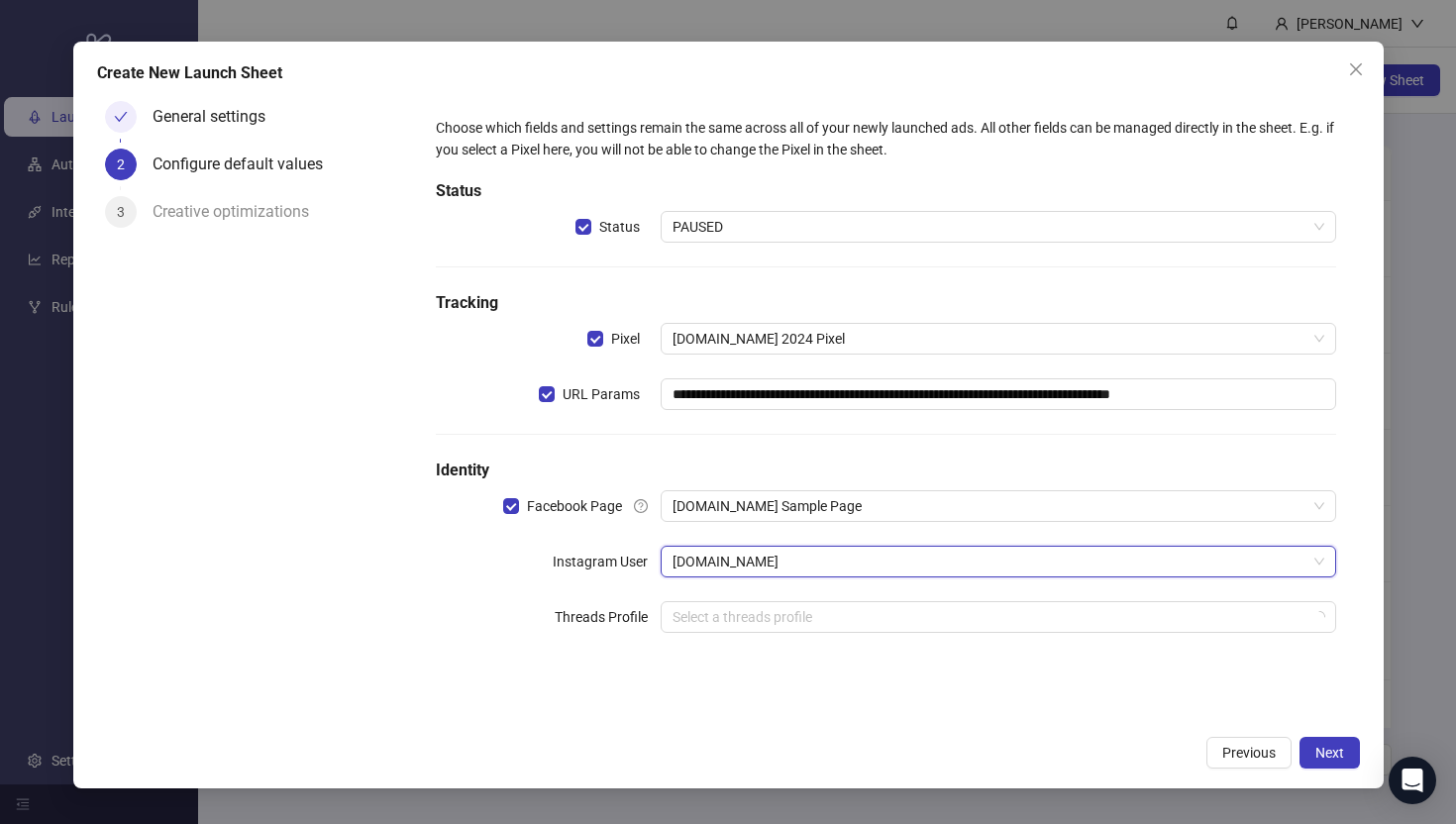 click on "**********" at bounding box center [885, 386] 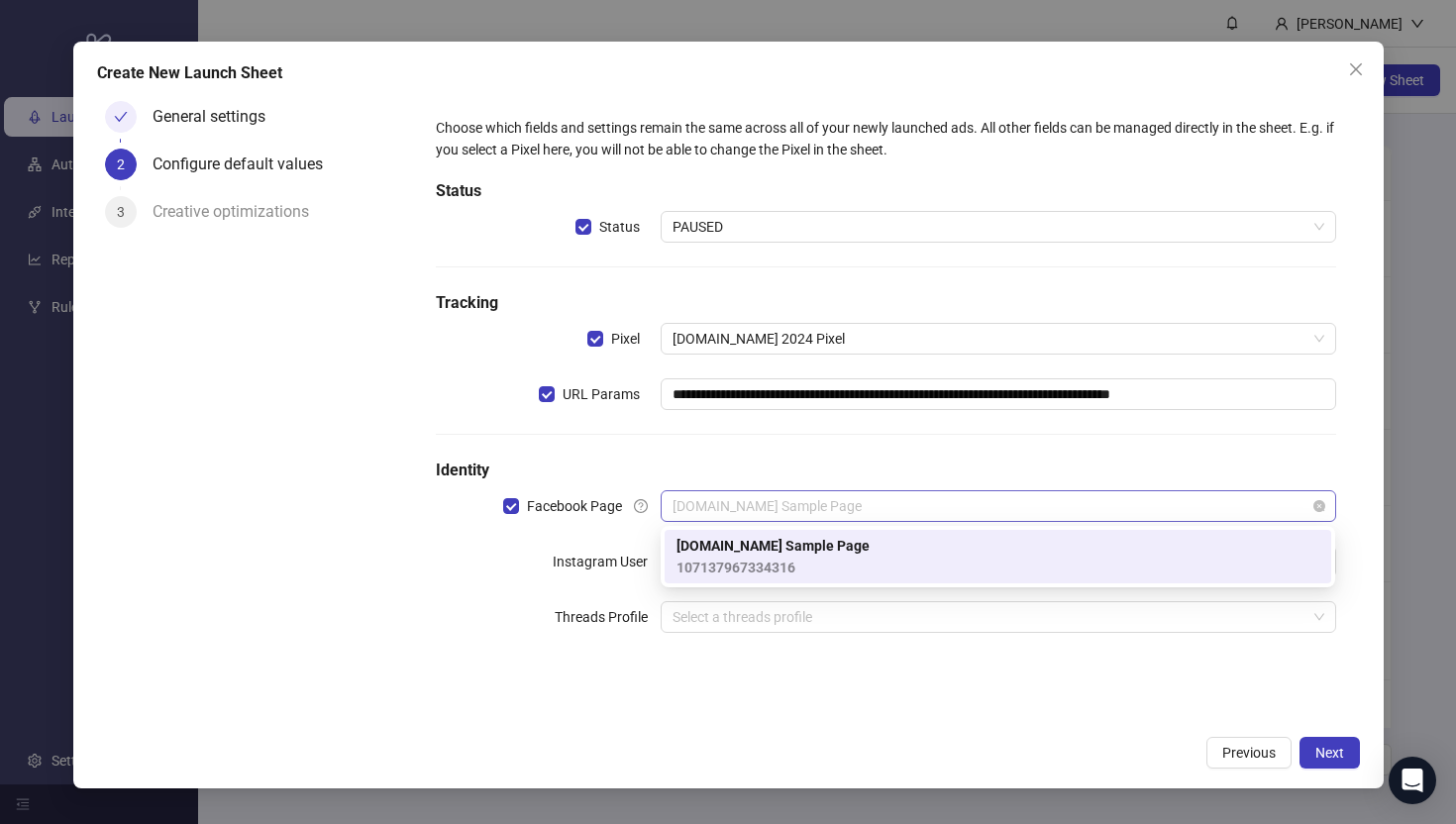 click on "[DOMAIN_NAME] Sample Page" at bounding box center (997, 506) 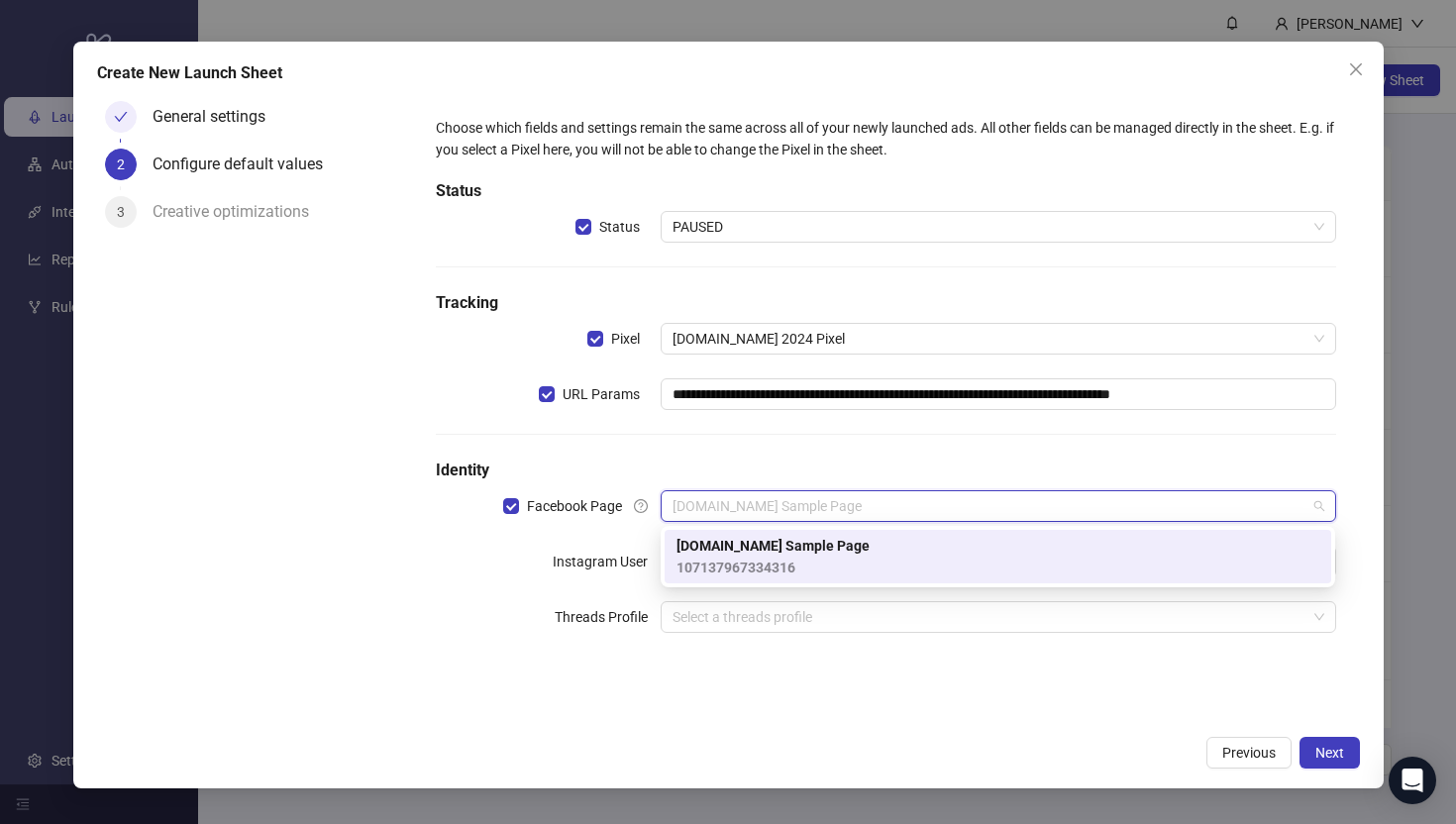 click on "107137967334316" at bounding box center (773, 567) 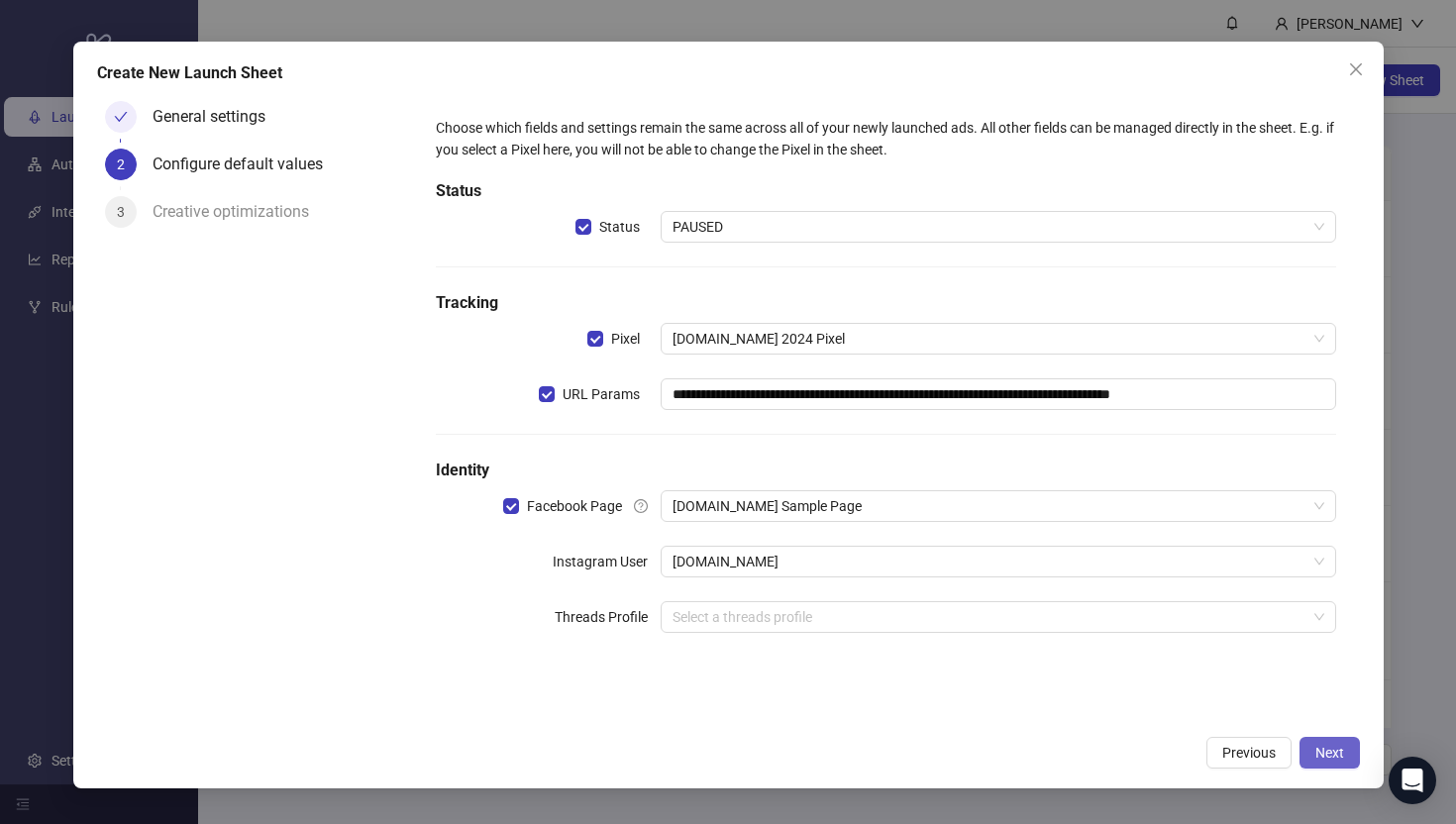 click on "Next" at bounding box center [1329, 753] 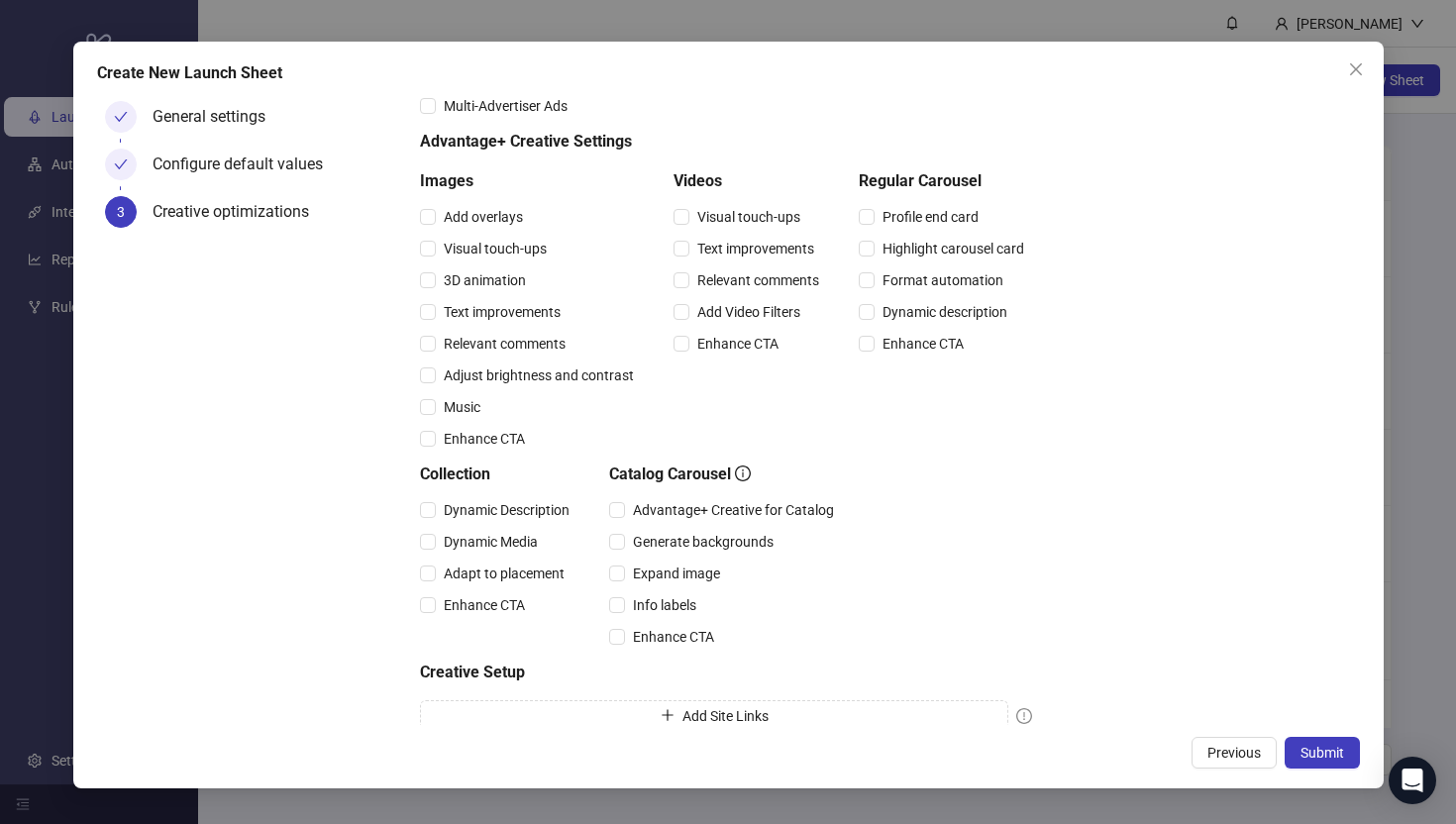 scroll, scrollTop: 187, scrollLeft: 0, axis: vertical 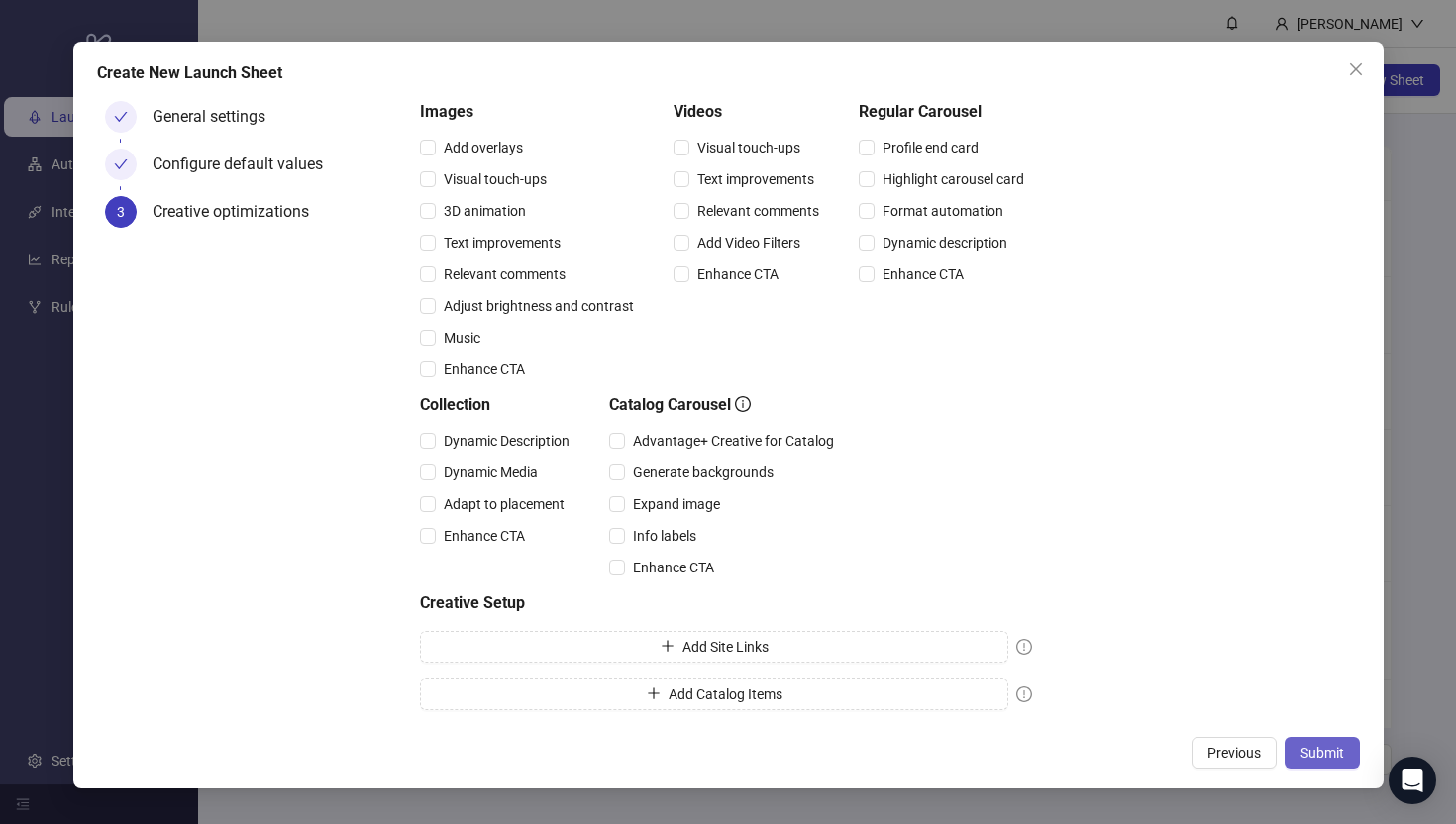 click on "Submit" at bounding box center [1322, 753] 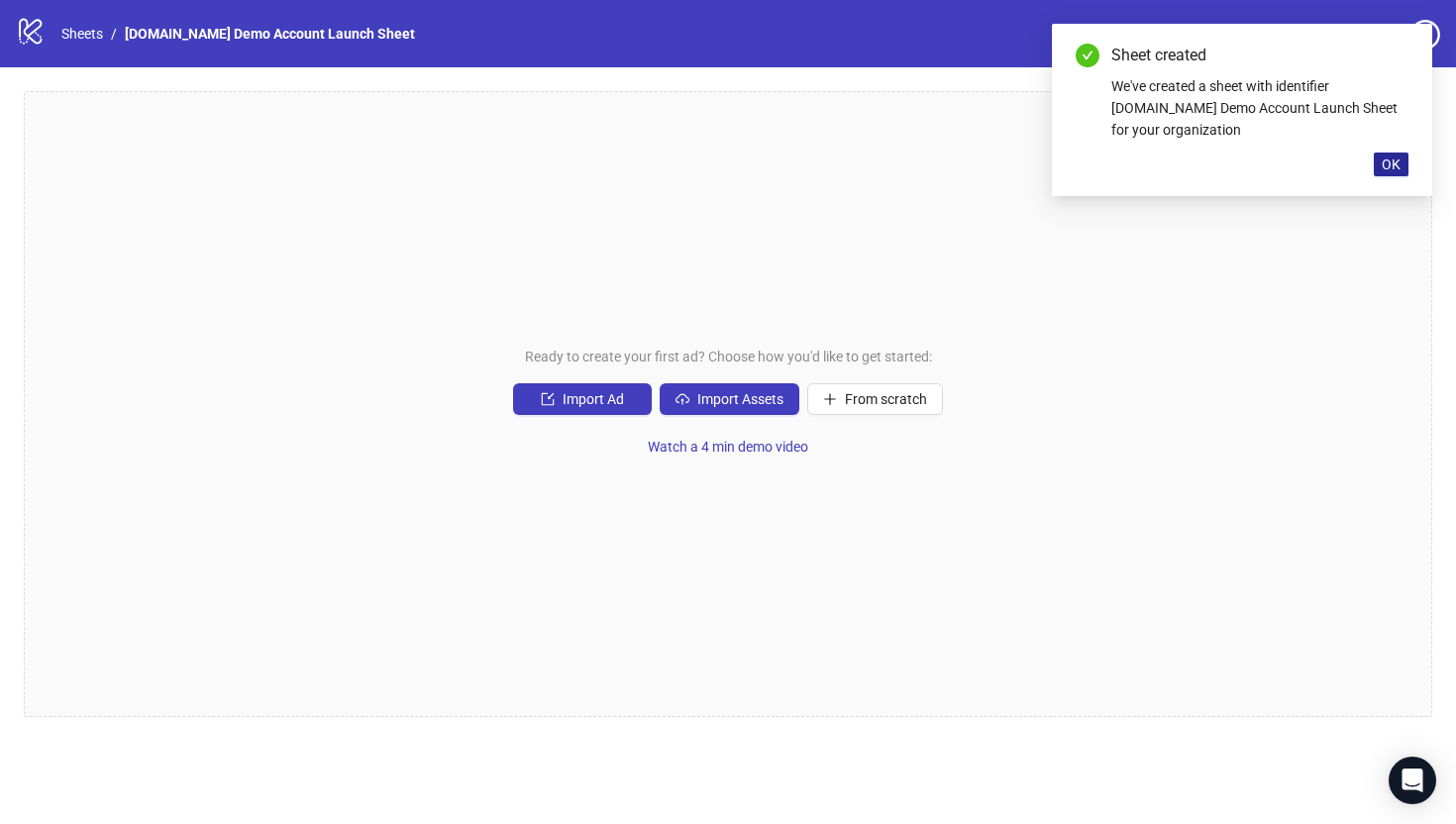 click on "OK" at bounding box center (1391, 164) 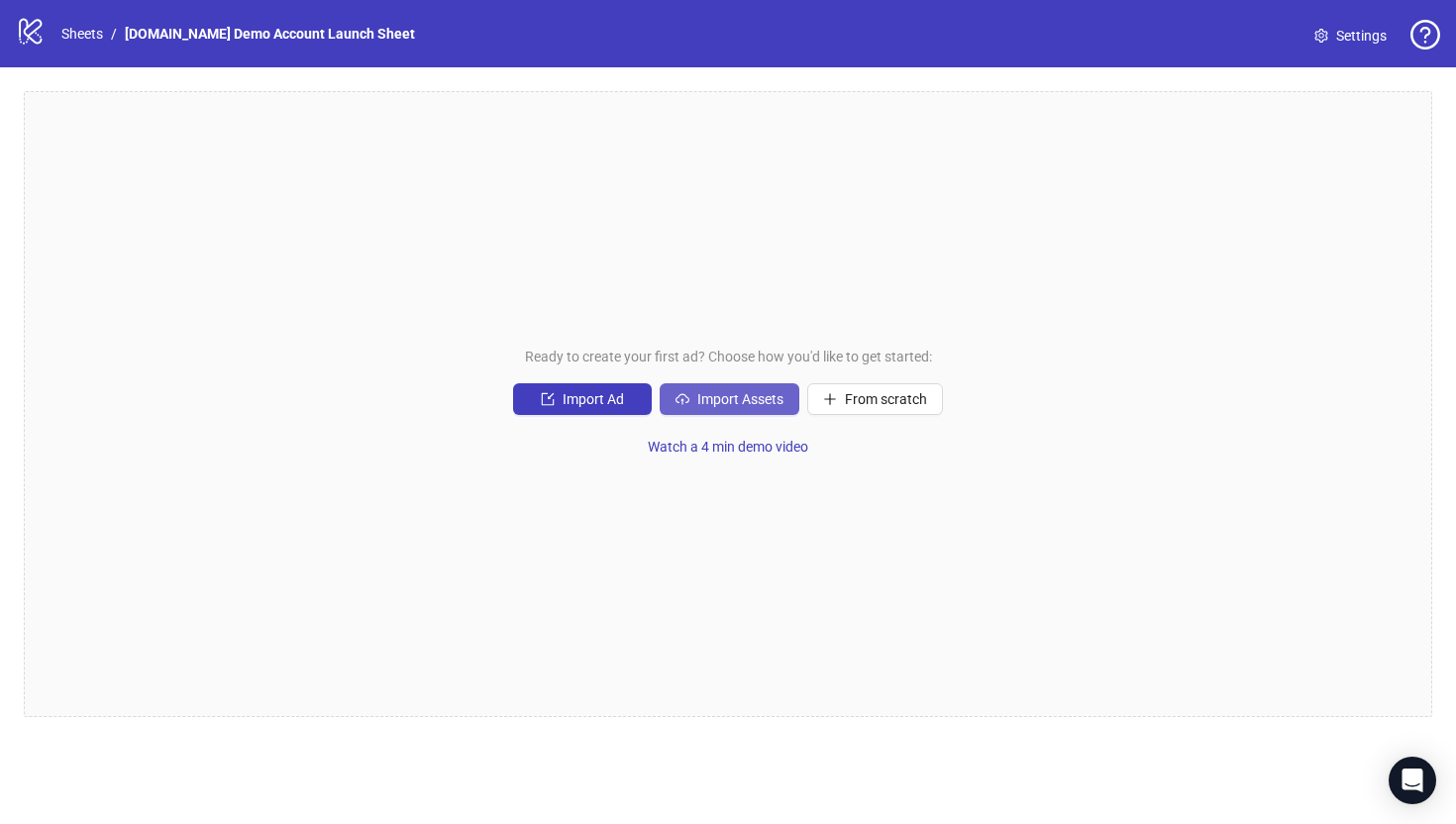 click on "Import Assets" at bounding box center (740, 399) 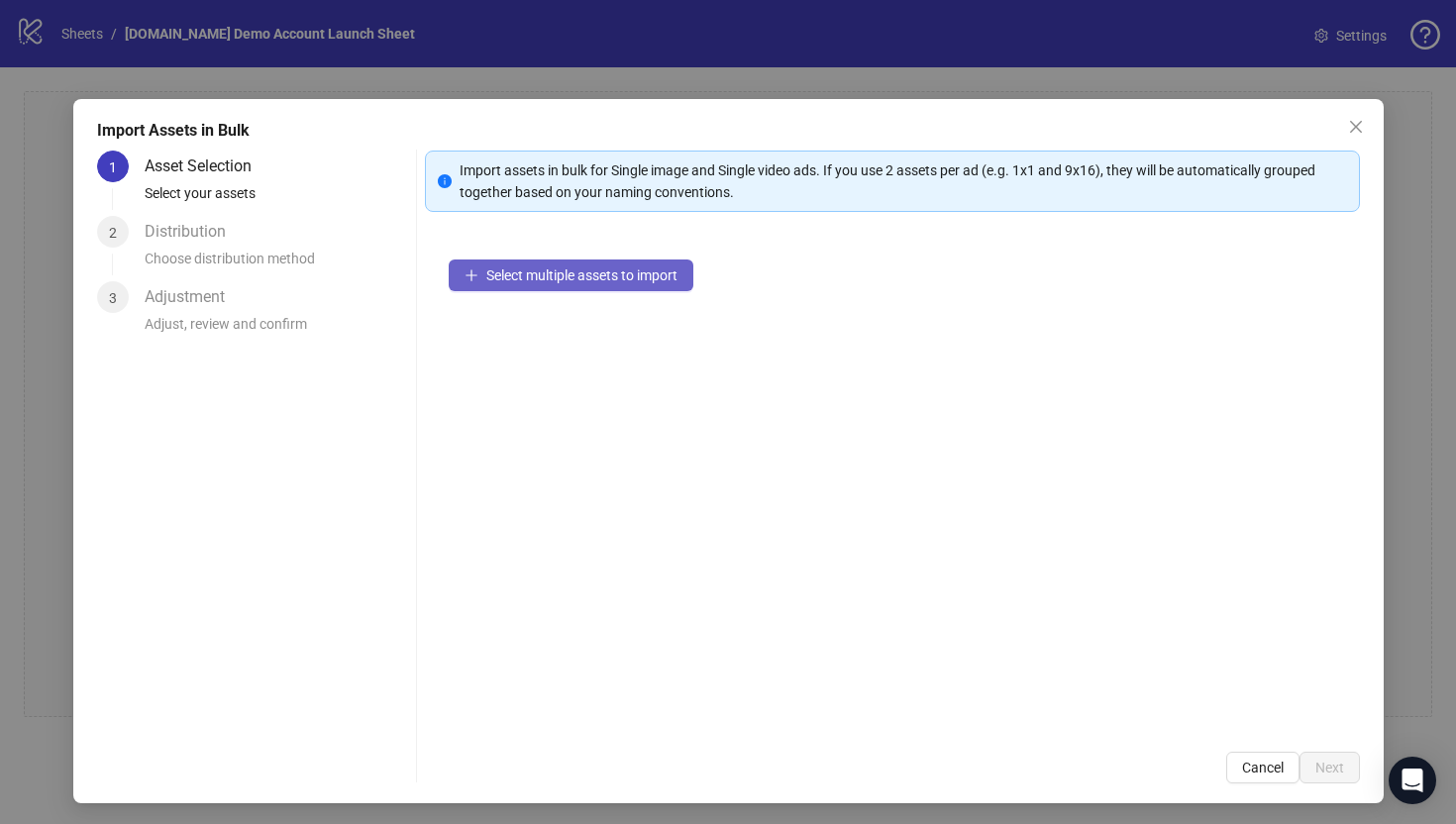 click on "Select multiple assets to import" at bounding box center (581, 275) 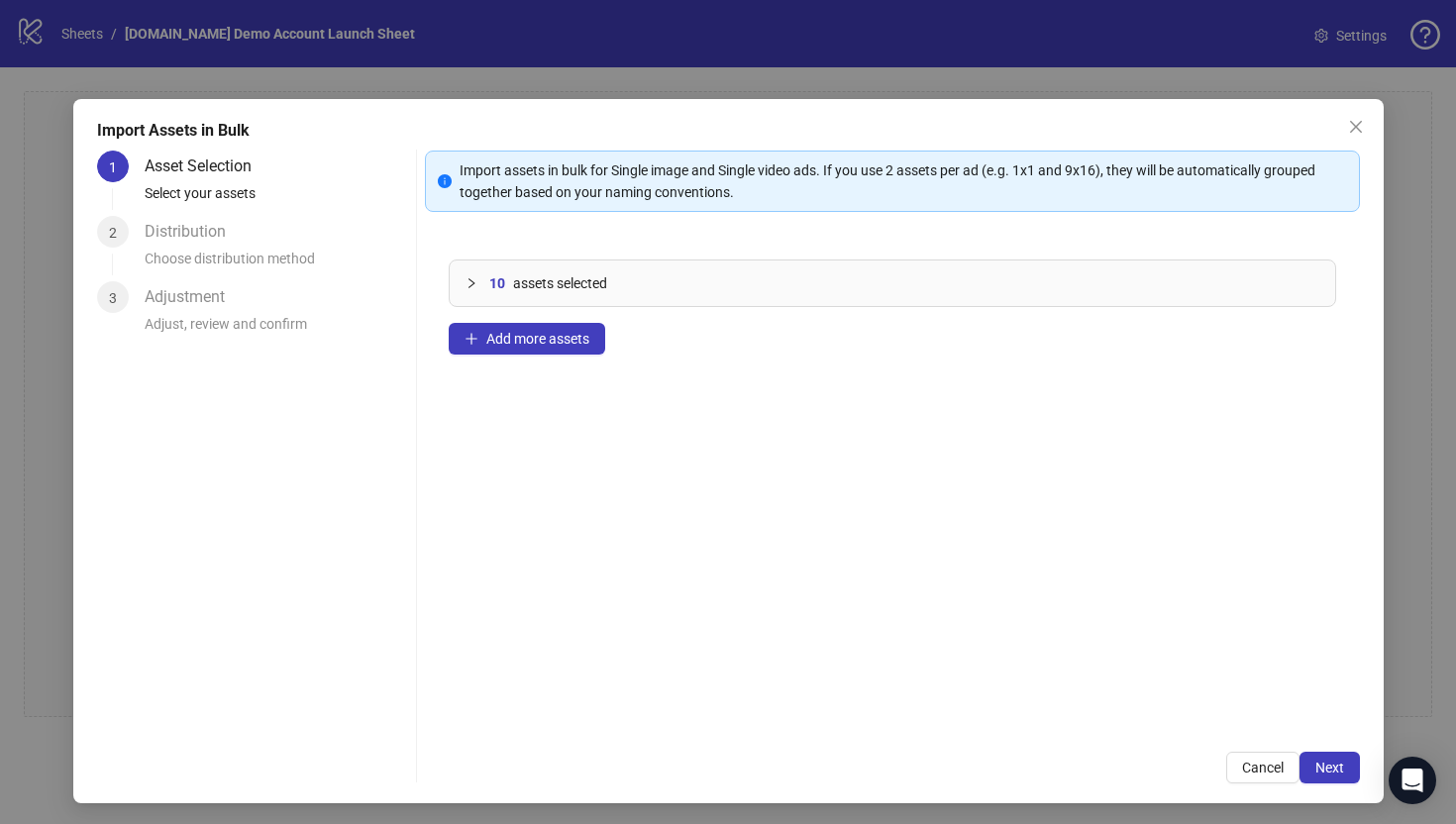 click 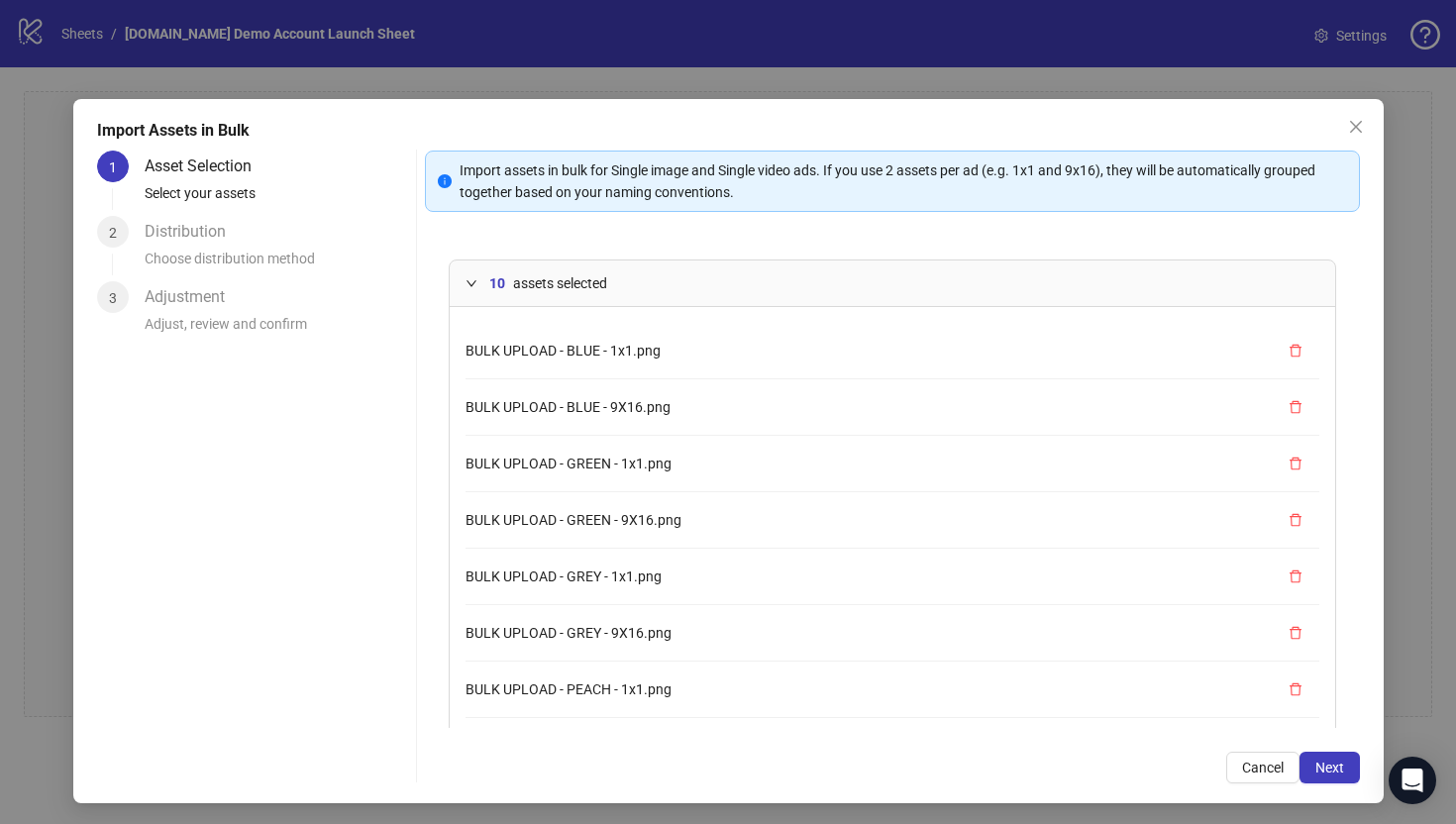 click 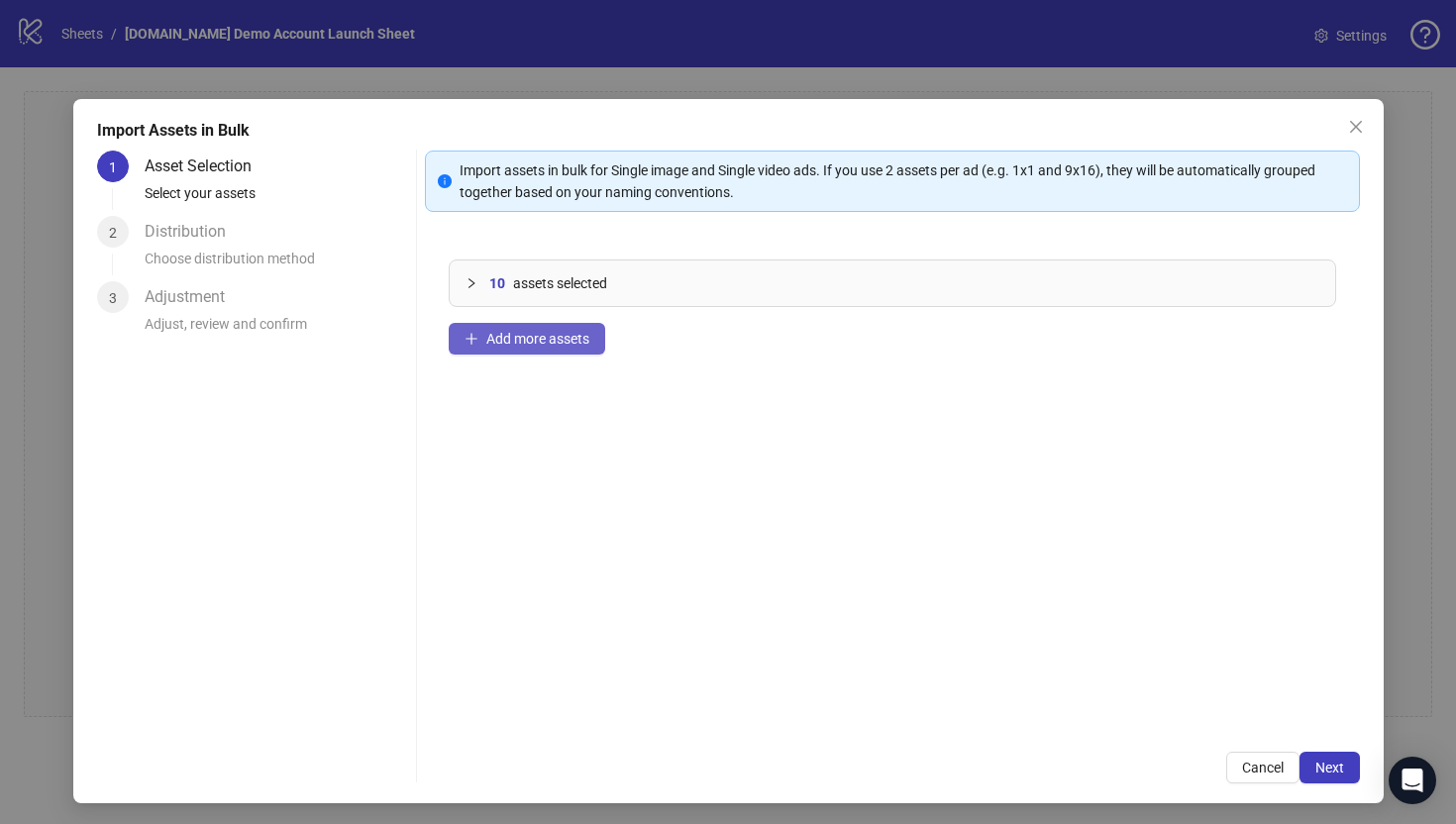 click on "Add more assets" at bounding box center [527, 339] 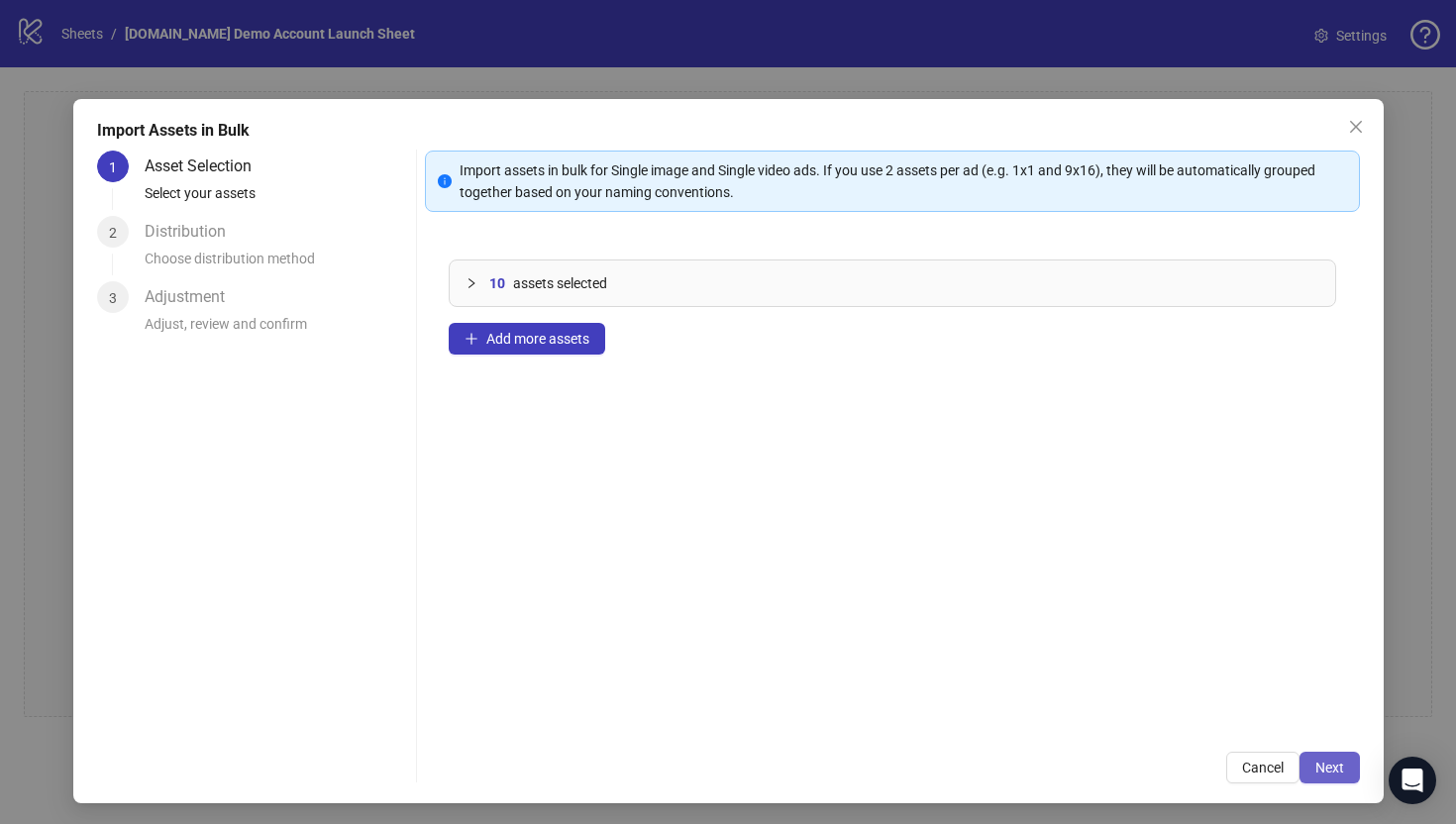 click on "Next" at bounding box center [1329, 768] 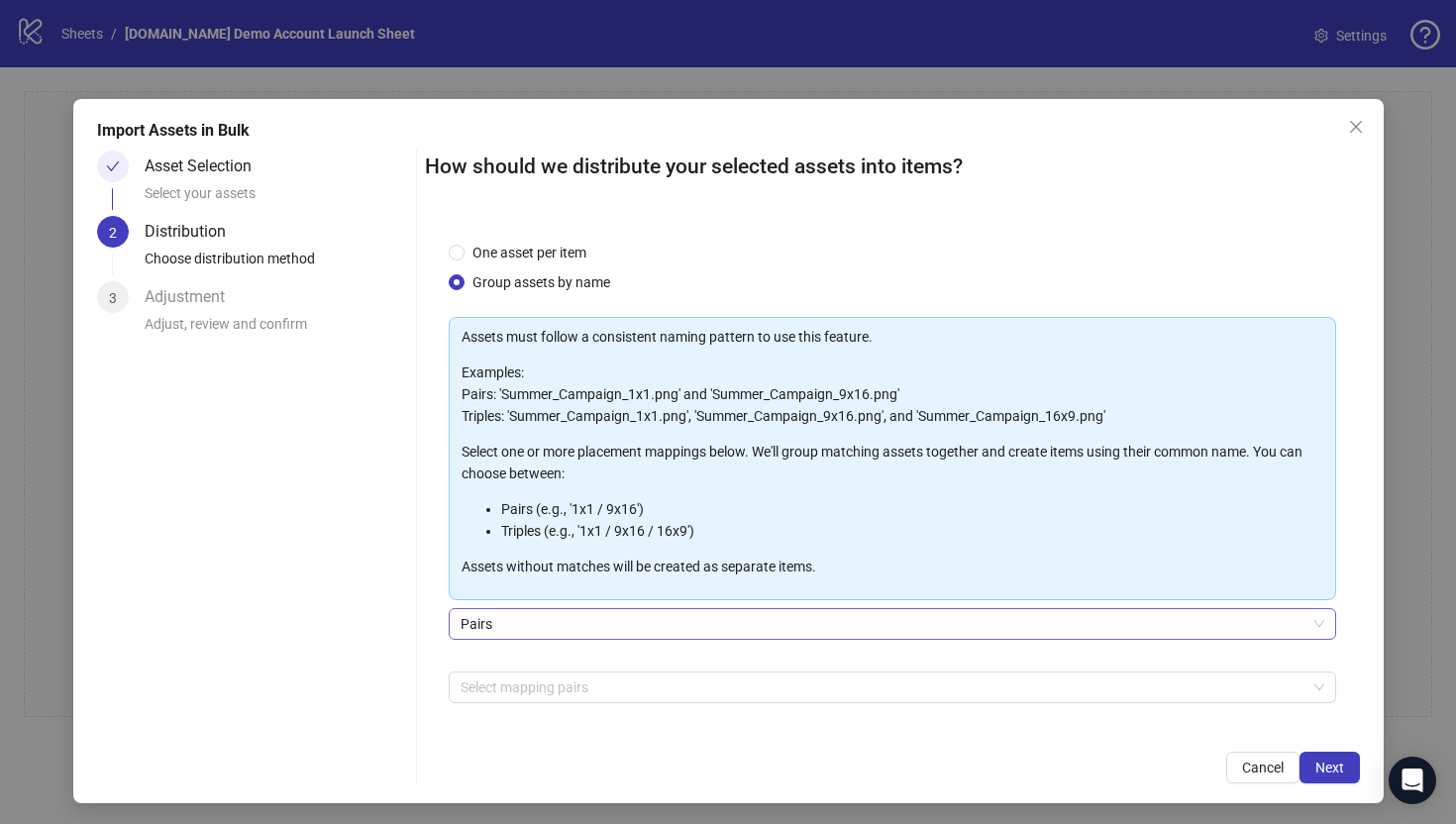 click on "Pairs" at bounding box center [892, 624] 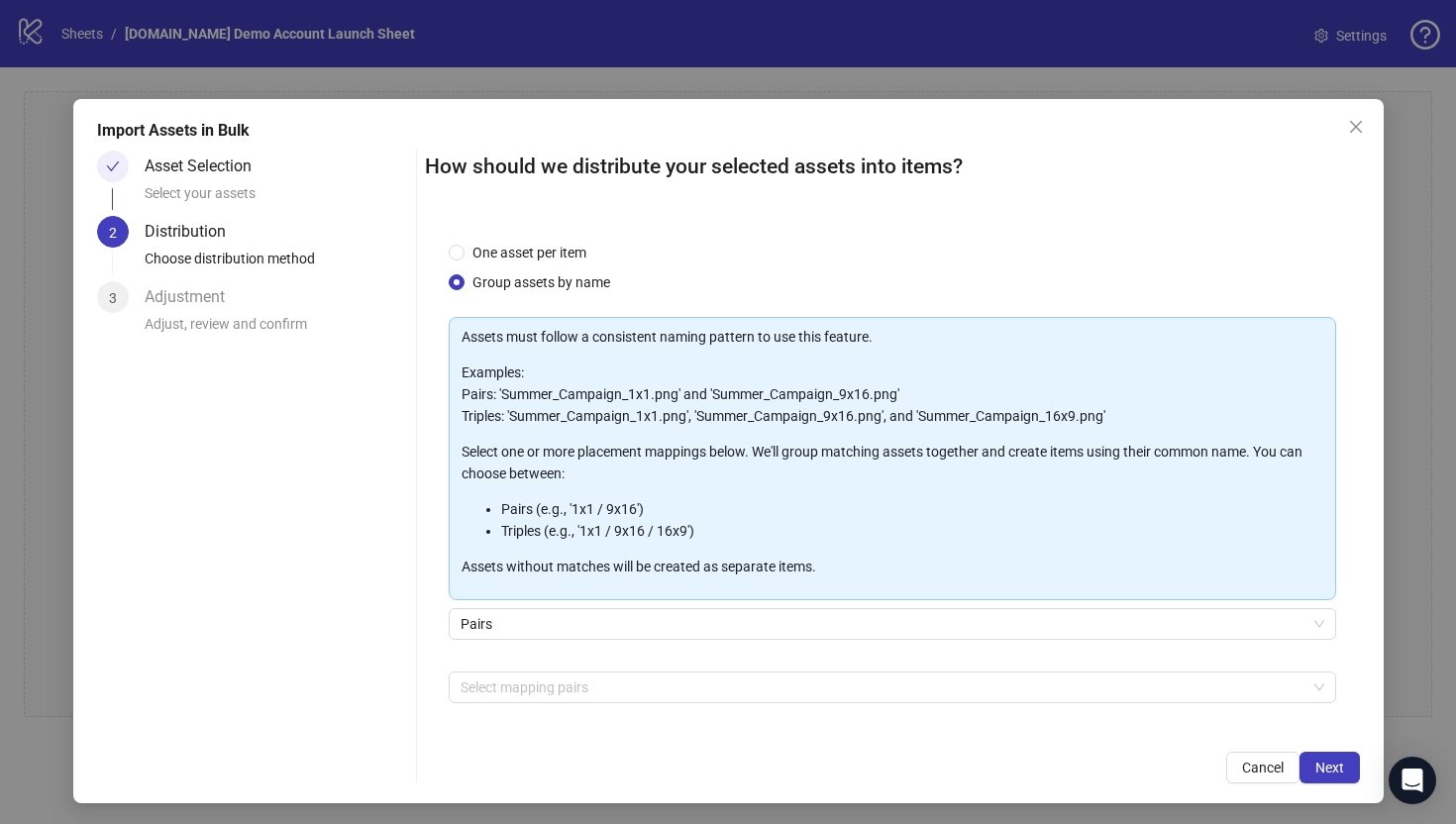 click at bounding box center (416, 465) 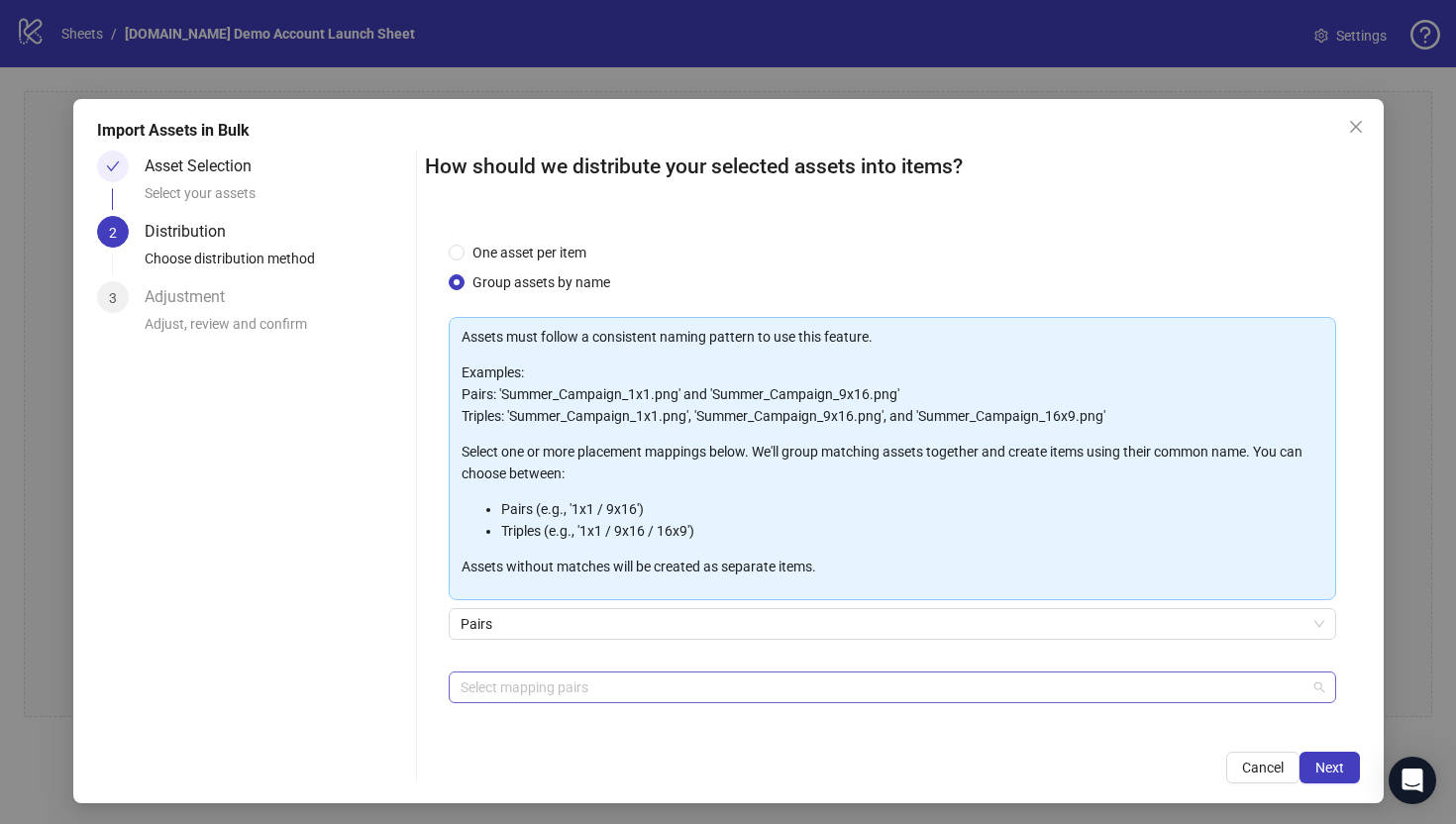 click at bounding box center [882, 687] 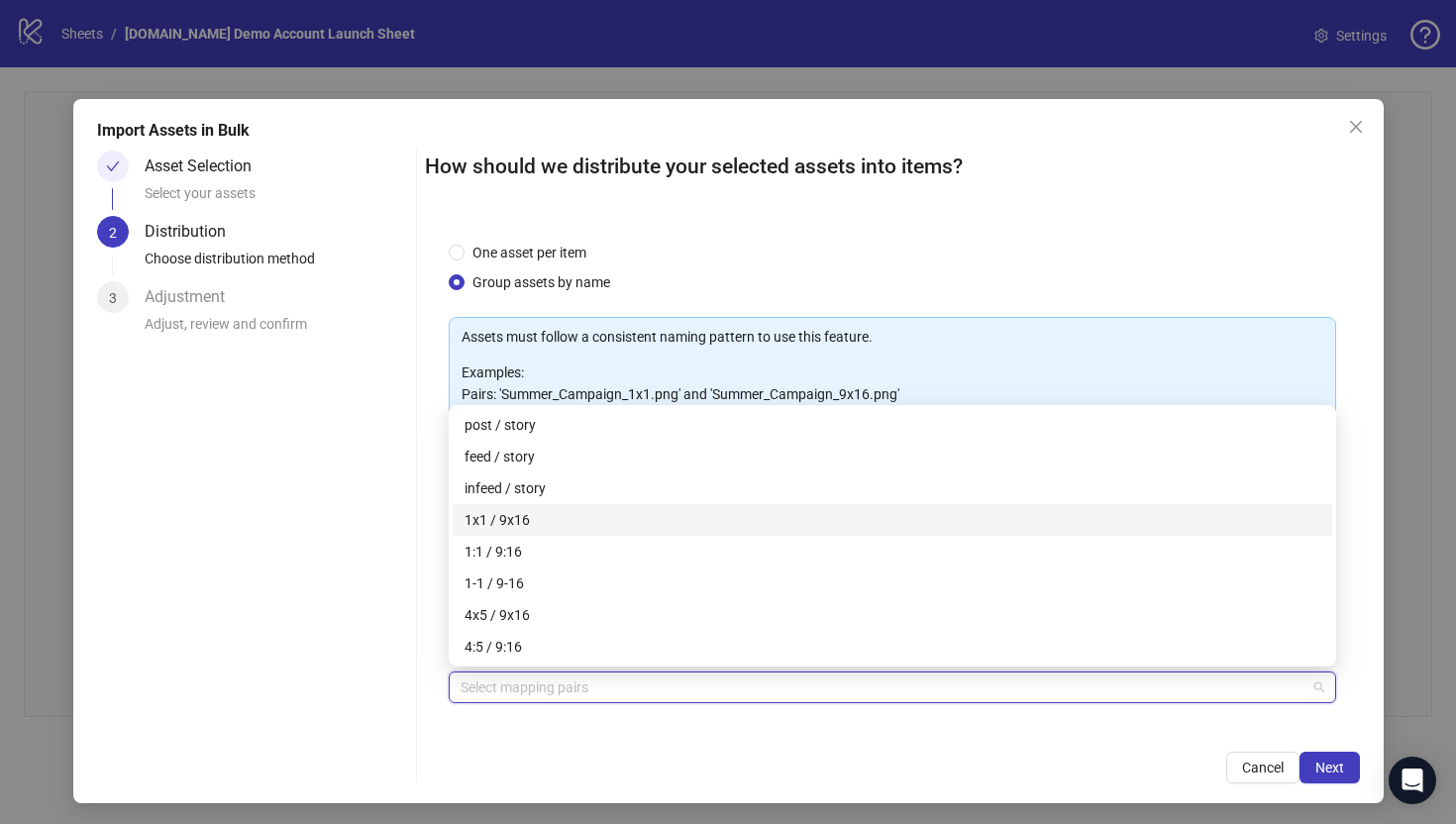 click on "1x1 / 9x16" at bounding box center (892, 520) 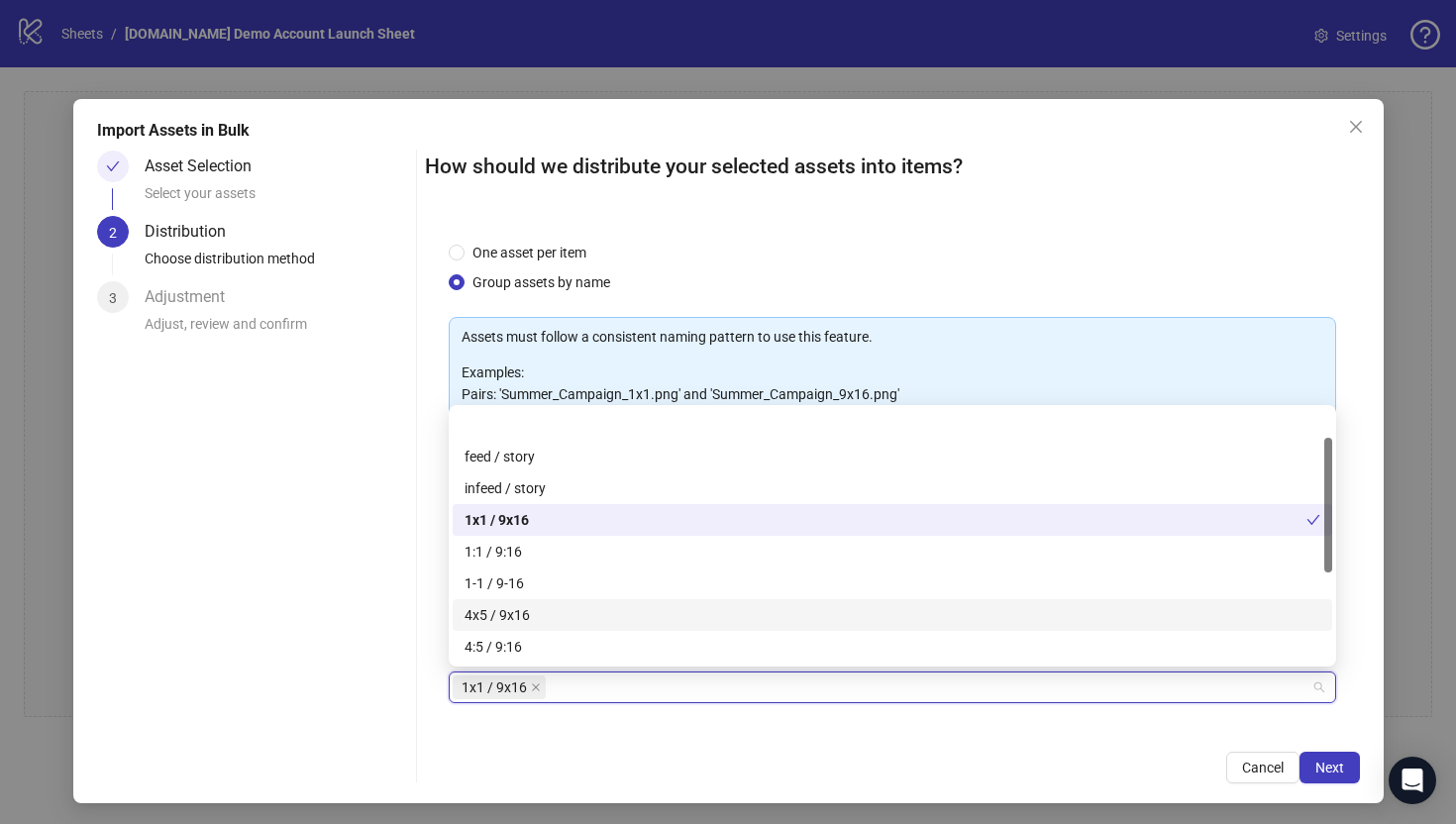 scroll, scrollTop: 167, scrollLeft: 0, axis: vertical 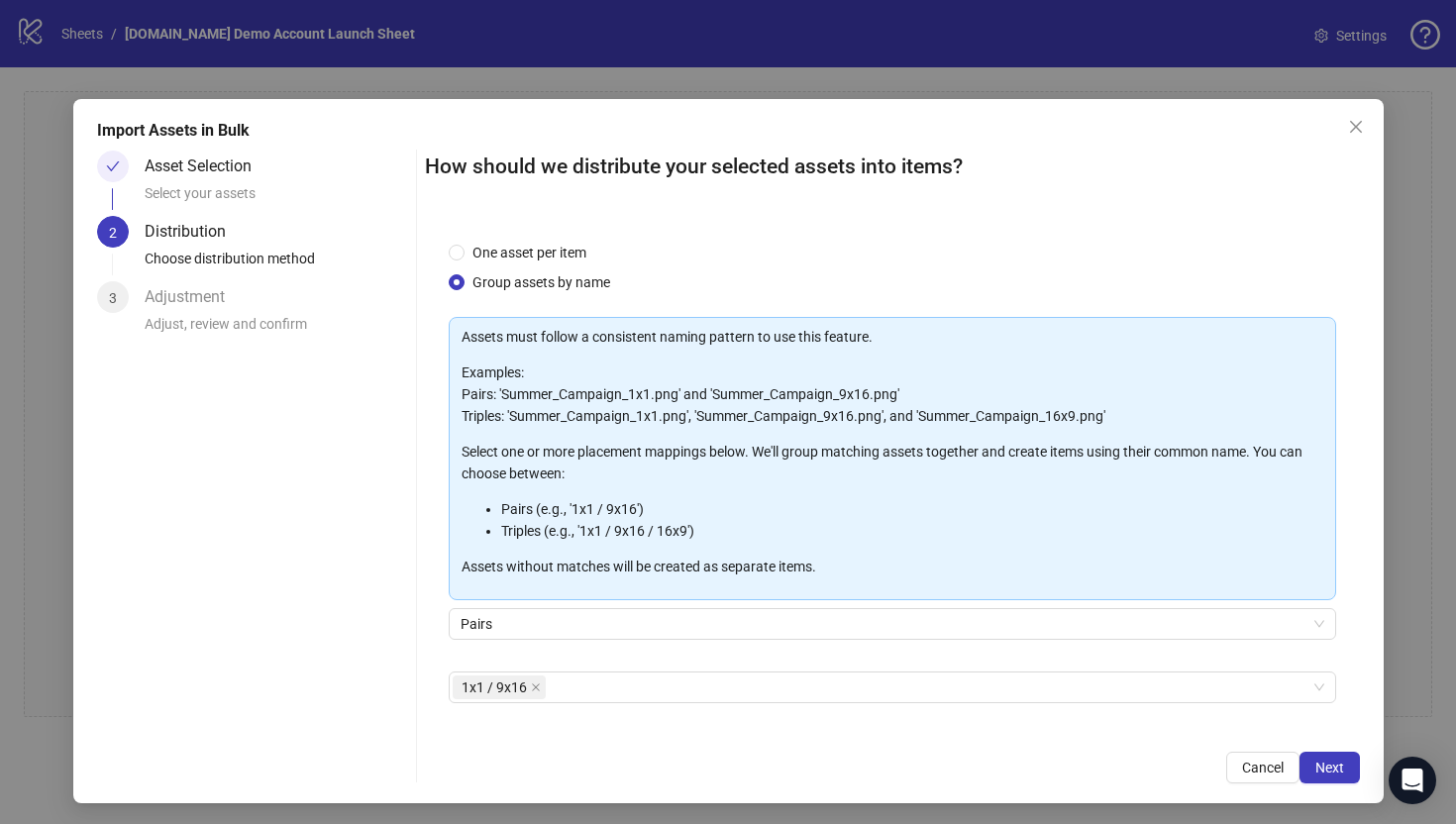 click on "One asset per item Group assets by name Assets must follow a consistent naming pattern to use this feature. Examples: Pairs: 'Summer_Campaign_1x1.png' and 'Summer_Campaign_9x16.png' Triples: 'Summer_Campaign_1x1.png', 'Summer_Campaign_9x16.png', and 'Summer_Campaign_16x9.png' Select one or more placement mappings below. We'll group matching assets together and create items using their common name. You can choose between: Pairs (e.g., '1x1 / 9x16') Triples (e.g., '1x1 / 9x16 / 16x9') Assets without matches will be created as separate items. Pairs 1x1 / 9x16   + Add Custom Pair" at bounding box center (892, 472) 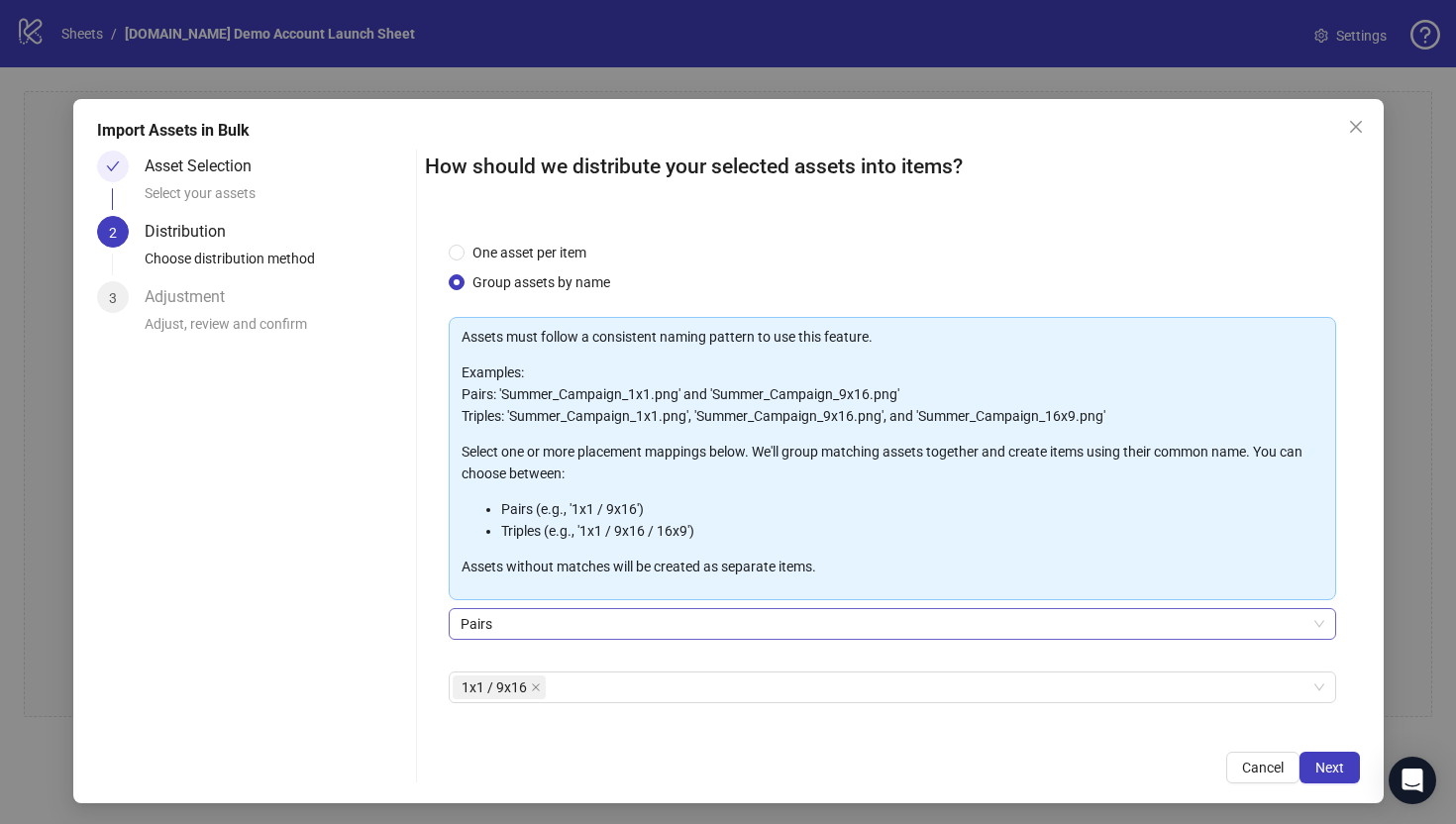 click on "Pairs" at bounding box center [892, 624] 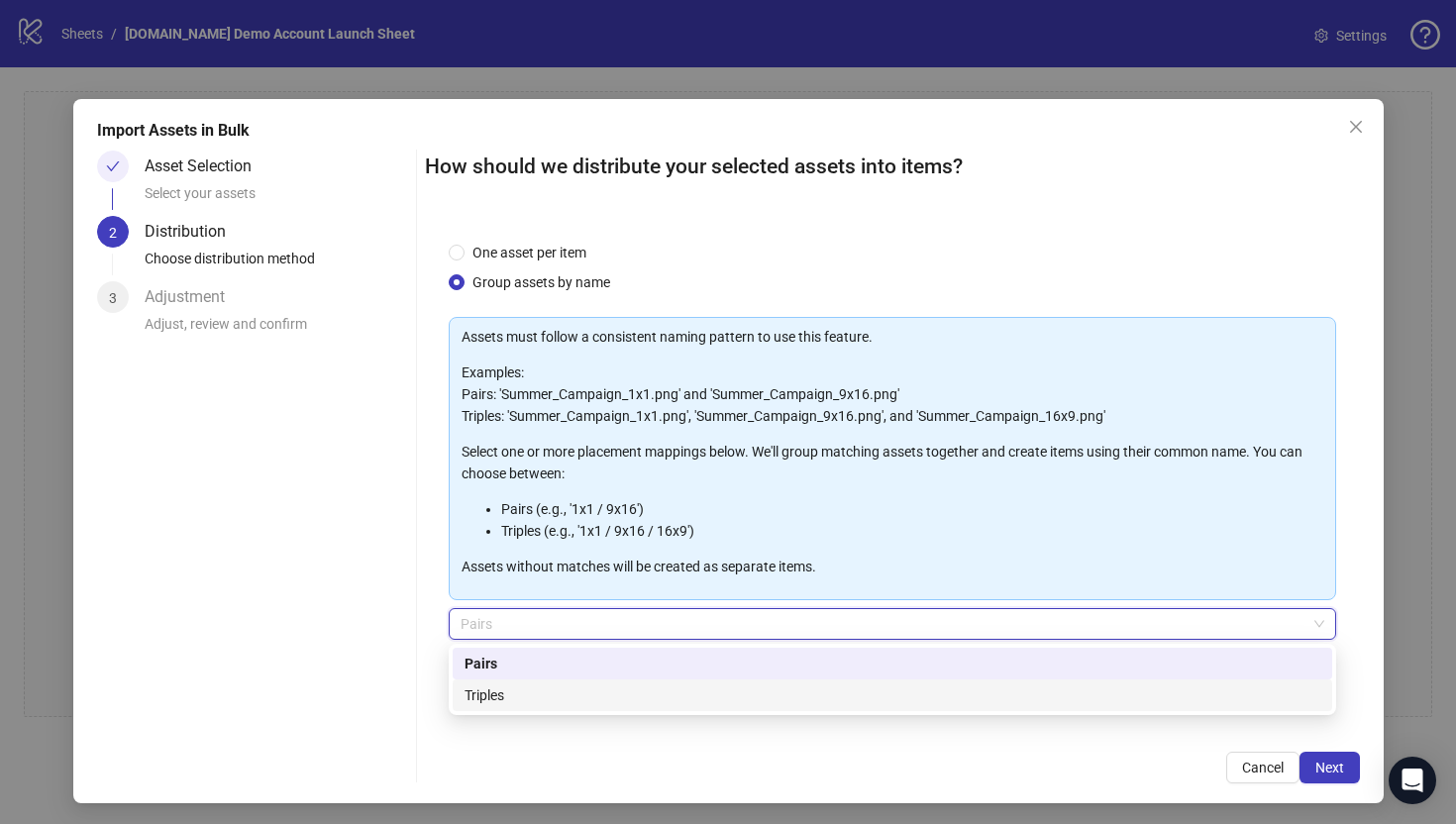 click on "Triples" at bounding box center [892, 695] 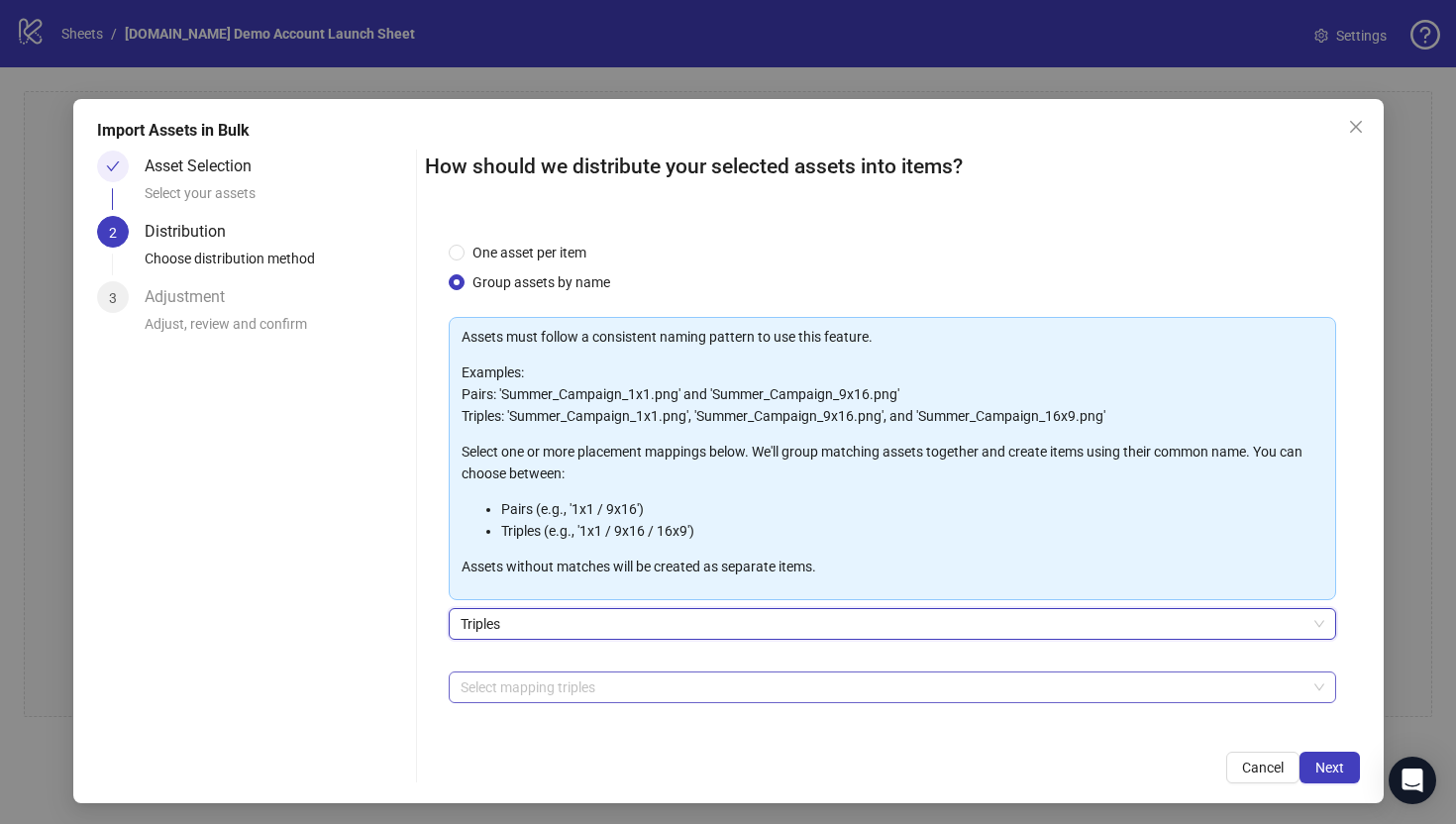 click at bounding box center (882, 687) 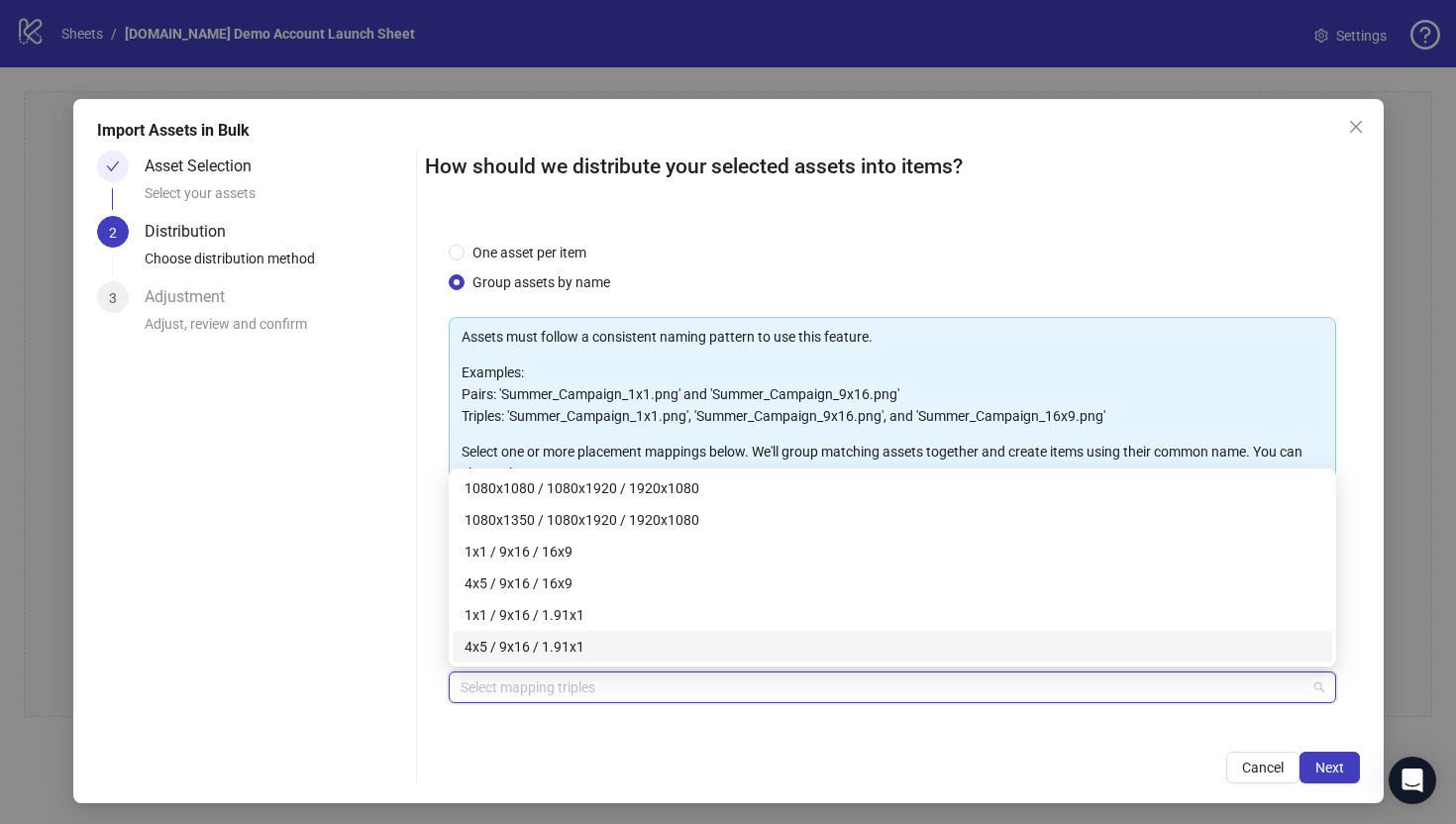 click on "One asset per item Group assets by name Assets must follow a consistent naming pattern to use this feature. Examples: Pairs: 'Summer_Campaign_1x1.png' and 'Summer_Campaign_9x16.png' Triples: 'Summer_Campaign_1x1.png', 'Summer_Campaign_9x16.png', and 'Summer_Campaign_16x9.png' Select one or more placement mappings below. We'll group matching assets together and create items using their common name. You can choose between: Pairs (e.g., '1x1 / 9x16') Triples (e.g., '1x1 / 9x16 / 16x9') Assets without matches will be created as separate items. Triples   Select mapping triples + Add Custom Triple" at bounding box center (892, 472) 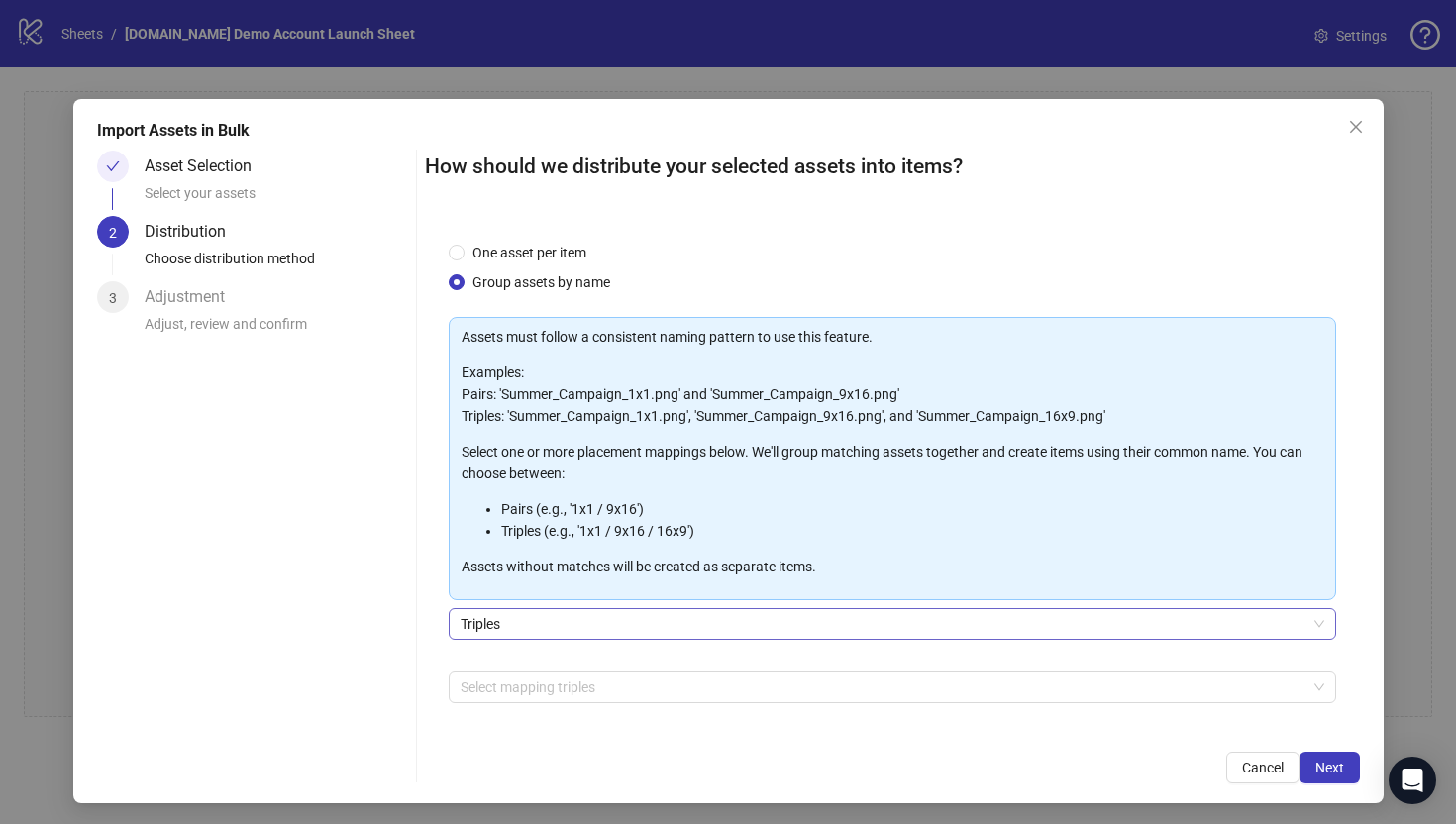 click on "Triples" at bounding box center (892, 624) 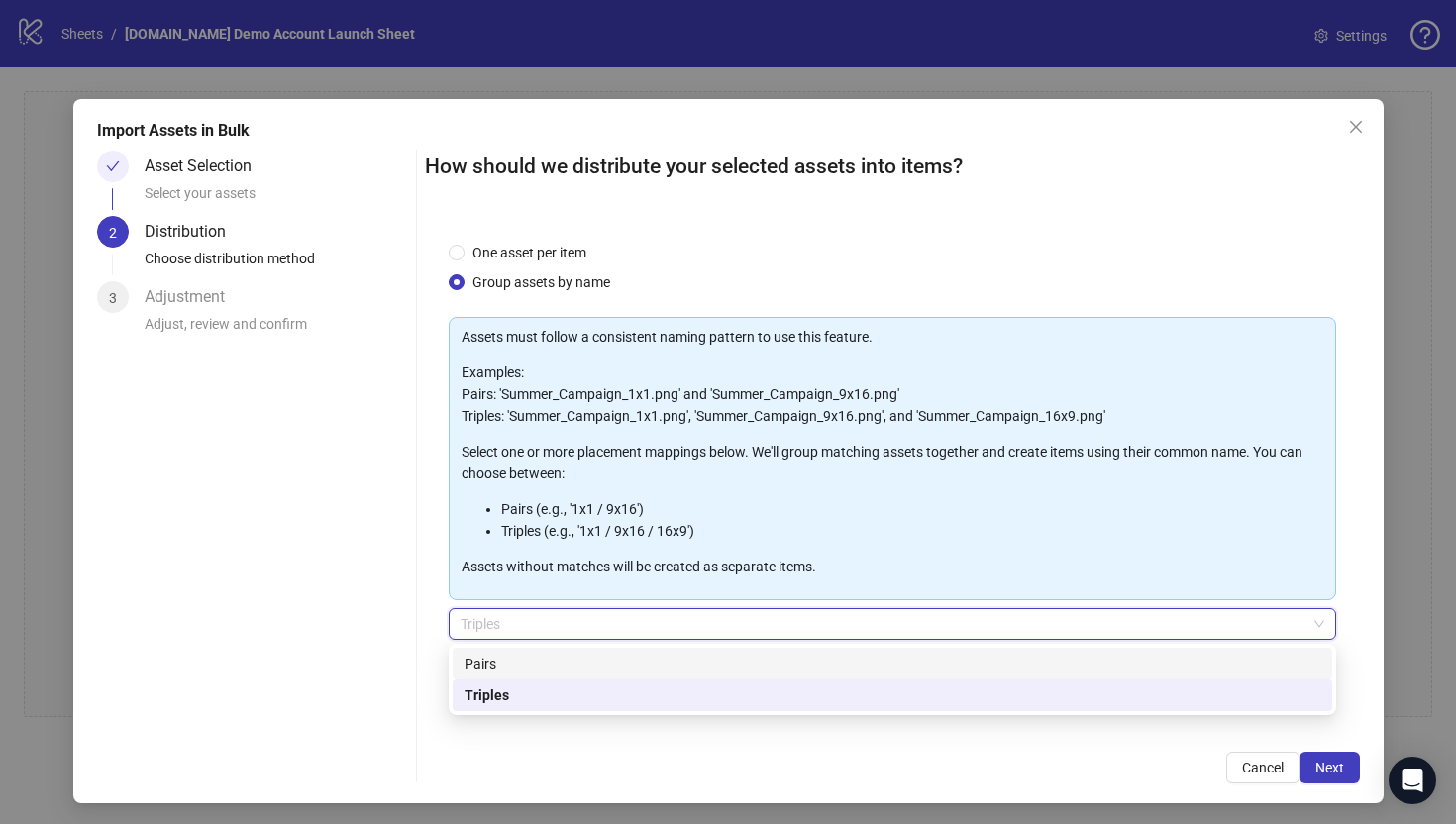 click on "Pairs" at bounding box center (892, 664) 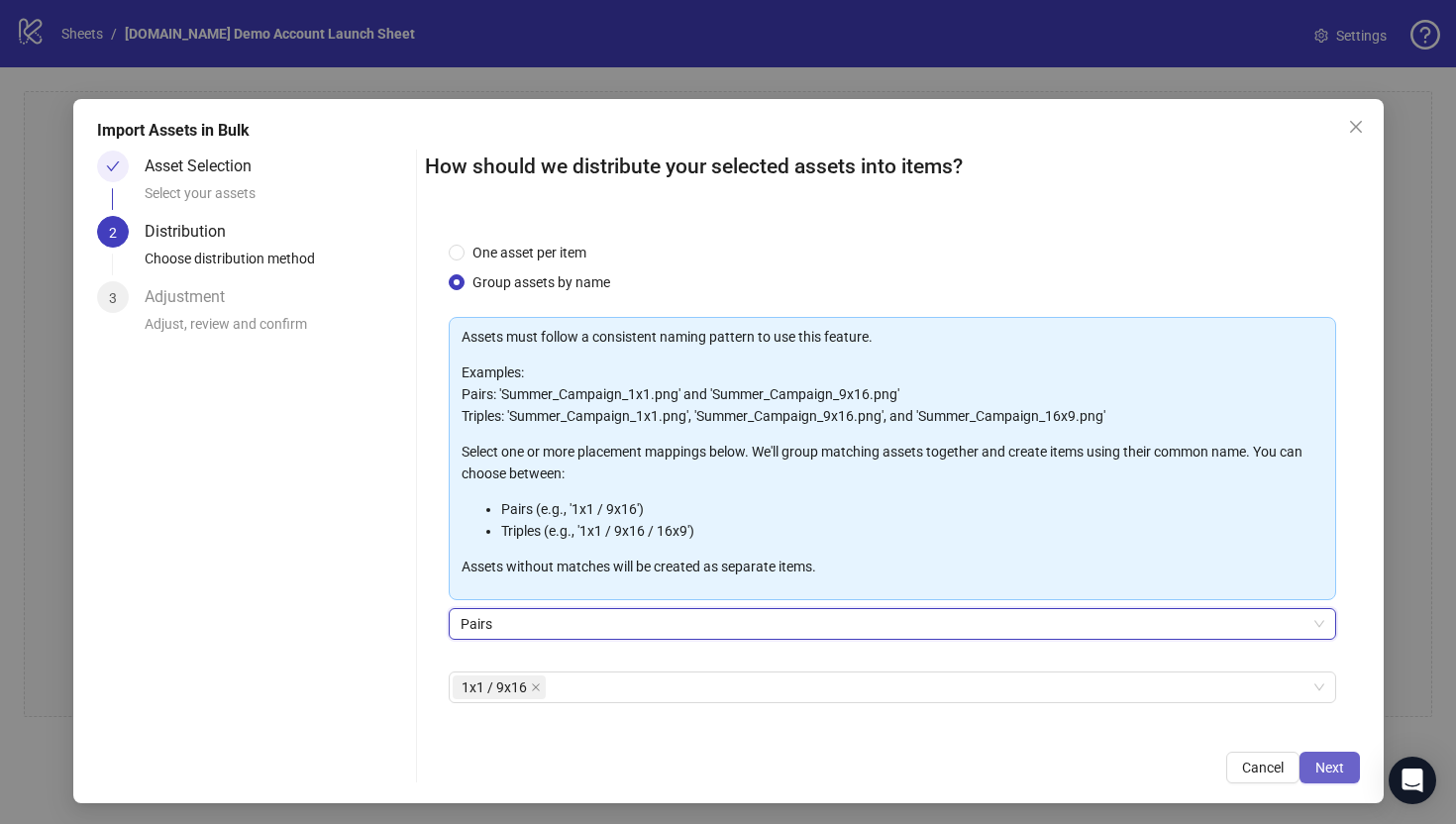 click on "Next" at bounding box center (1329, 768) 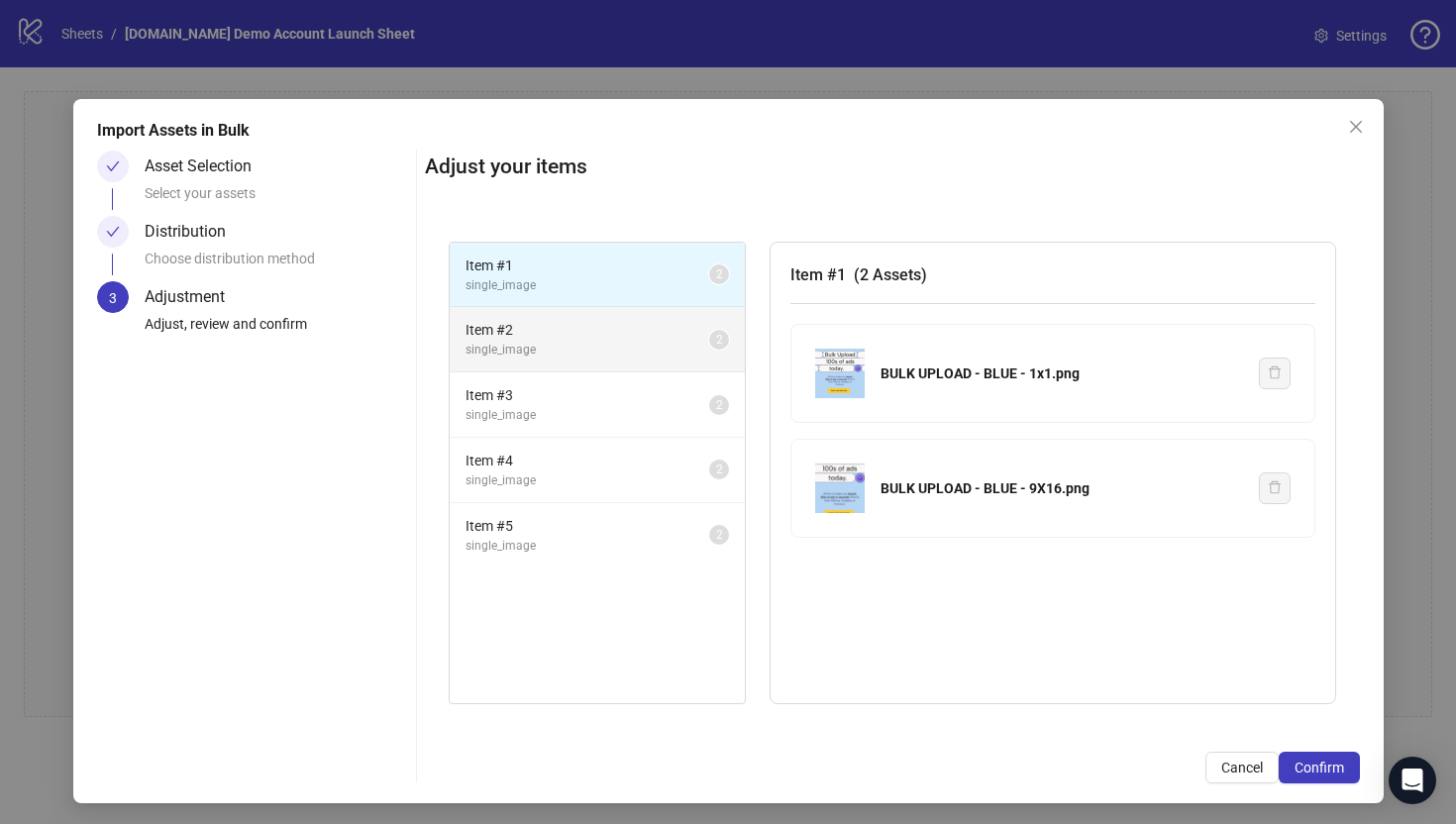 click on "Item # 2" at bounding box center (587, 330) 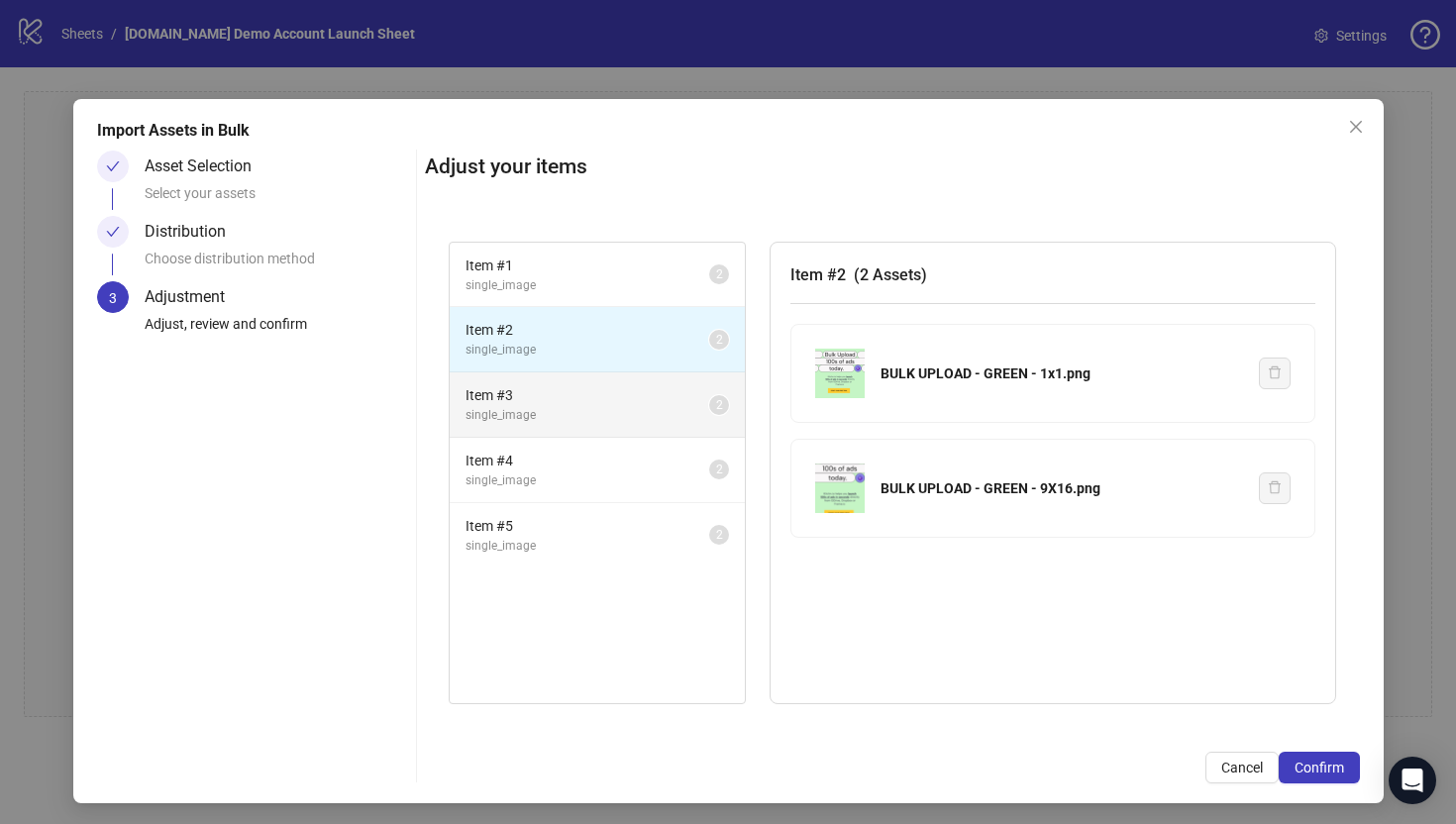 click on "single_image" at bounding box center [587, 415] 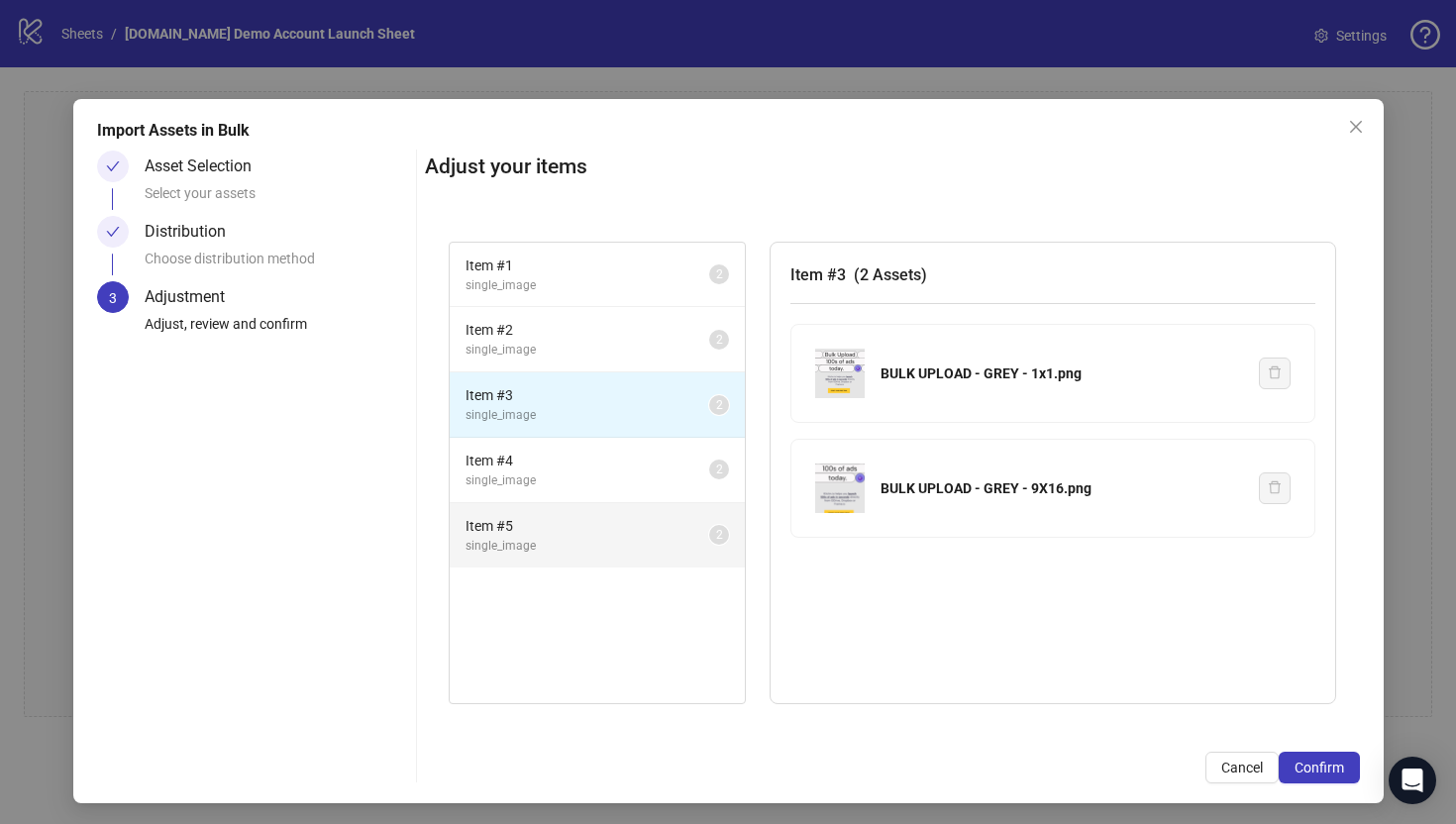 drag, startPoint x: 580, startPoint y: 469, endPoint x: 575, endPoint y: 511, distance: 42.296572 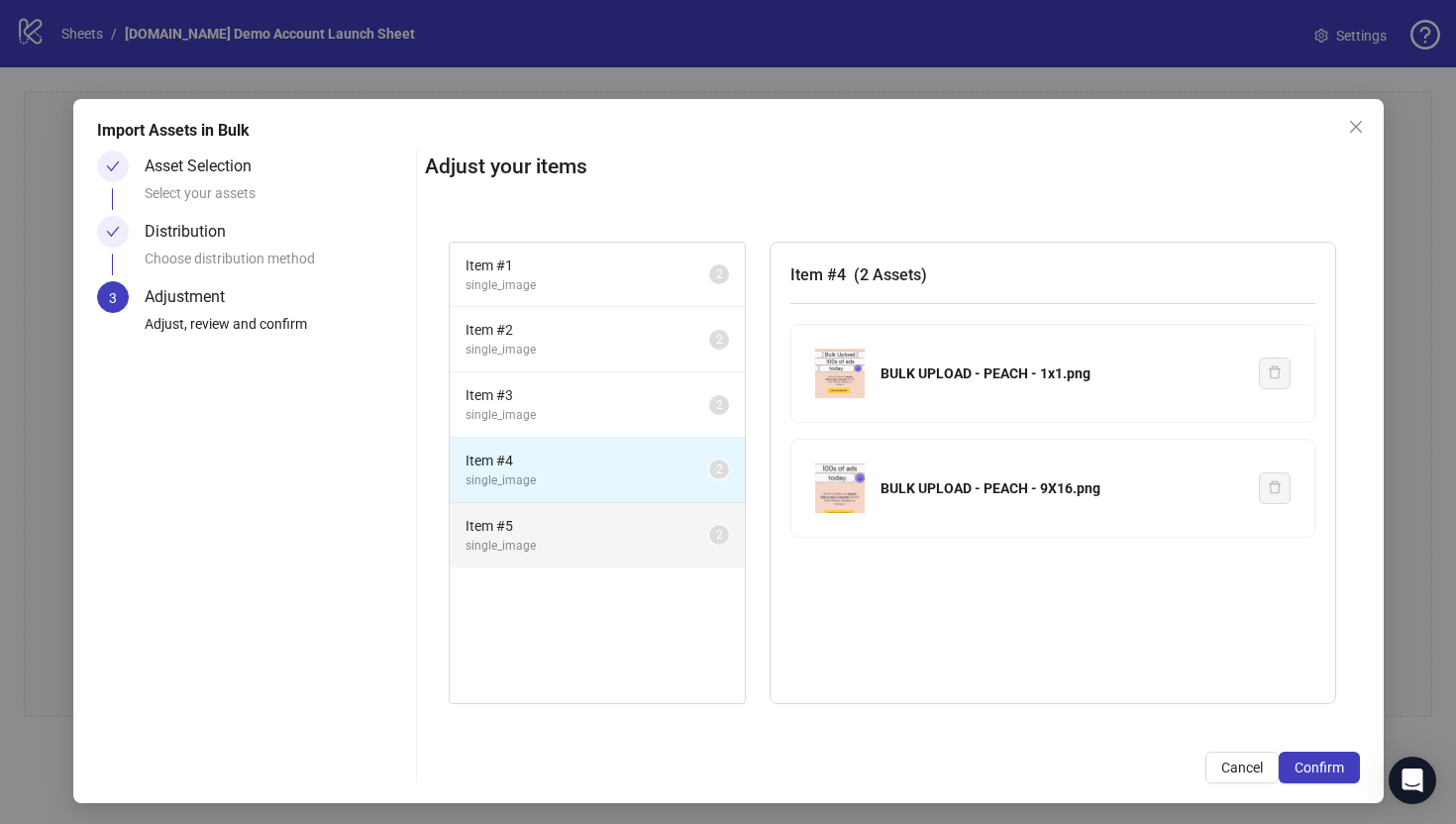 click on "Item # 5" at bounding box center [587, 526] 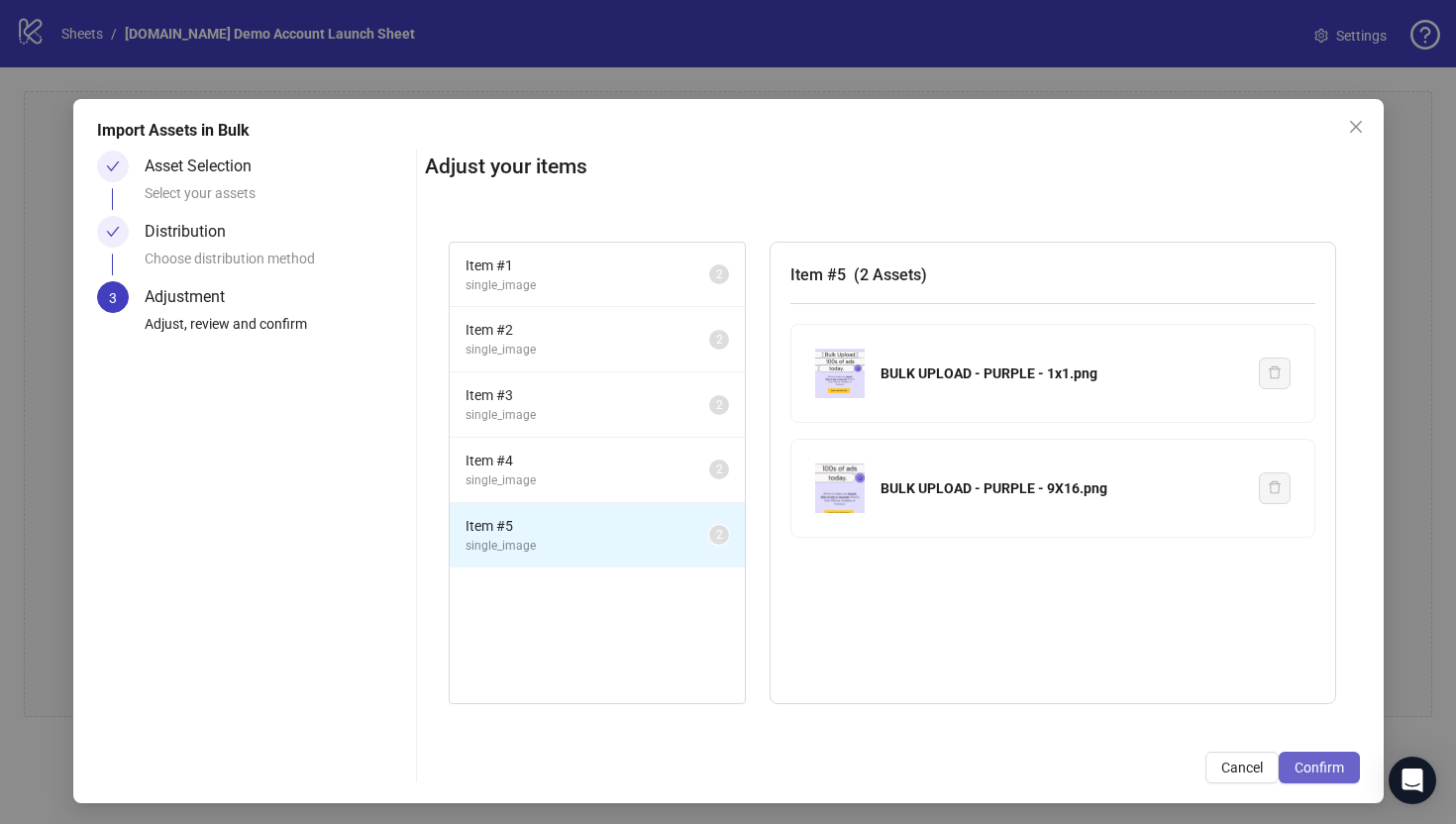 click on "Confirm" at bounding box center (1319, 768) 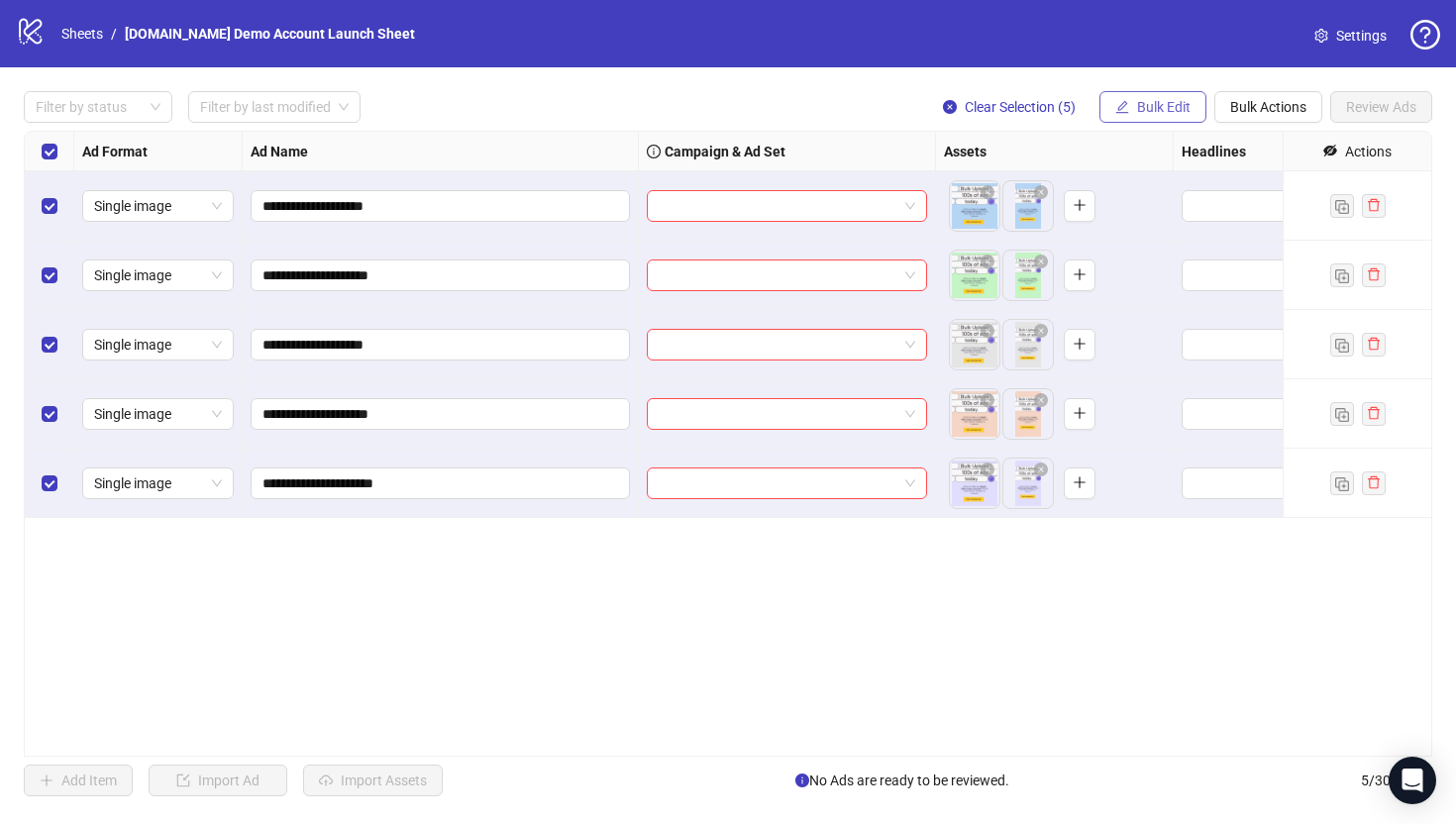 click on "Bulk Edit" at bounding box center [1164, 107] 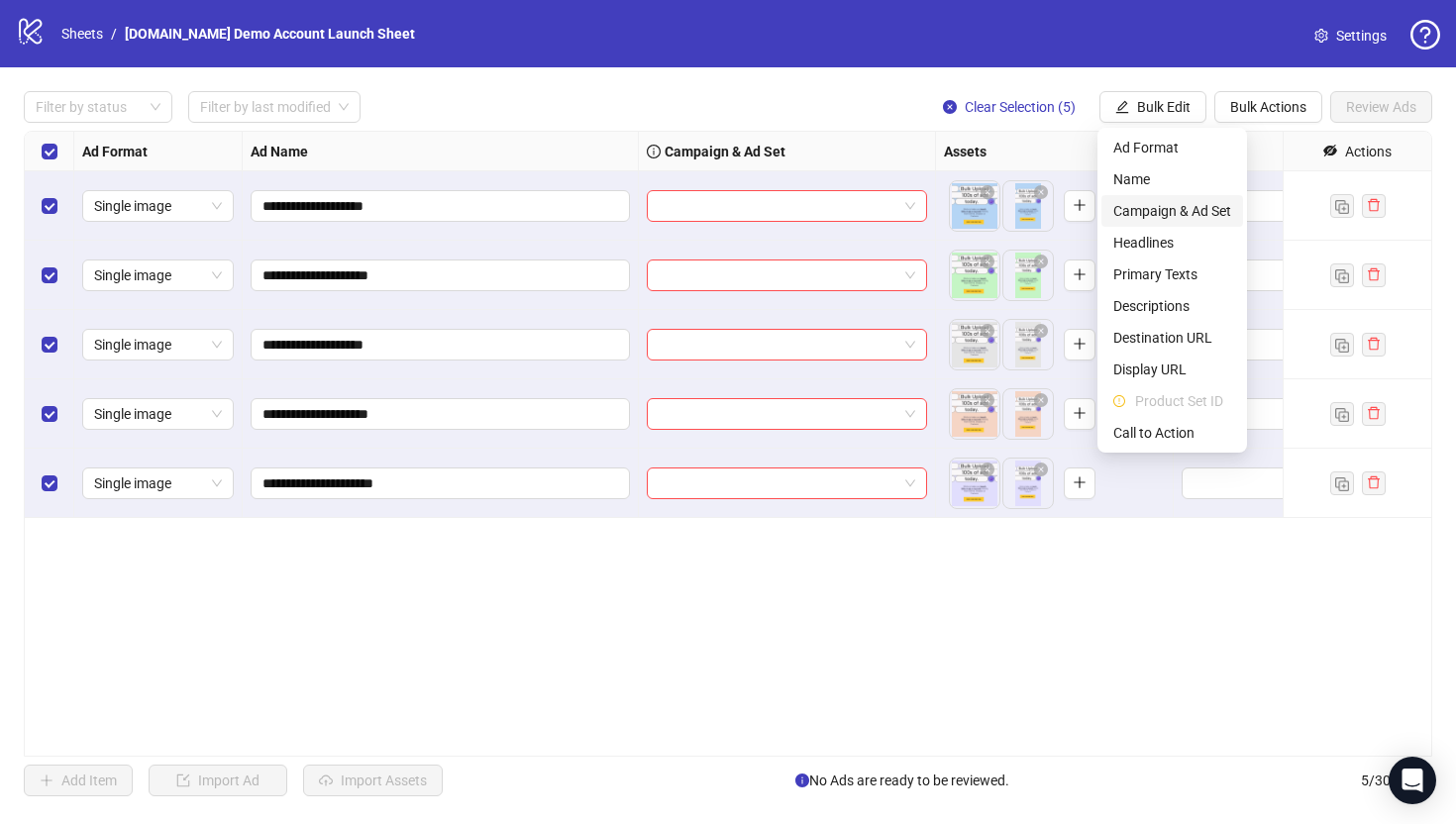 click on "Campaign & Ad Set" at bounding box center (1172, 211) 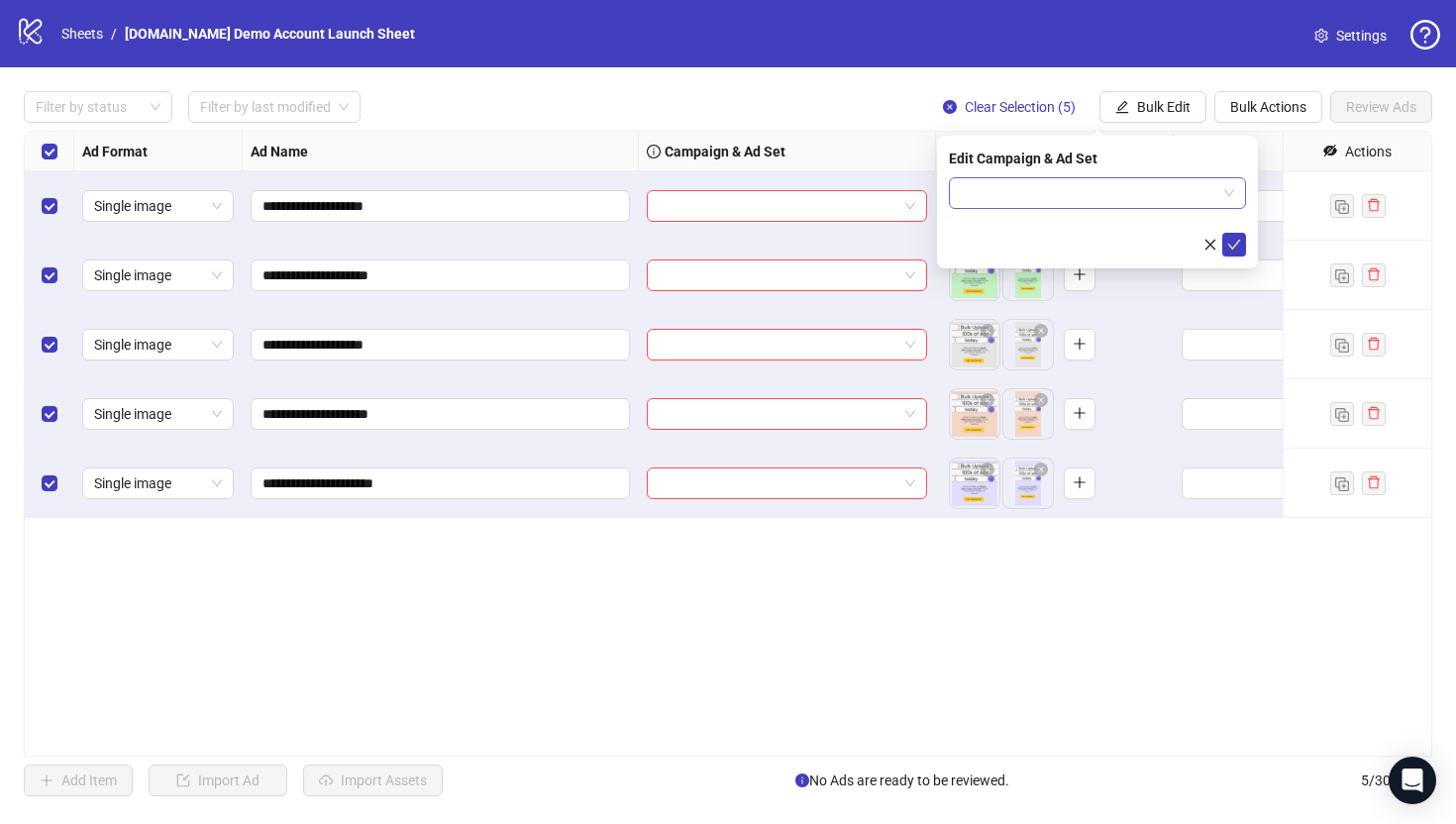 click at bounding box center (1089, 193) 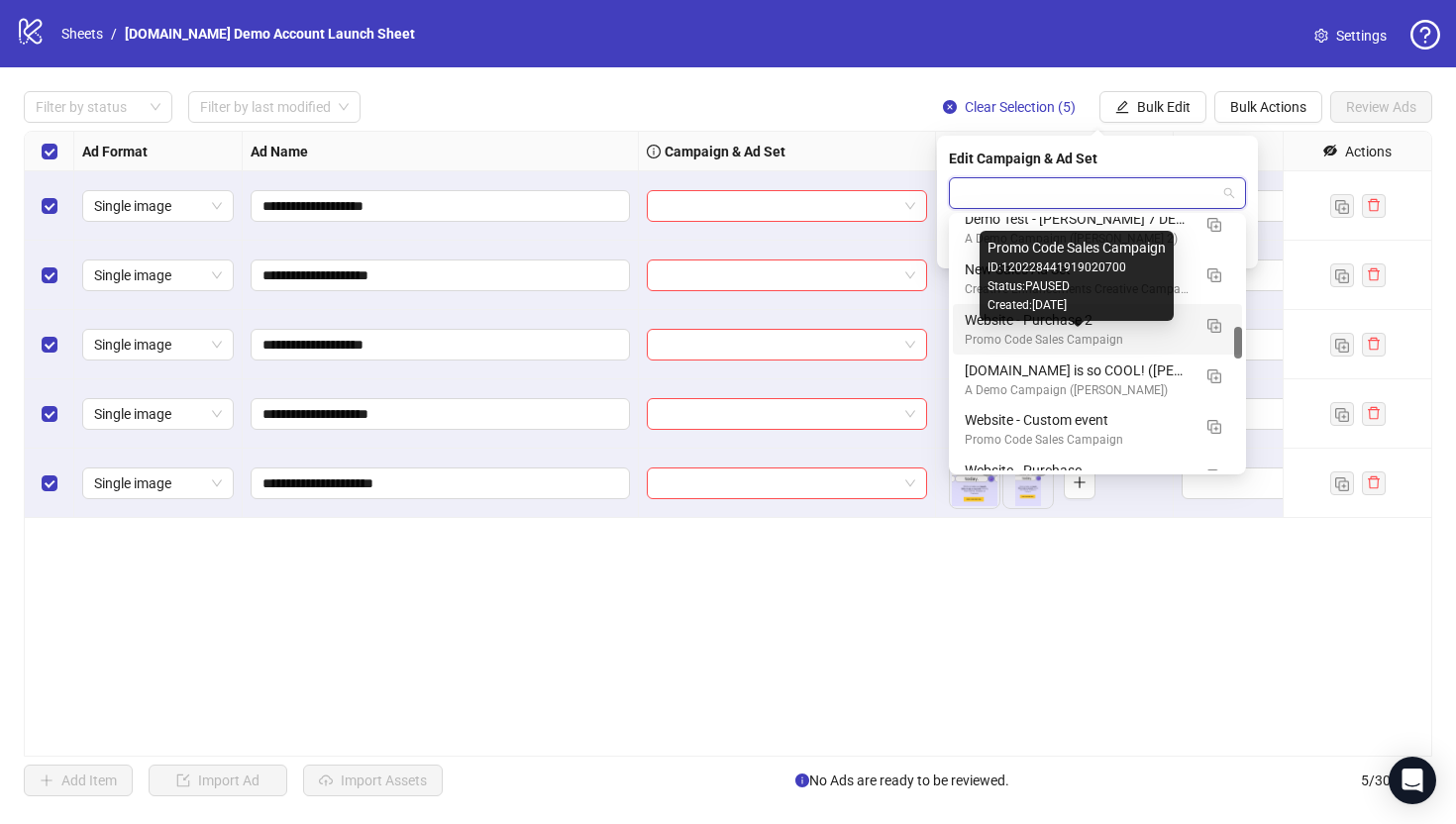 scroll, scrollTop: 871, scrollLeft: 0, axis: vertical 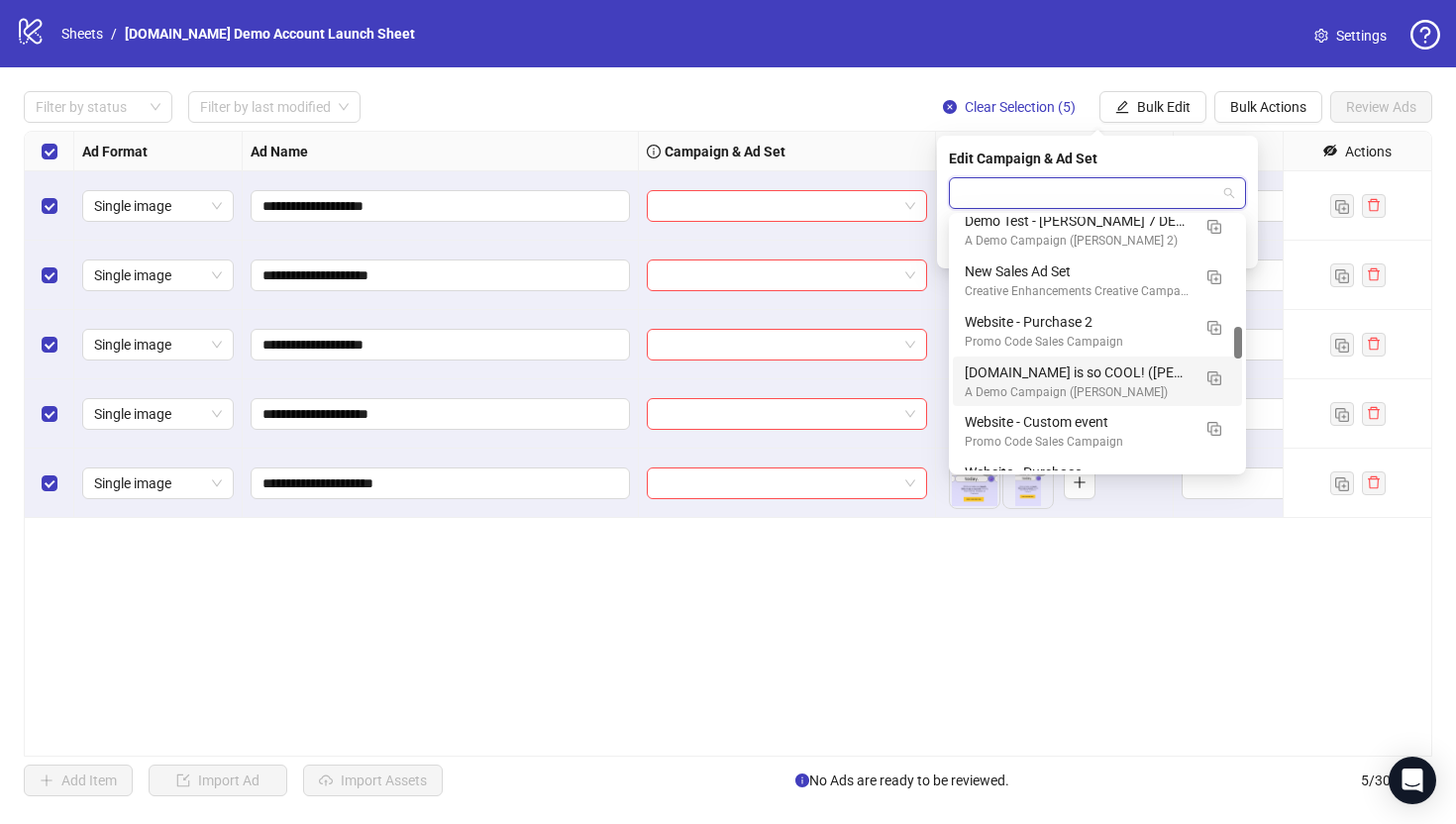 click on "[DOMAIN_NAME] is so COOL! ([PERSON_NAME]) - June Burst" at bounding box center [1078, 372] 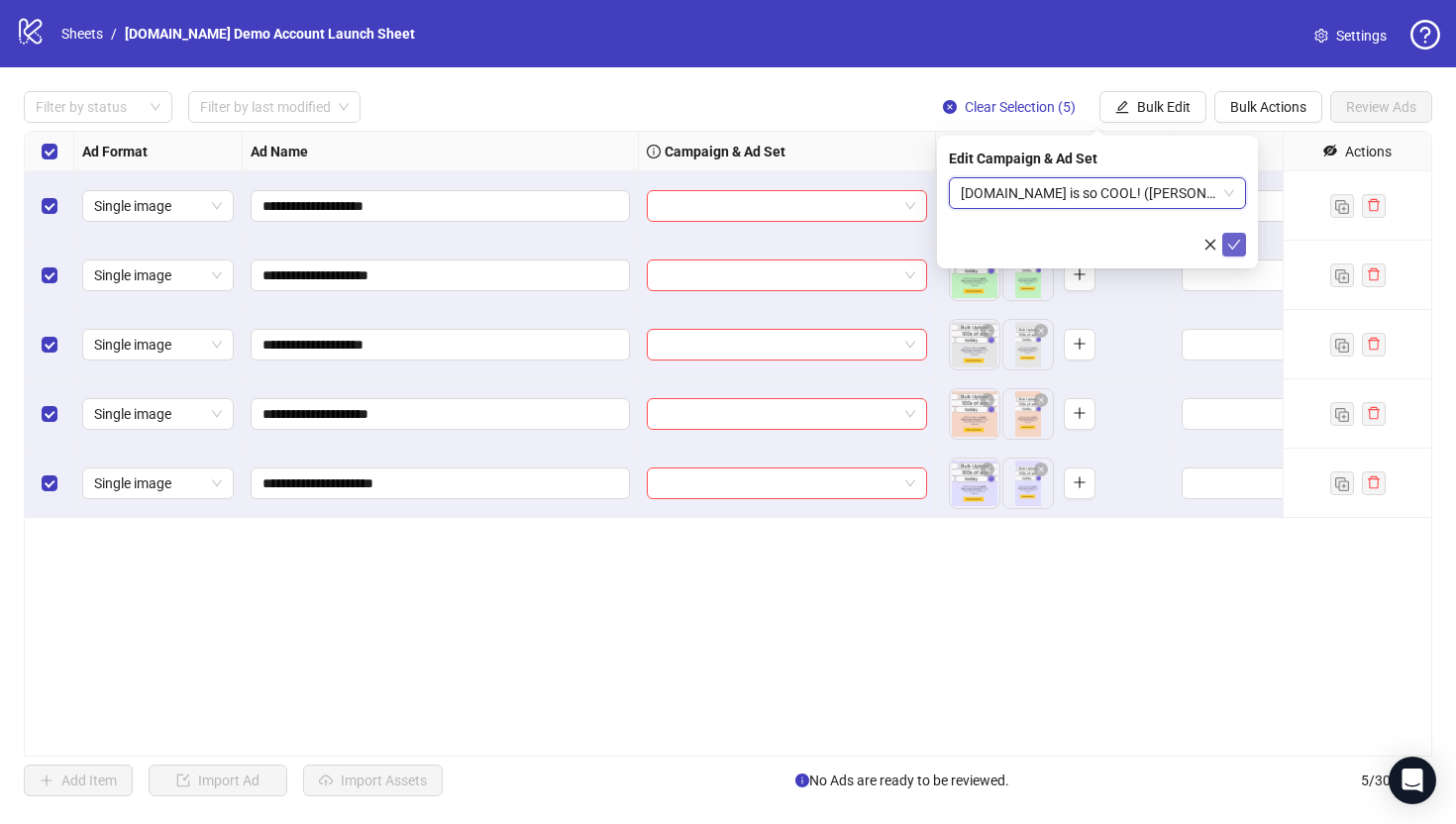 click 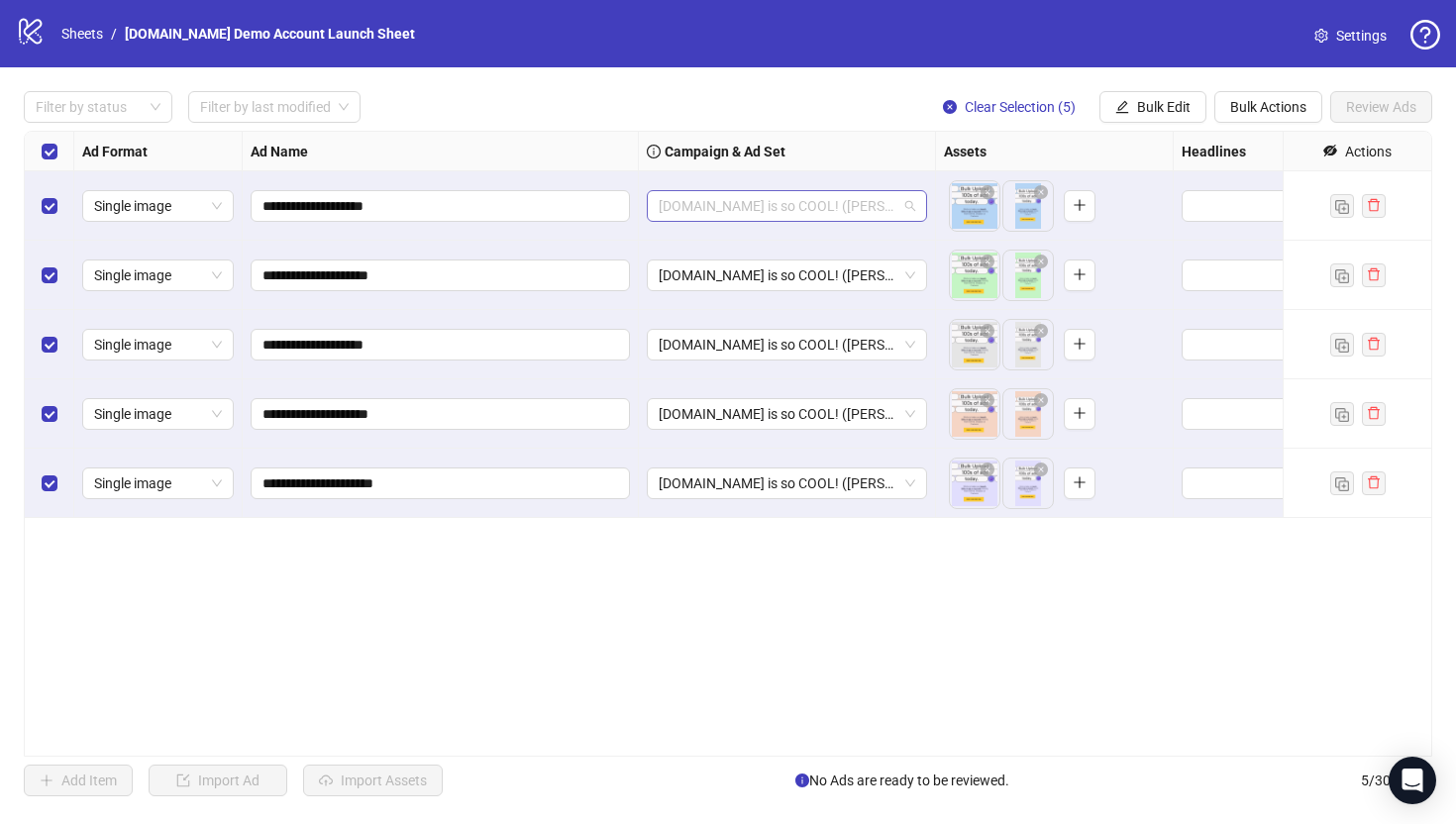 click on "[DOMAIN_NAME] is so COOL! ([PERSON_NAME]) - June Burst" at bounding box center [786, 206] 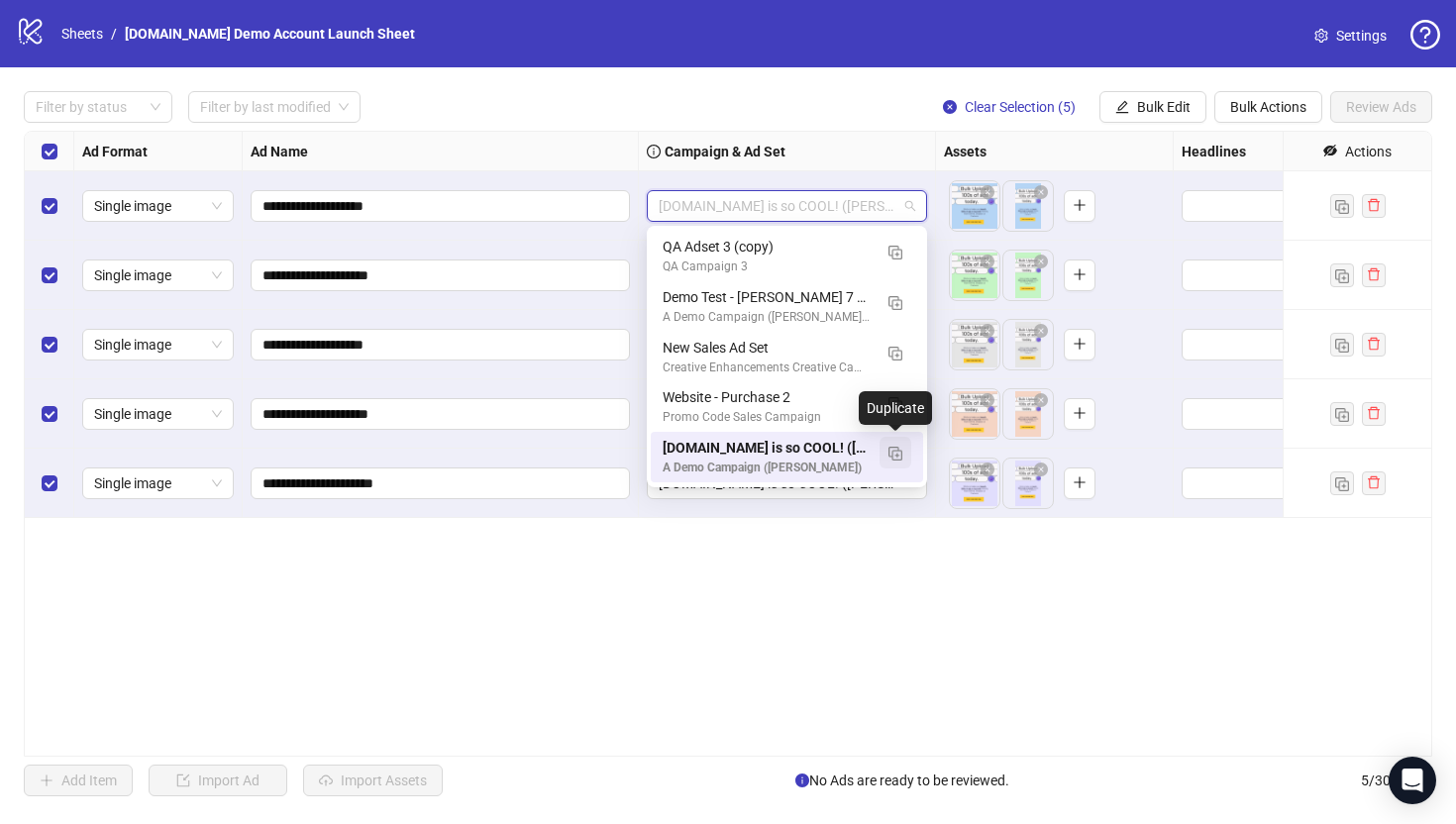 click at bounding box center (895, 454) 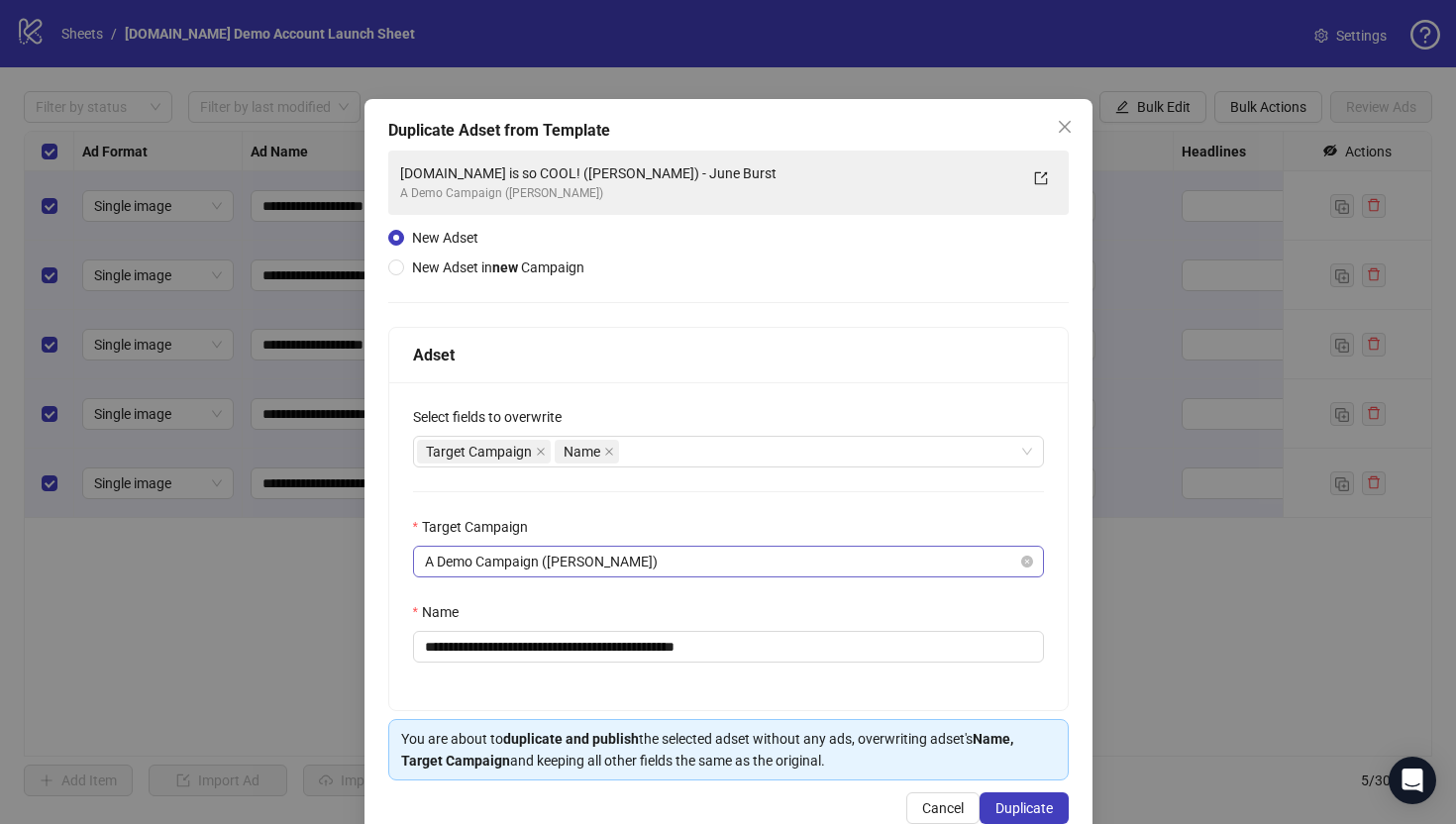 click on "A Demo Campaign ([PERSON_NAME])" at bounding box center [728, 562] 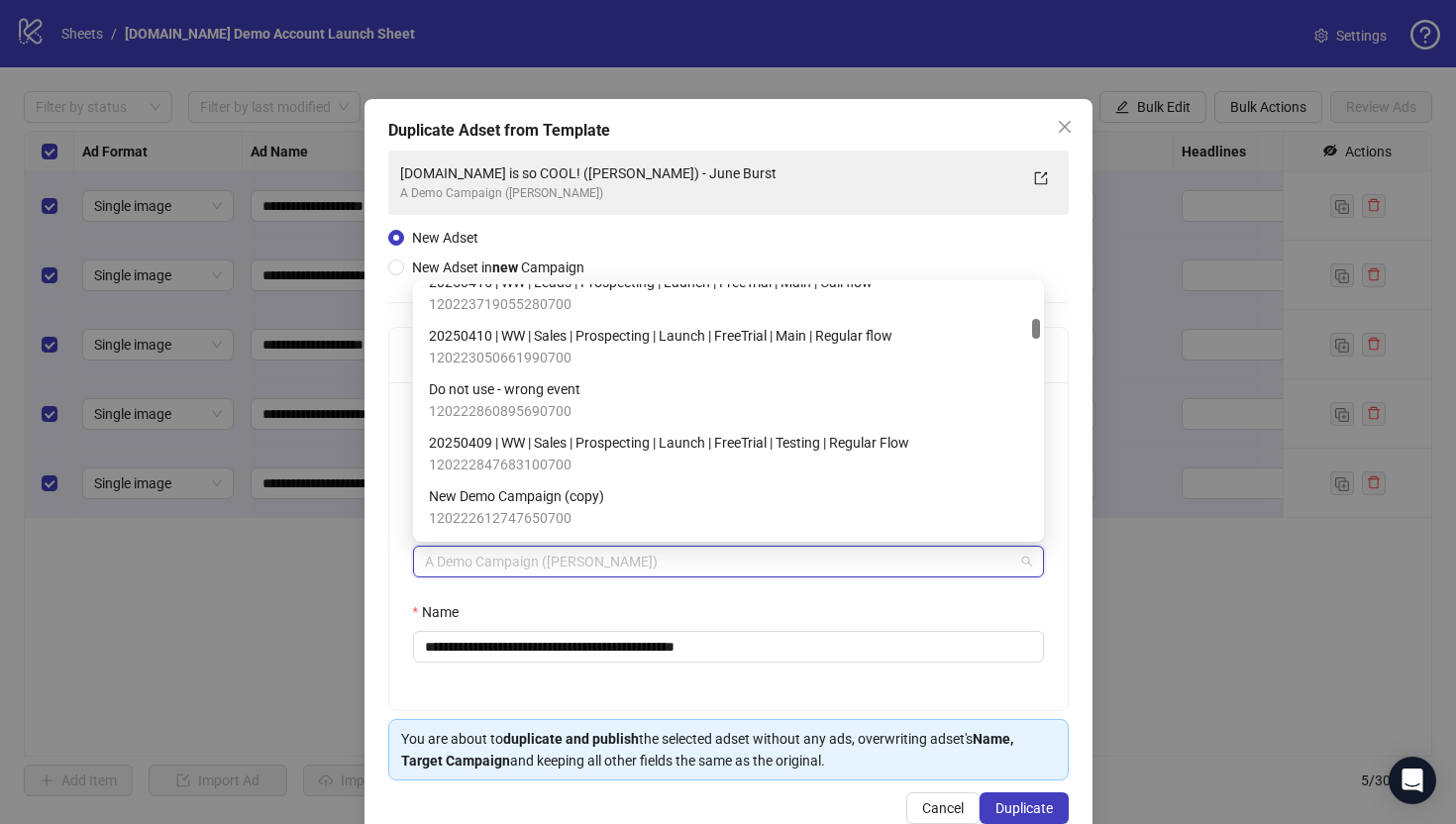 scroll, scrollTop: 662, scrollLeft: 0, axis: vertical 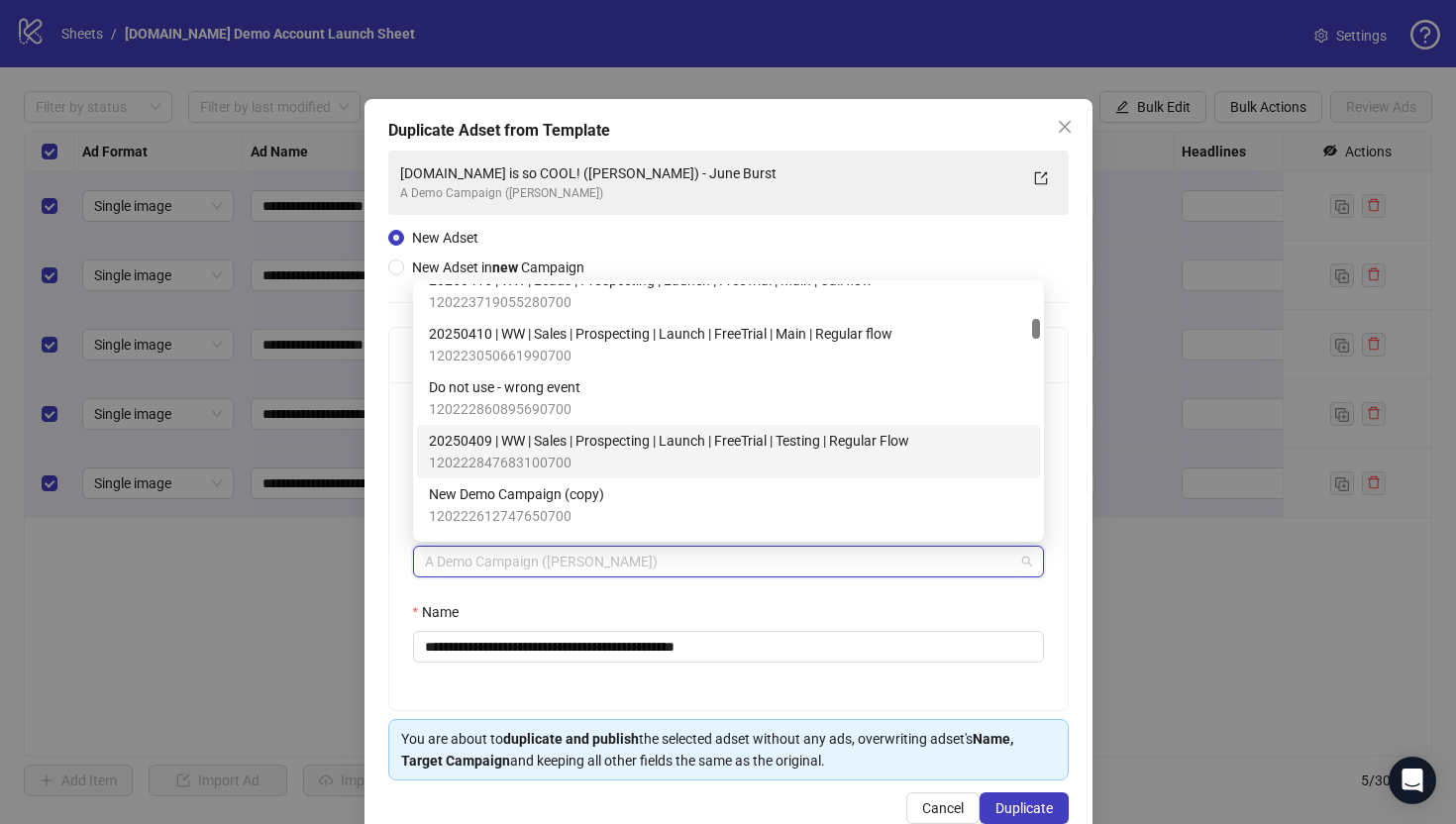 click on "**********" at bounding box center [728, 546] 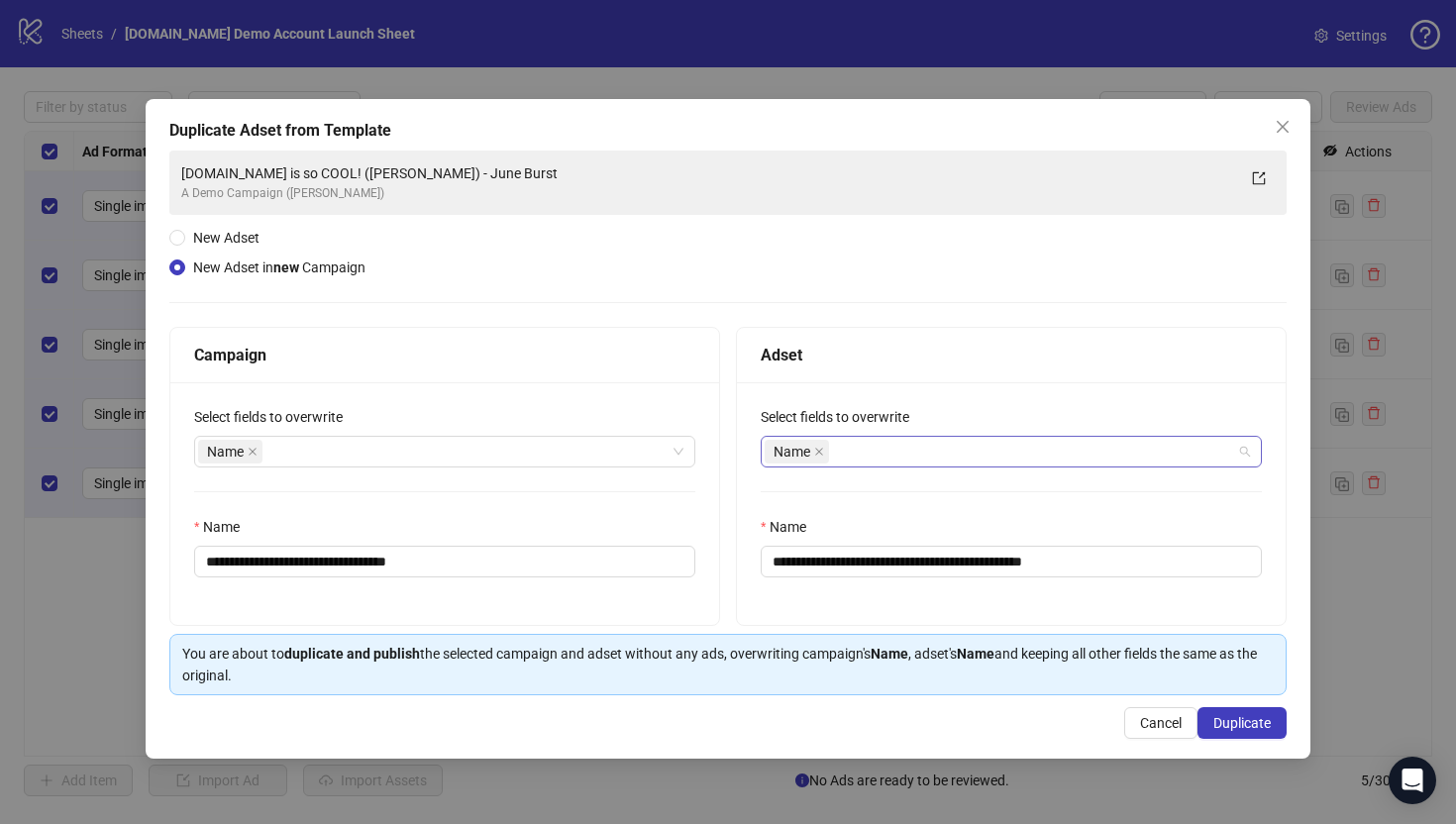 click on "Name" at bounding box center [1000, 452] 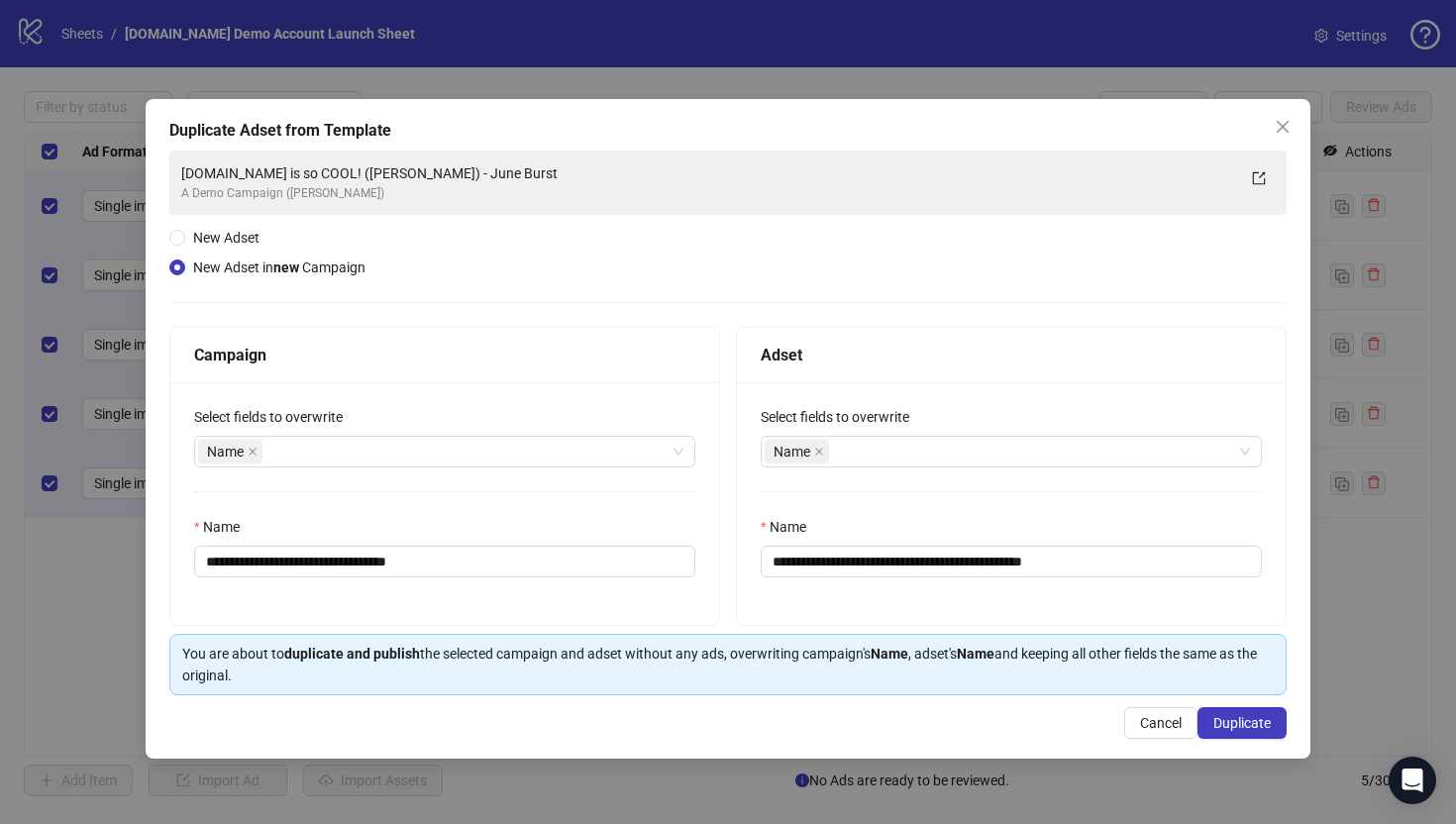 click on "Adset" at bounding box center (1011, 355) 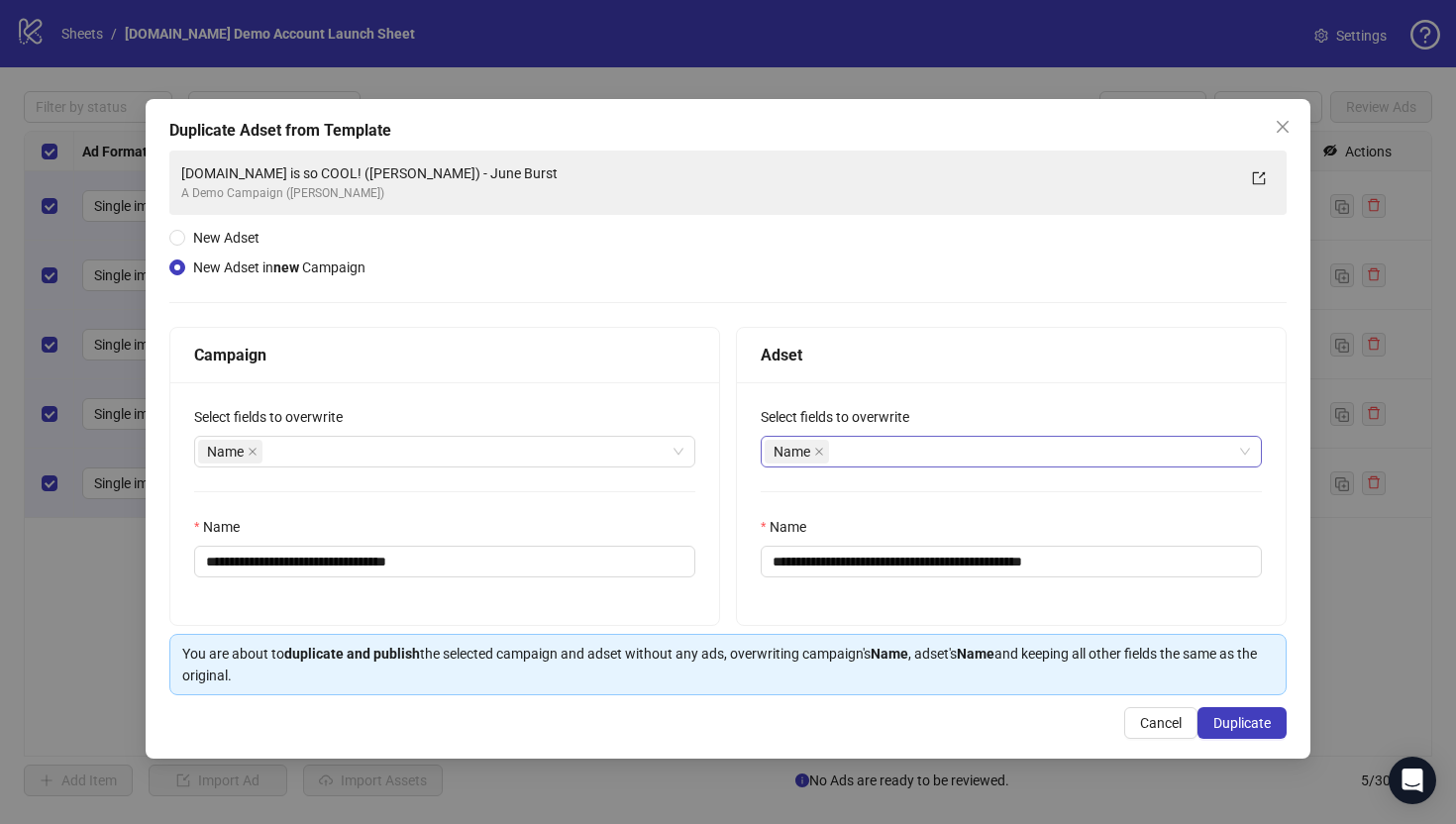 click on "Name" at bounding box center (1000, 452) 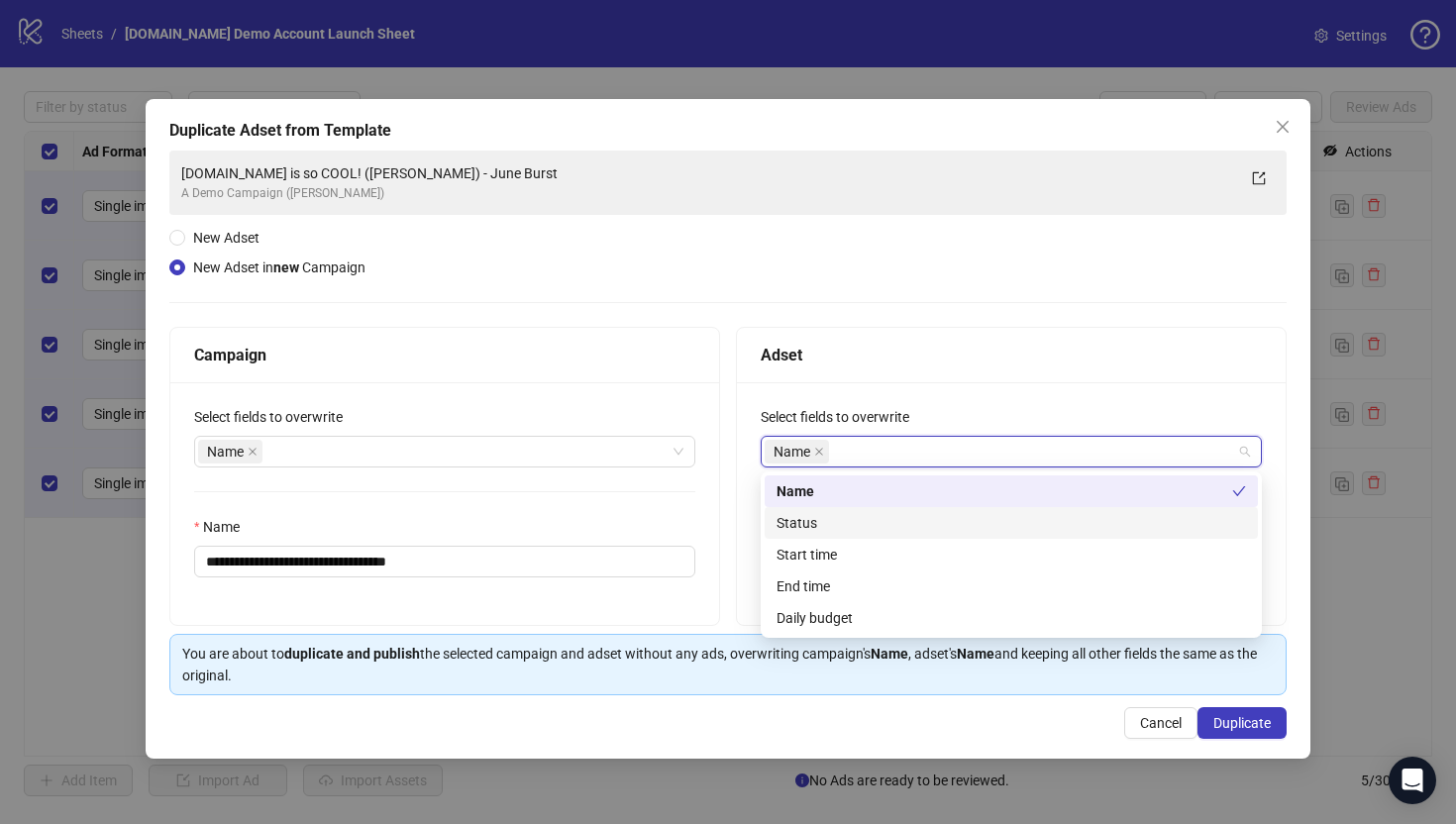 click on "Adset" at bounding box center [1011, 355] 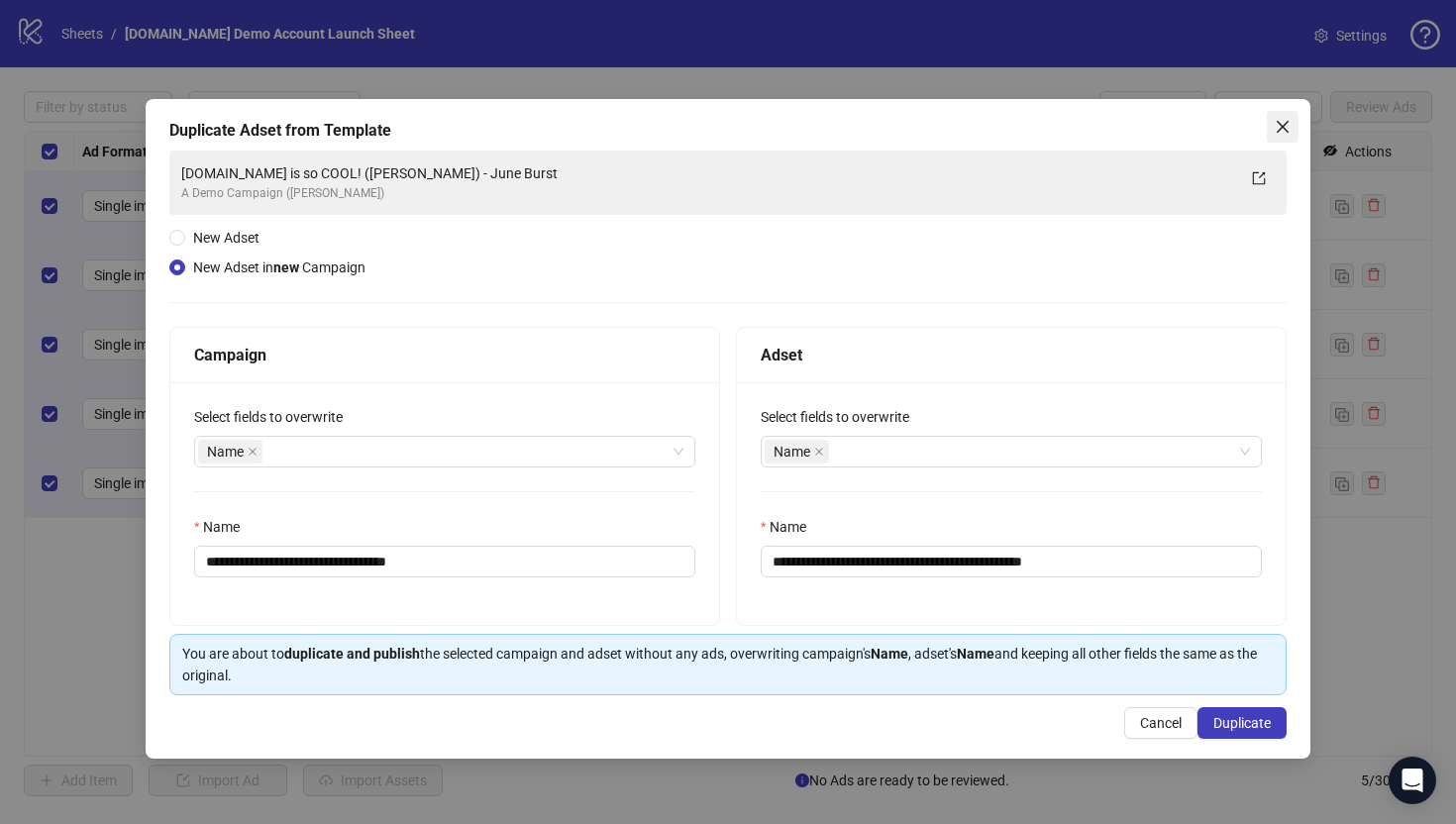 click 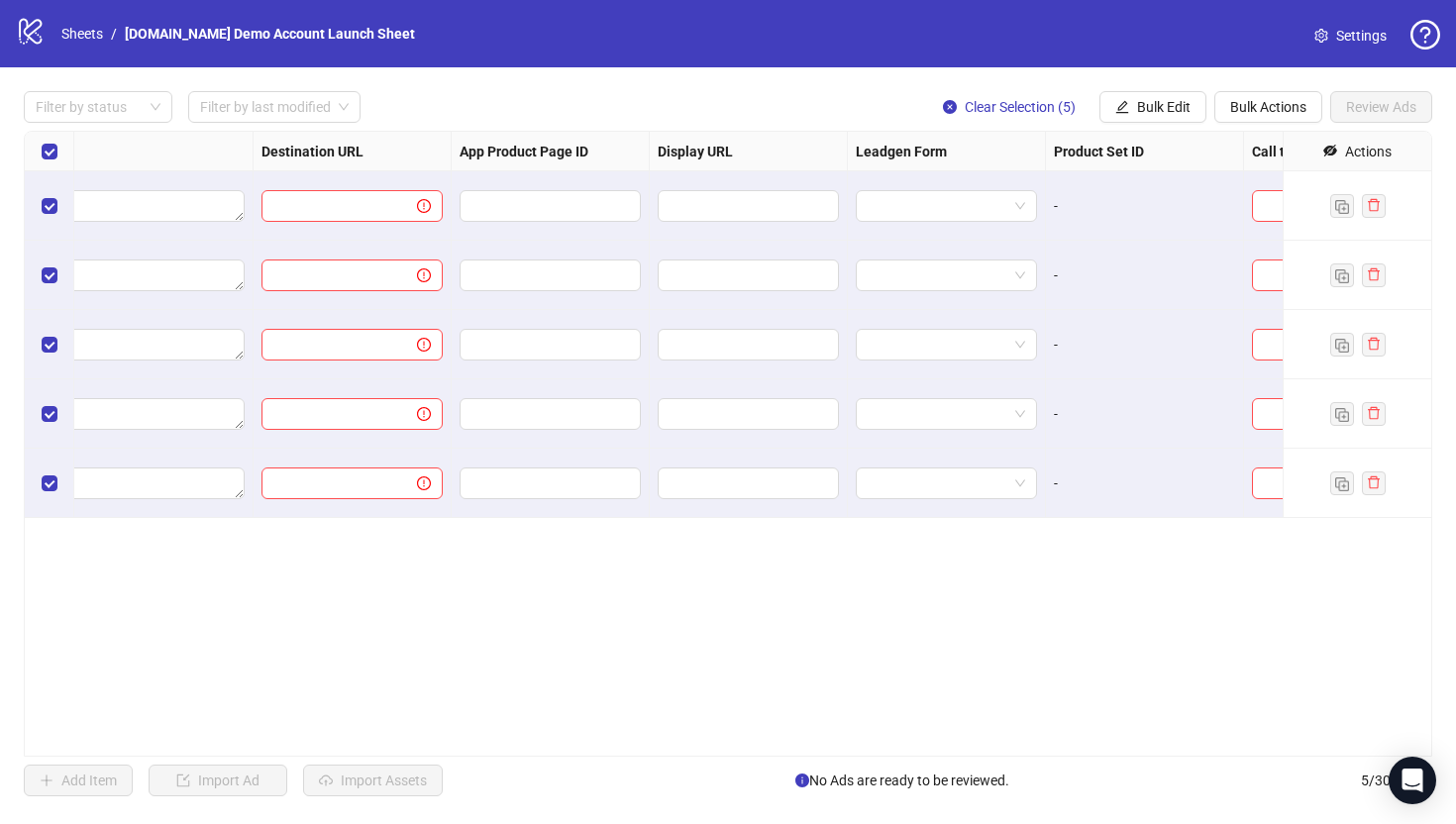 scroll, scrollTop: 0, scrollLeft: 1705, axis: horizontal 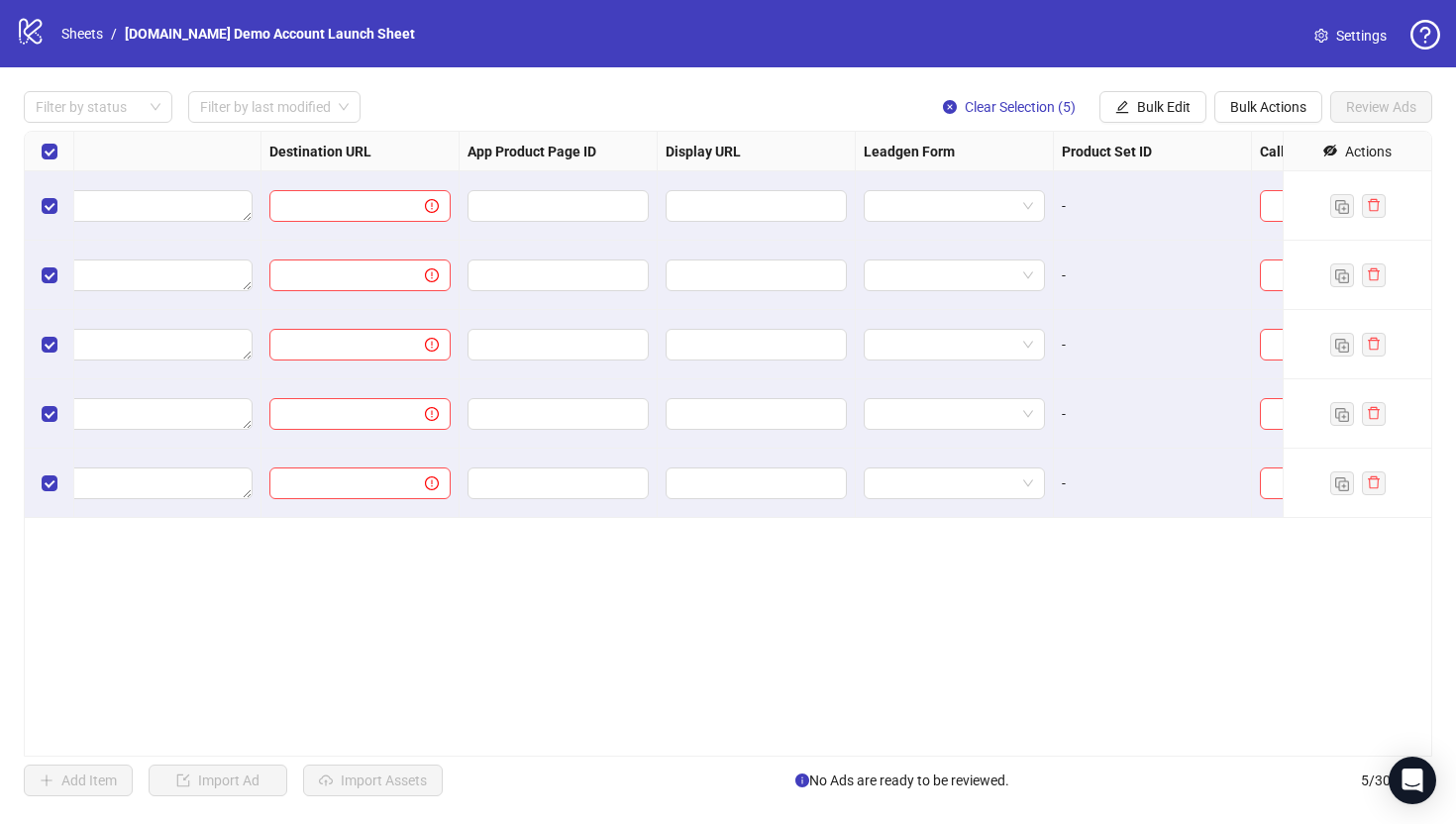 click 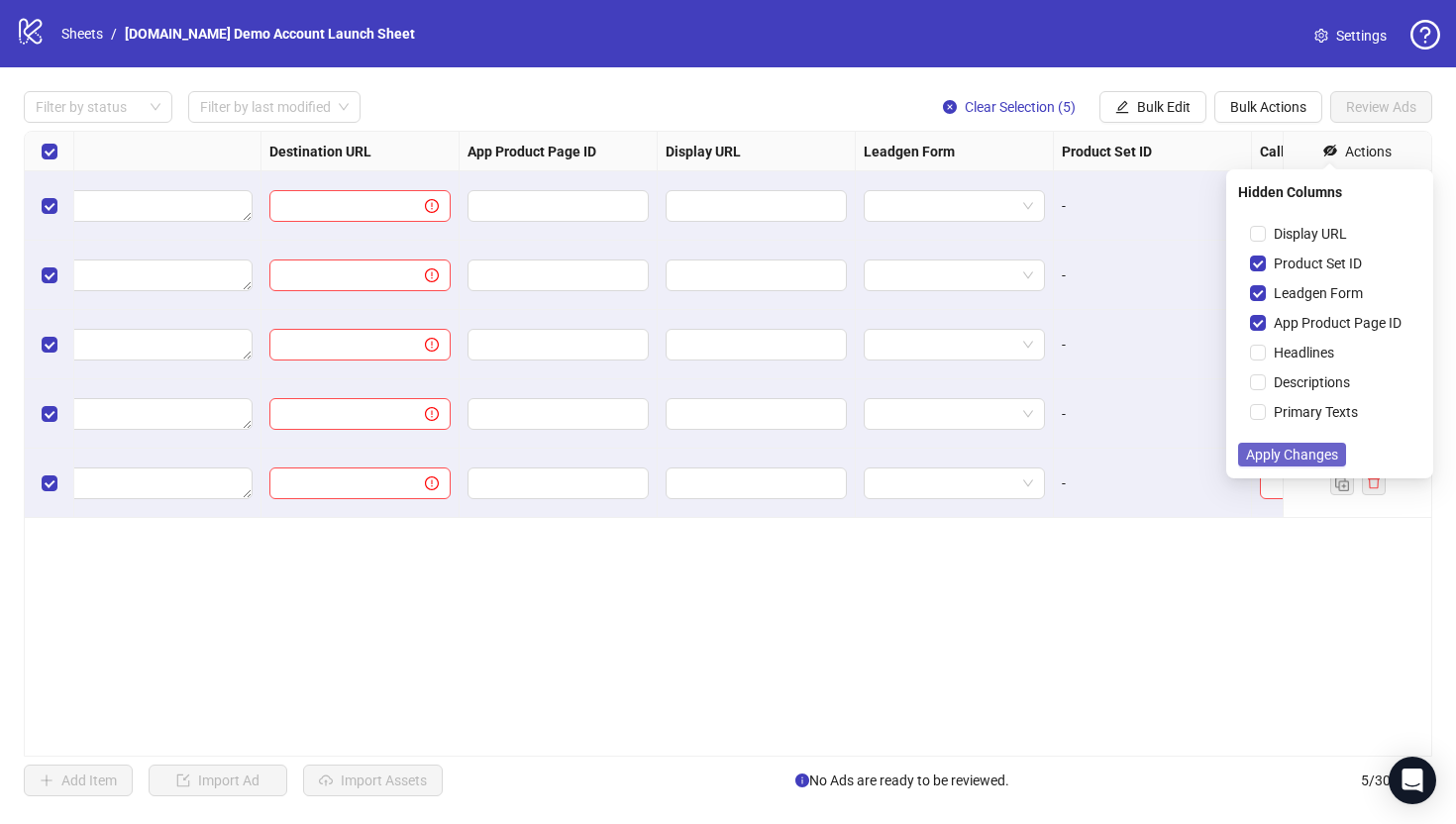 click on "Apply Changes" at bounding box center [1292, 455] 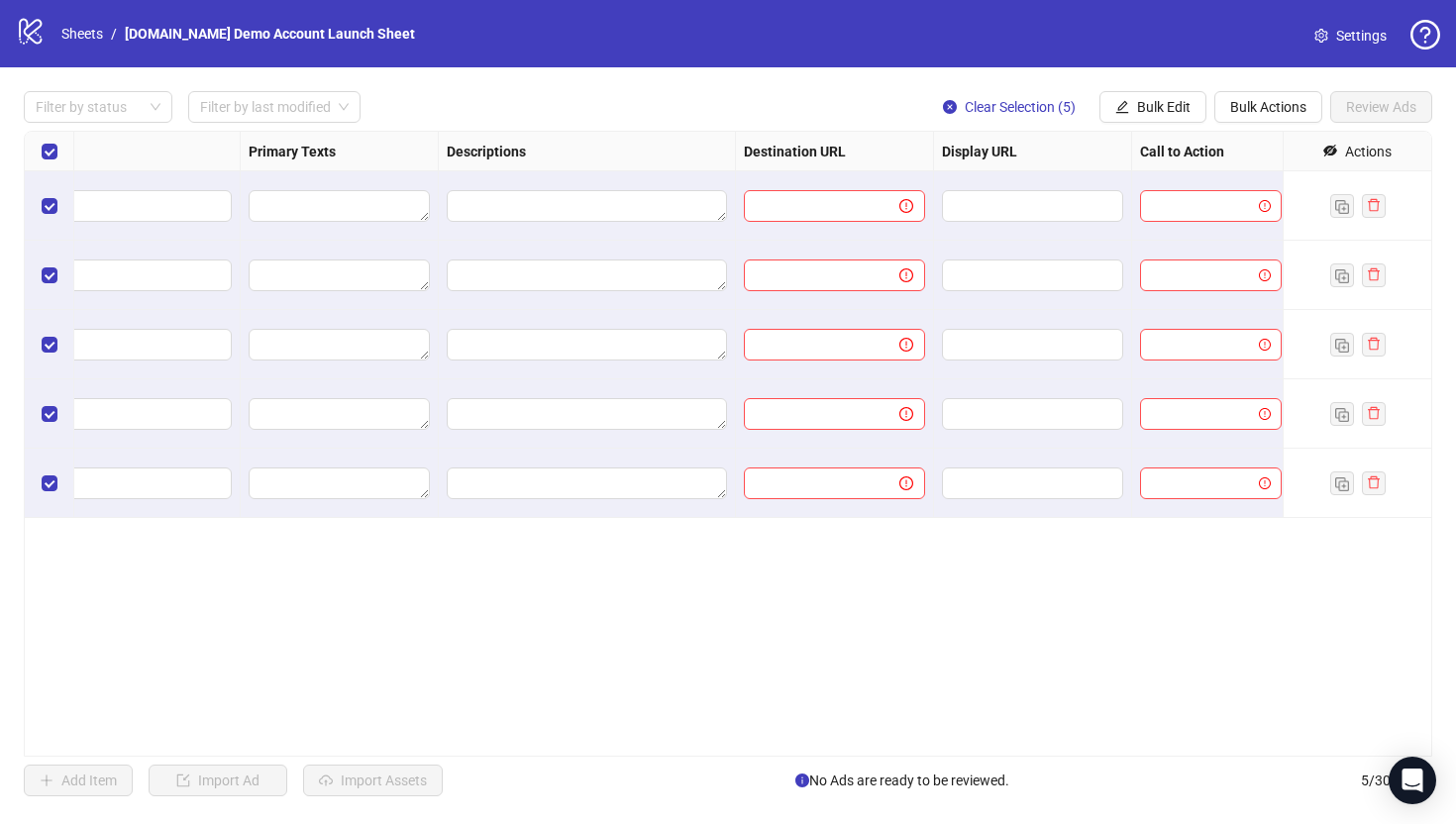 scroll, scrollTop: 0, scrollLeft: 1238, axis: horizontal 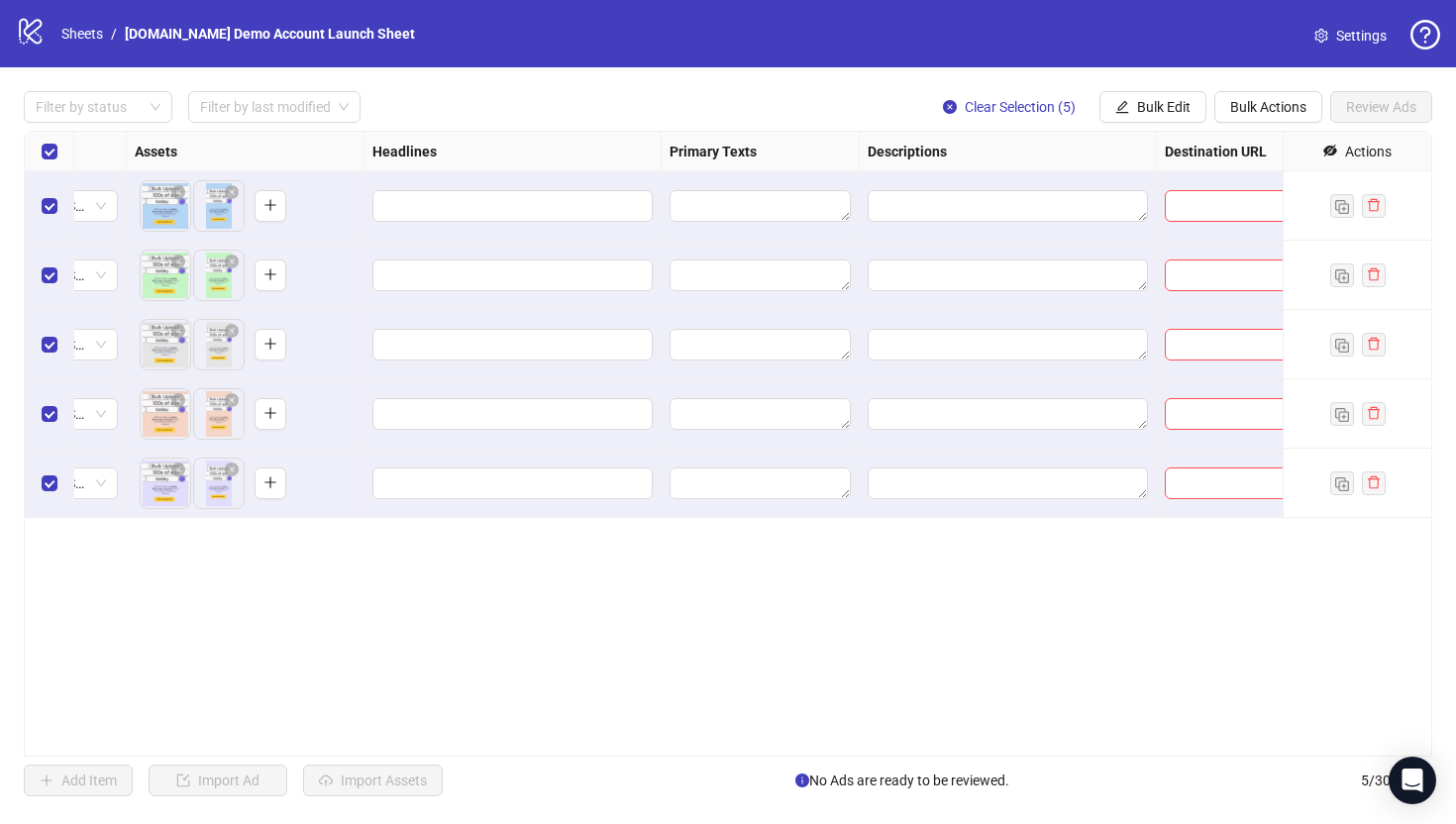 click on "Ad Format Ad Name Campaign & Ad Set Assets Headlines Primary Texts Descriptions Destination URL Display URL Call to Action Actions [DOMAIN_NAME] is so COOL! ([PERSON_NAME]) - June Burst
To pick up a draggable item, press the space bar.
While dragging, use the arrow keys to move the item.
Press space again to drop the item in its new position, or press escape to cancel.
[DOMAIN_NAME] is so COOL! ([PERSON_NAME]) - June Burst
To pick up a draggable item, press the space bar.
While dragging, use the arrow keys to move the item.
Press space again to drop the item in its new position, or press escape to cancel.
[DOMAIN_NAME] is so COOL! ([PERSON_NAME]) - June Burst
To pick up a draggable item, press the space bar.
While dragging, use the arrow keys to move the item.
Press space again to drop the item in its new position, or press escape to cancel.
[DOMAIN_NAME] is so COOL! ([PERSON_NAME]) - June Burst [DOMAIN_NAME] is so COOL! ([PERSON_NAME]) - June Burst" at bounding box center [728, 444] 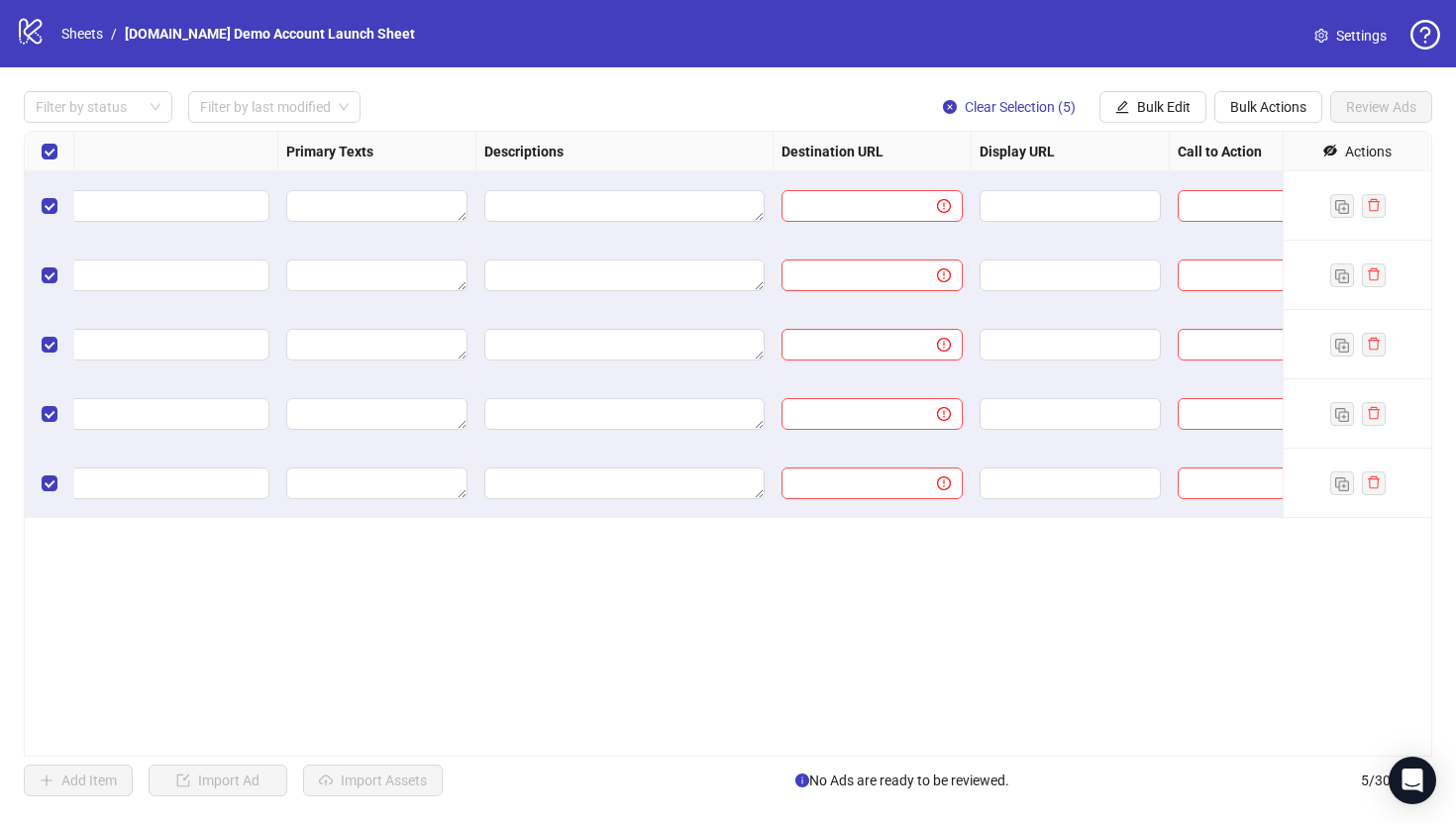 scroll, scrollTop: 0, scrollLeft: 1238, axis: horizontal 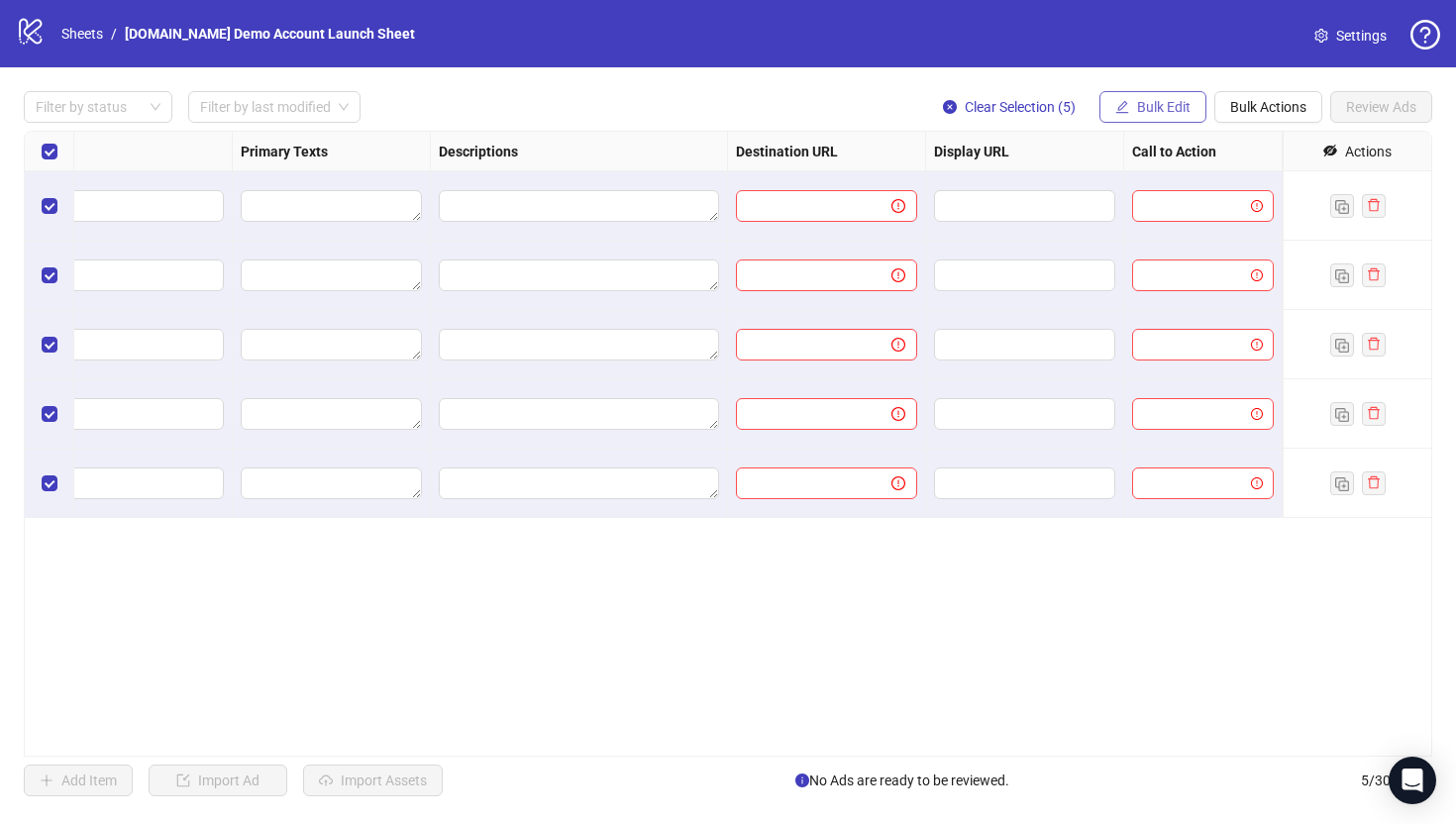 click on "Bulk Edit" at bounding box center (1164, 107) 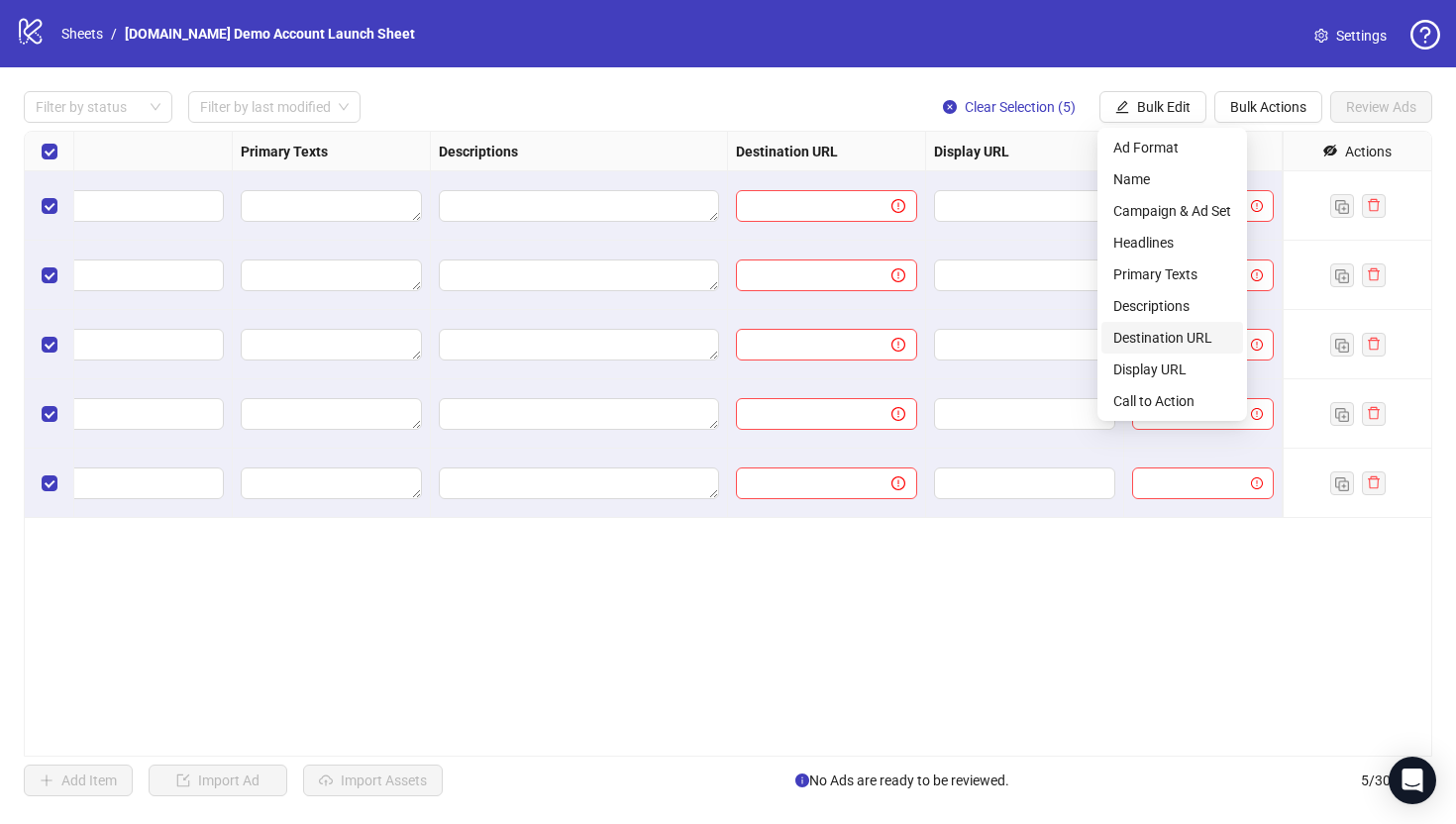 click on "Destination URL" at bounding box center (1172, 338) 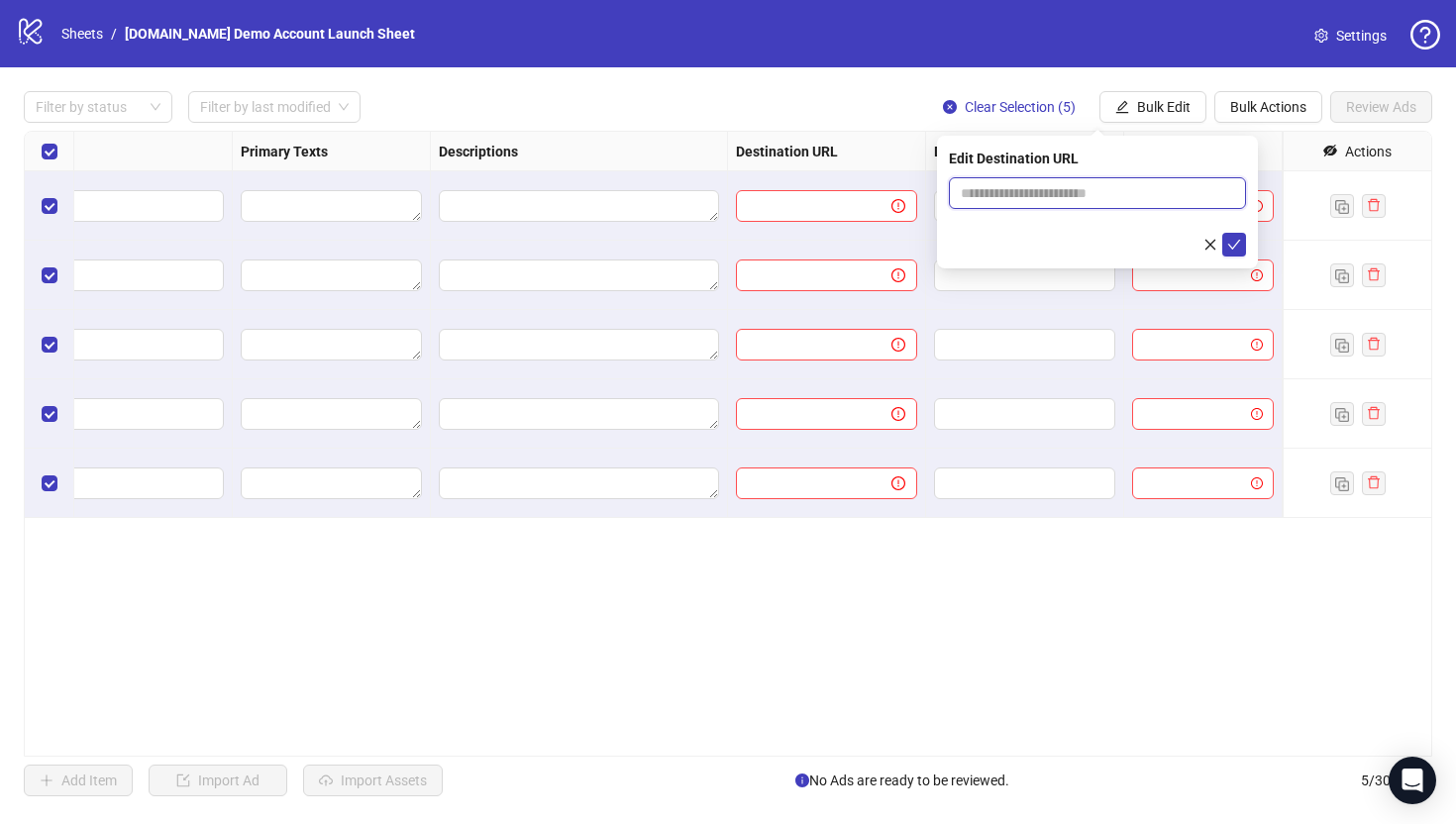 click at bounding box center (1090, 193) 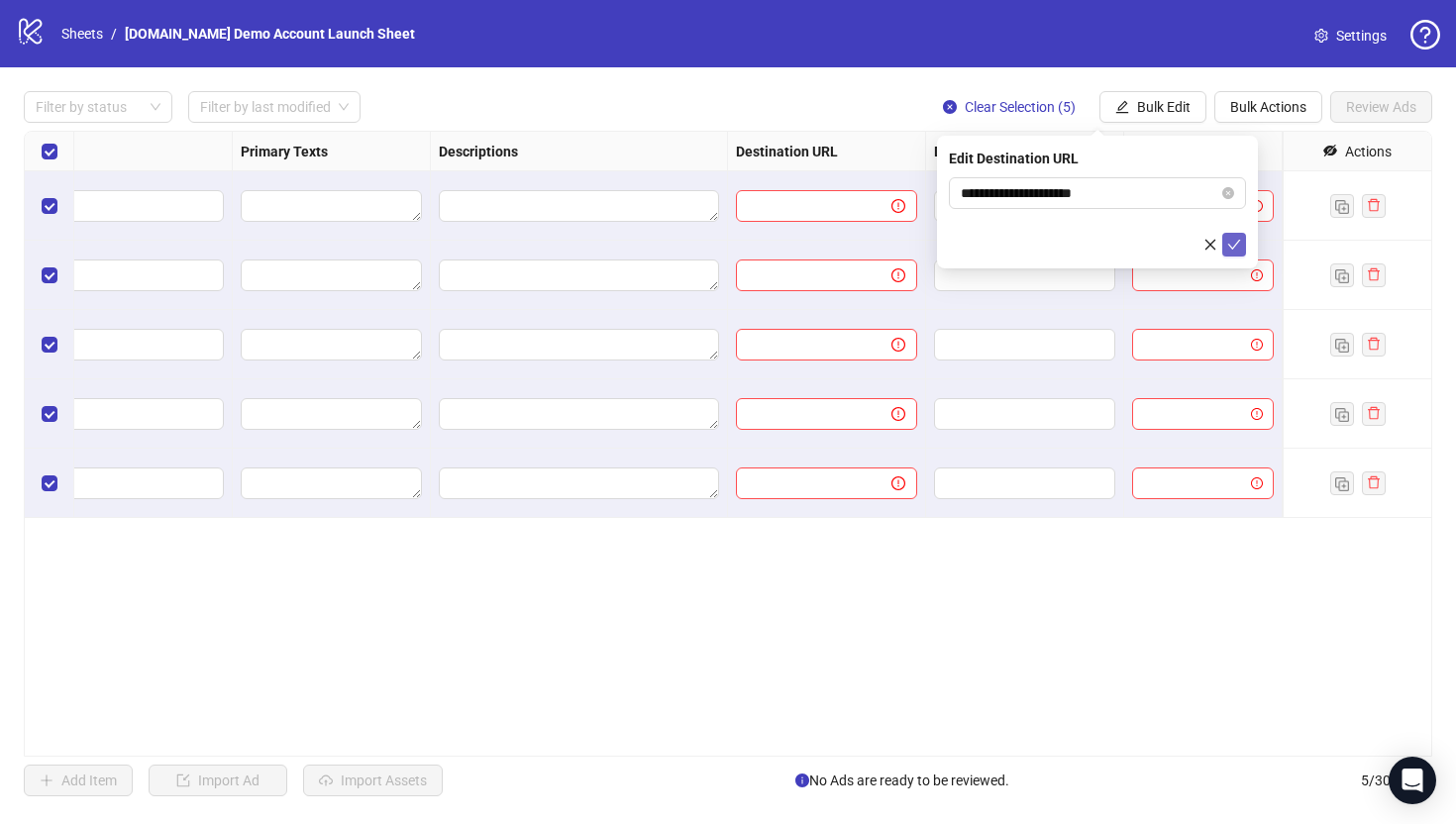 click 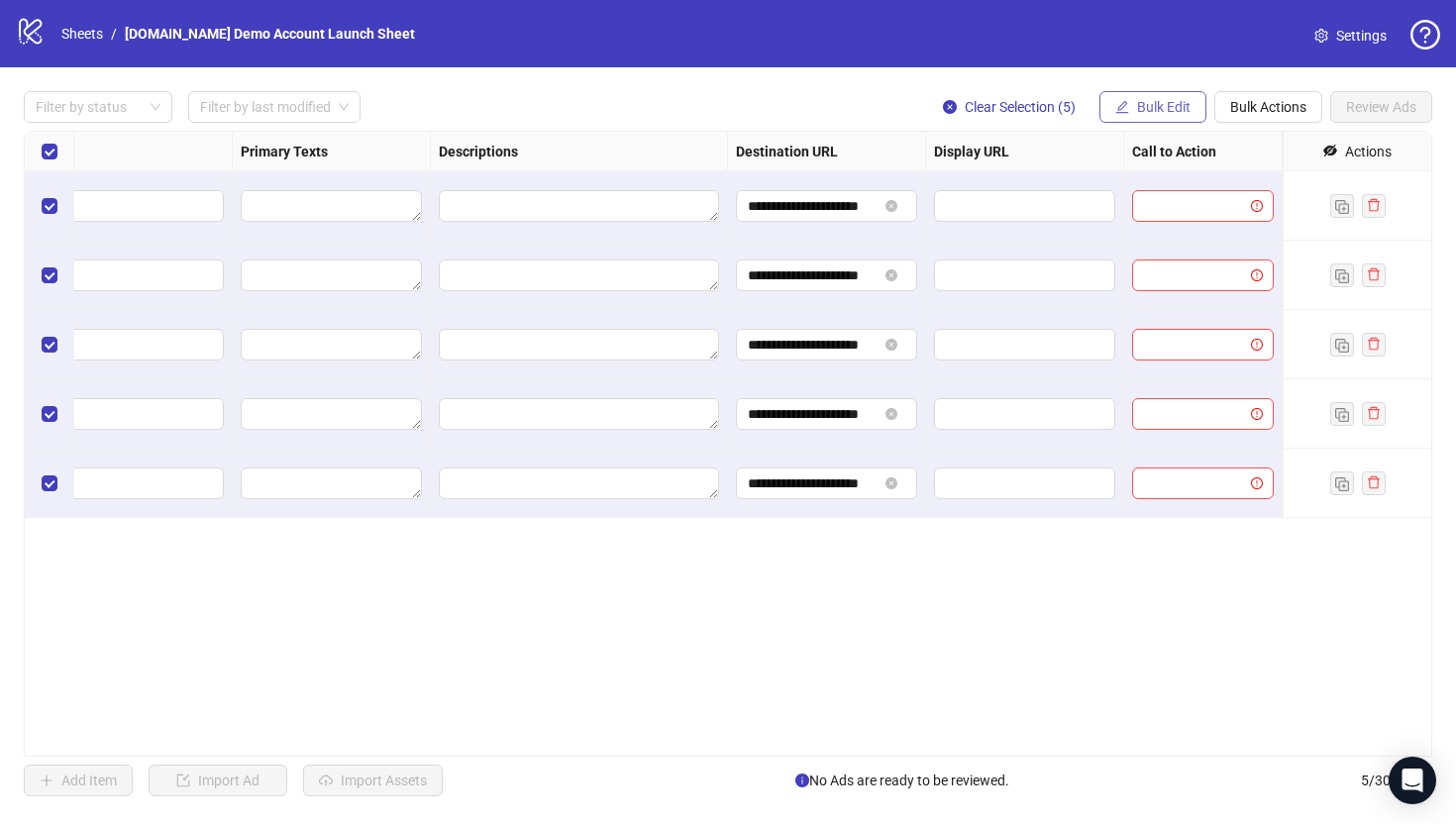 click on "Bulk Edit" at bounding box center (1164, 107) 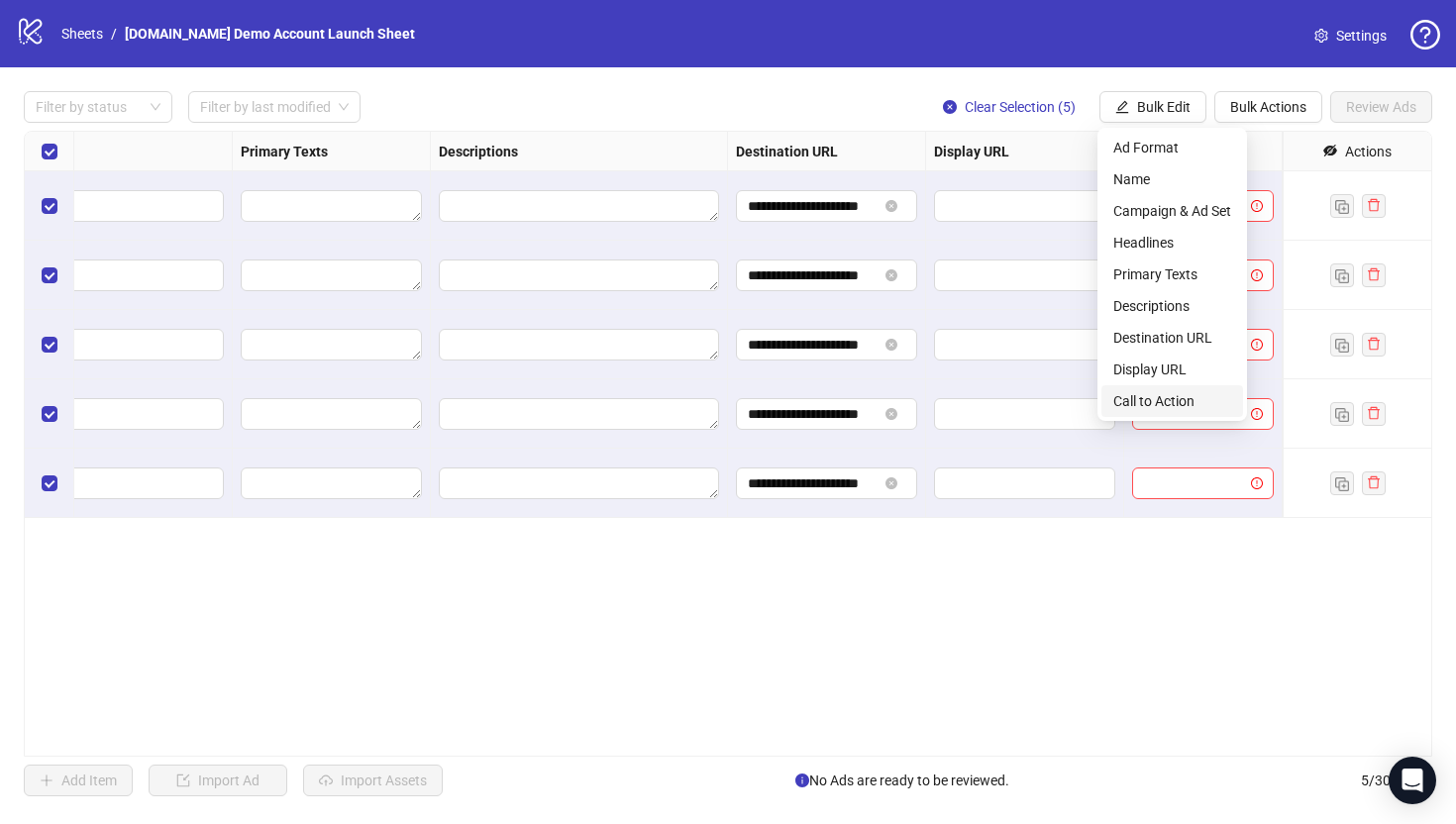 click on "Call to Action" at bounding box center (1172, 401) 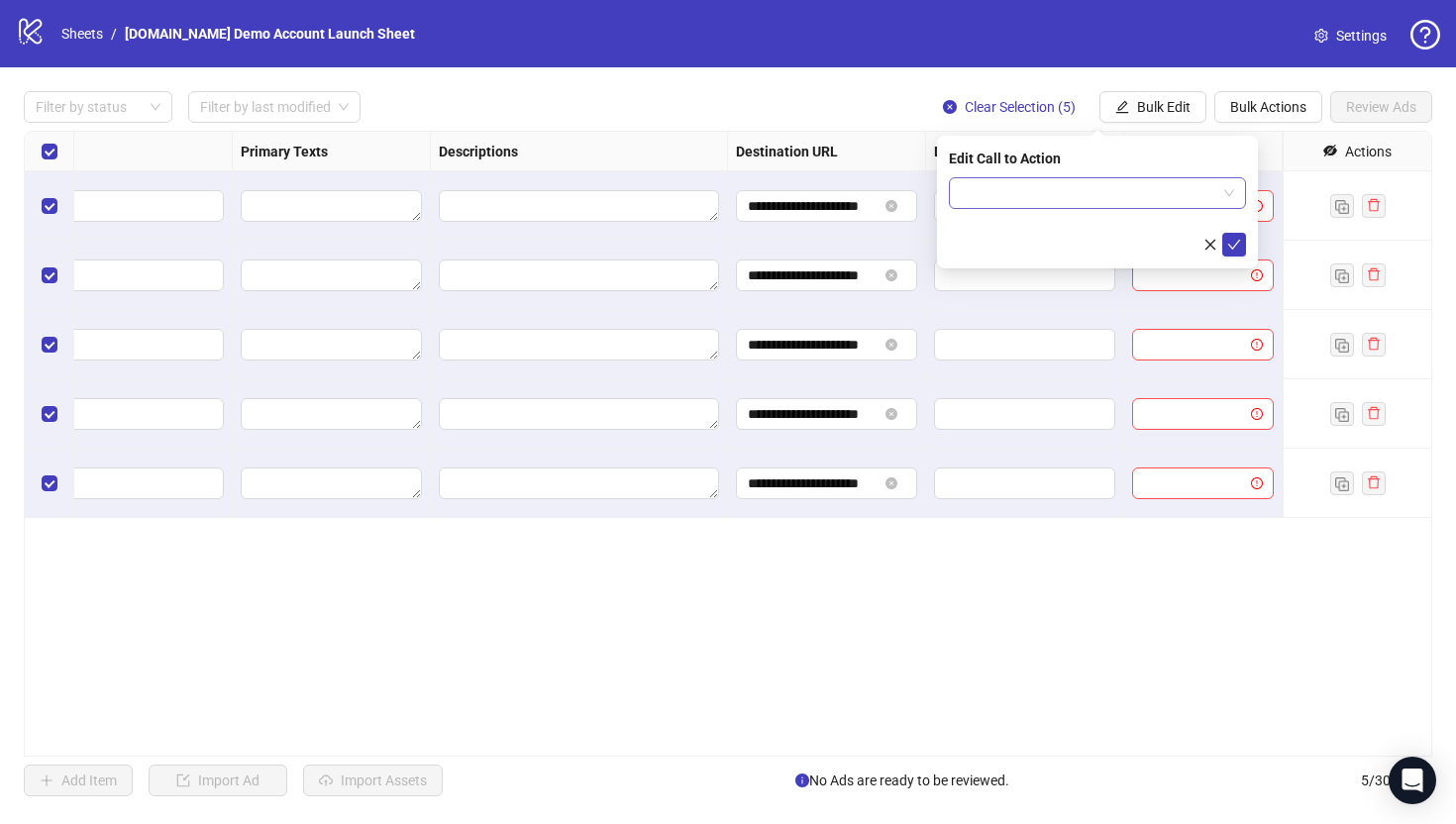 click at bounding box center [1089, 193] 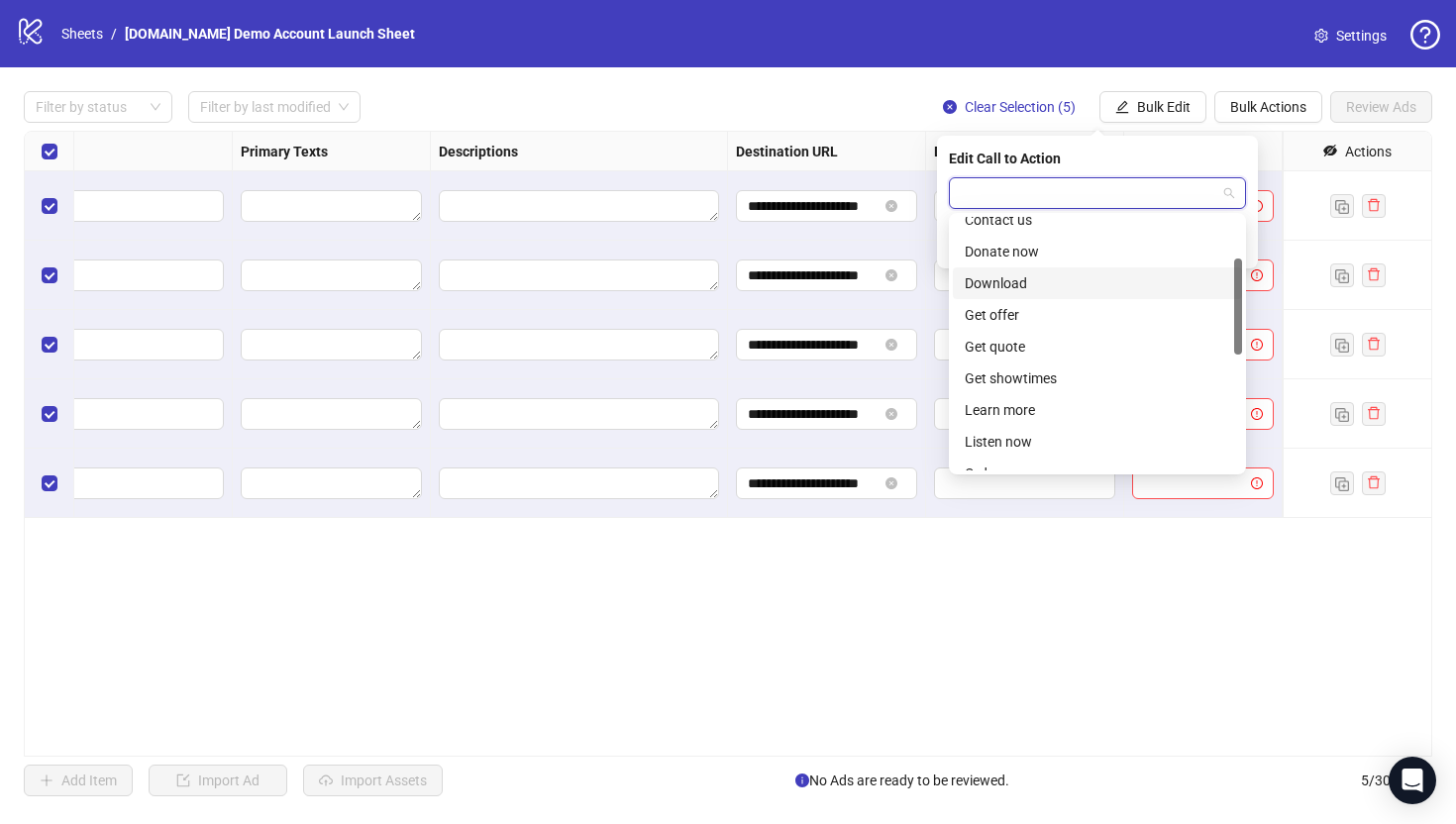 scroll, scrollTop: 111, scrollLeft: 0, axis: vertical 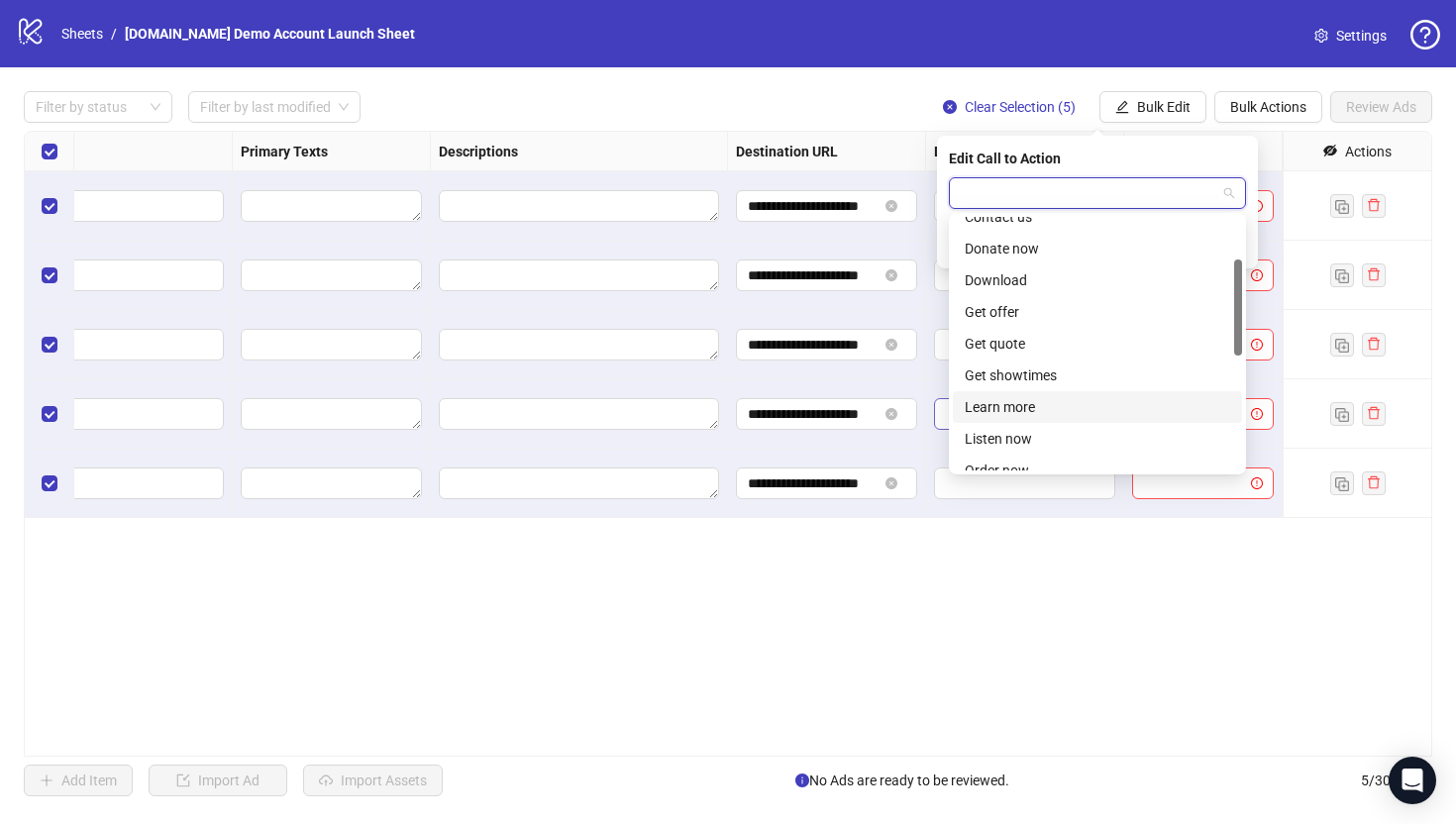 drag, startPoint x: 1005, startPoint y: 410, endPoint x: 1024, endPoint y: 408, distance: 19.104973 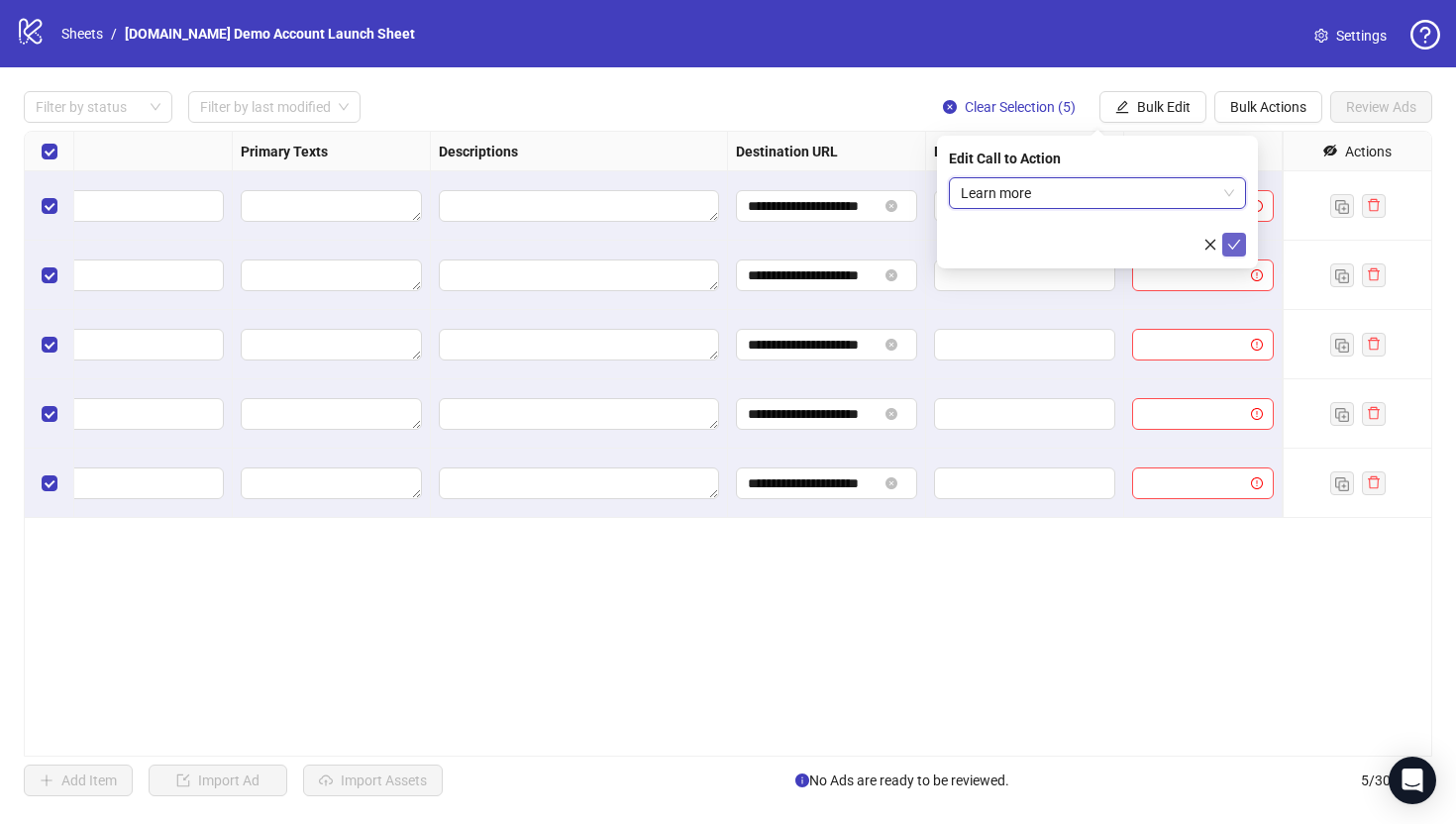 click 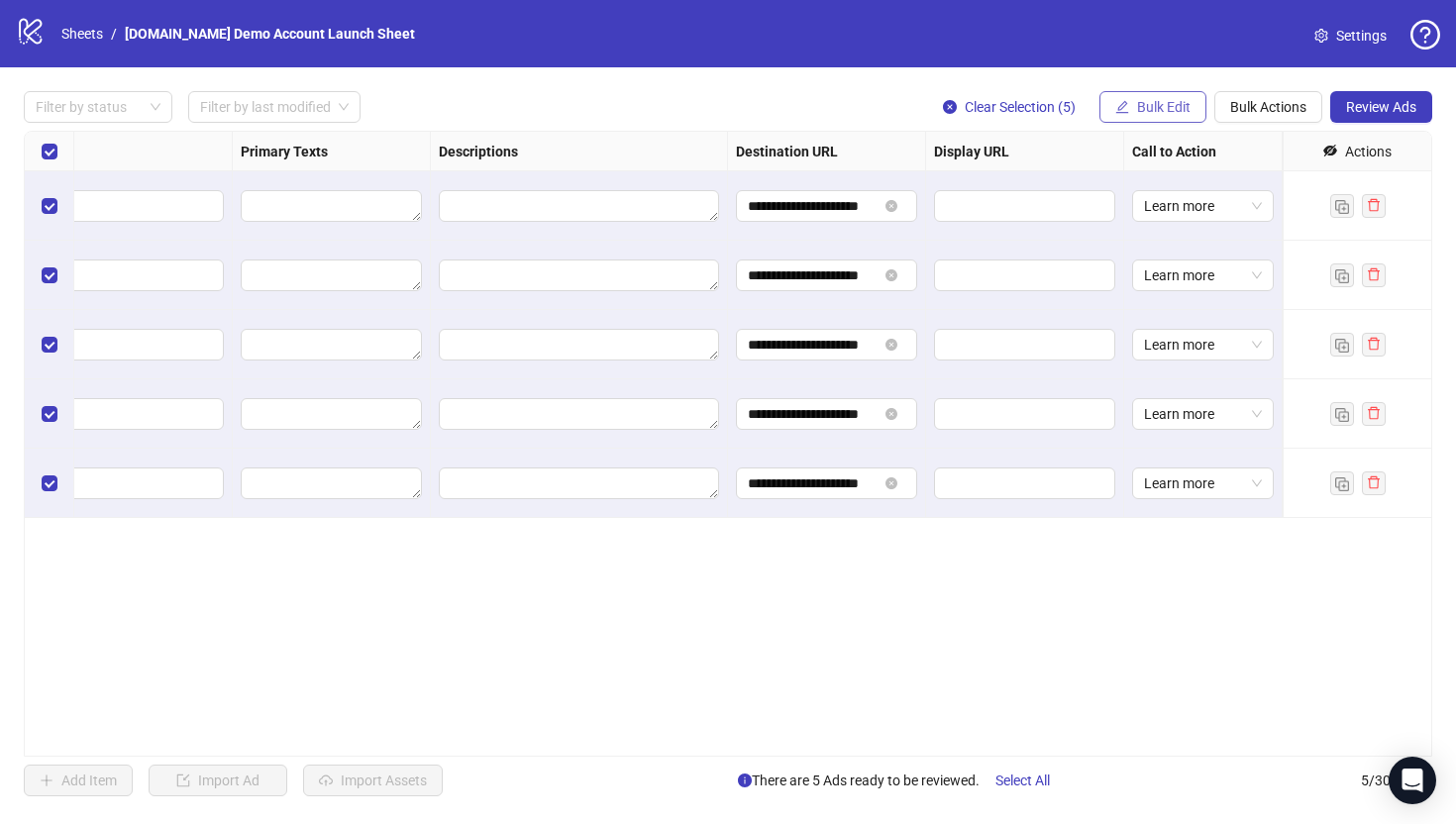 click on "Bulk Edit" at bounding box center (1164, 107) 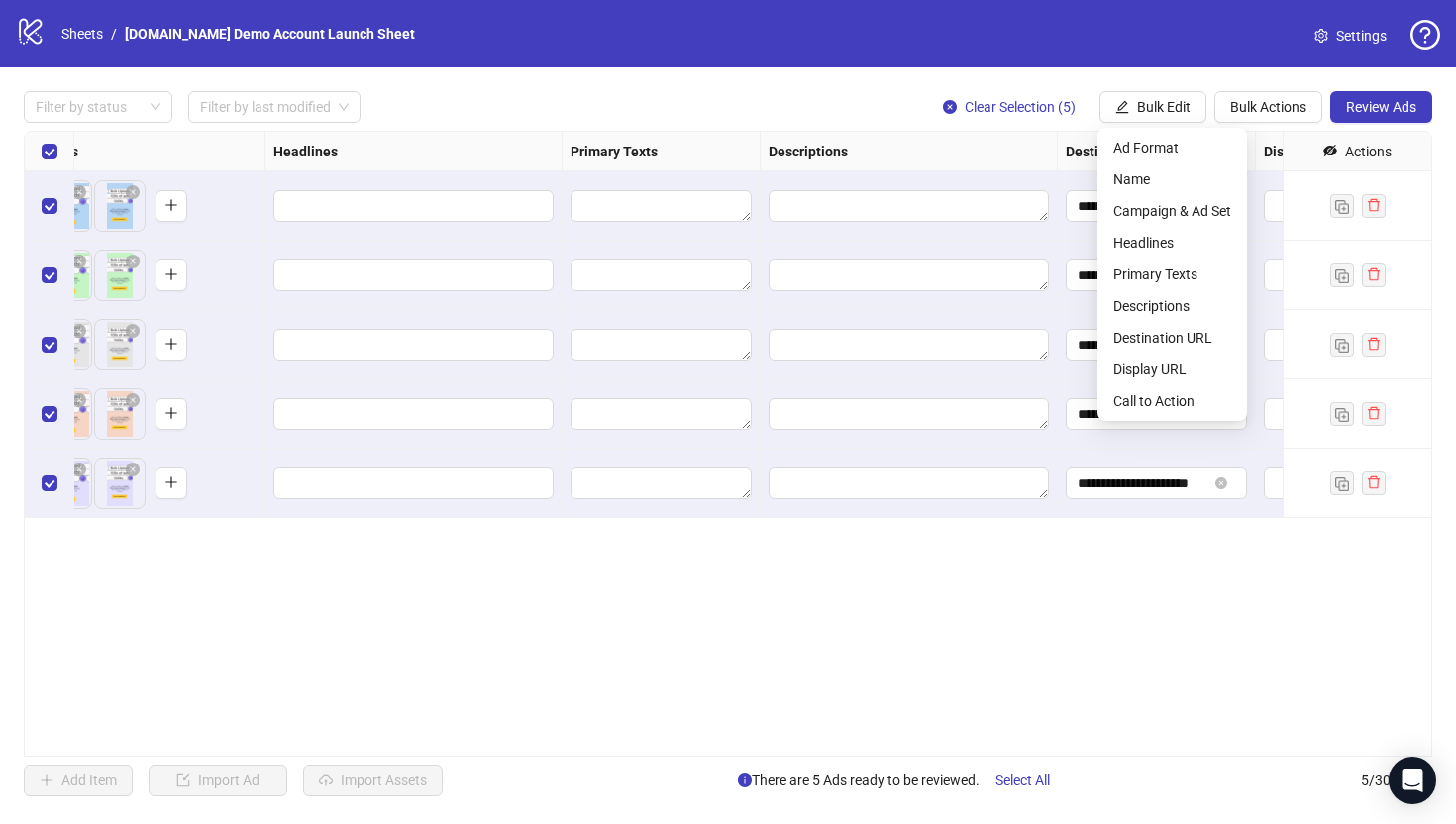 scroll, scrollTop: 0, scrollLeft: 810, axis: horizontal 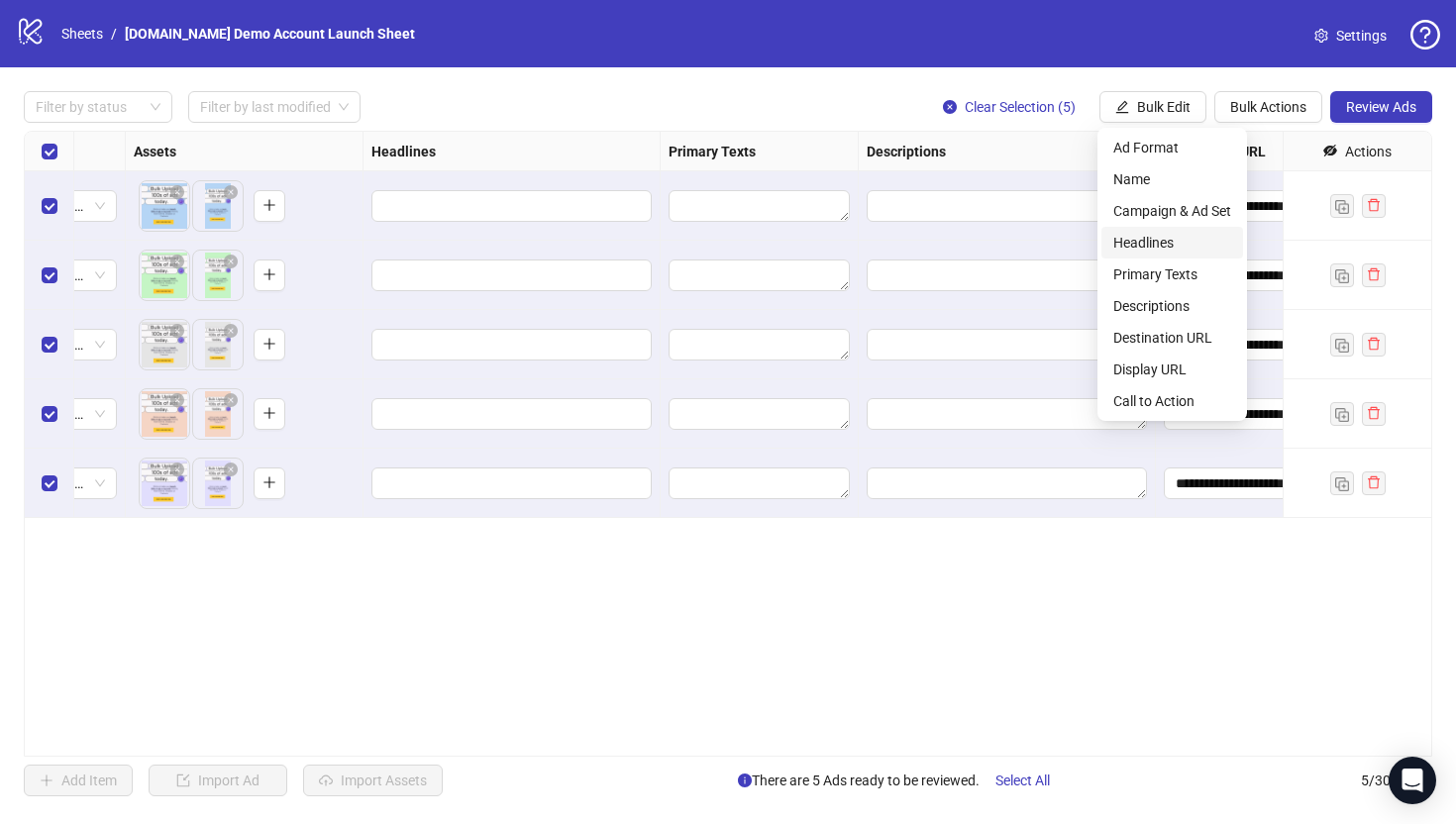 click on "Headlines" at bounding box center (1172, 243) 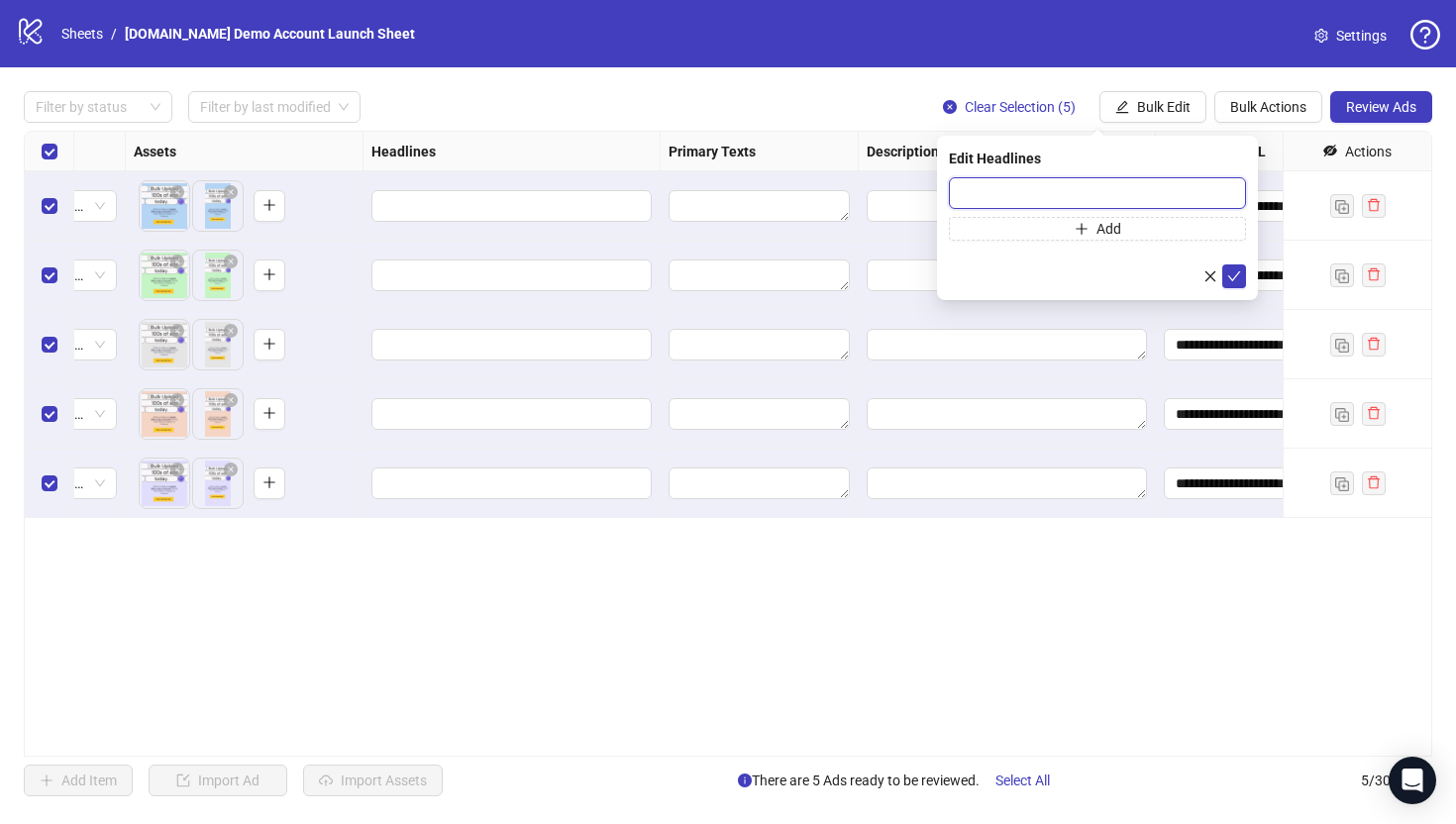 click at bounding box center [1097, 193] 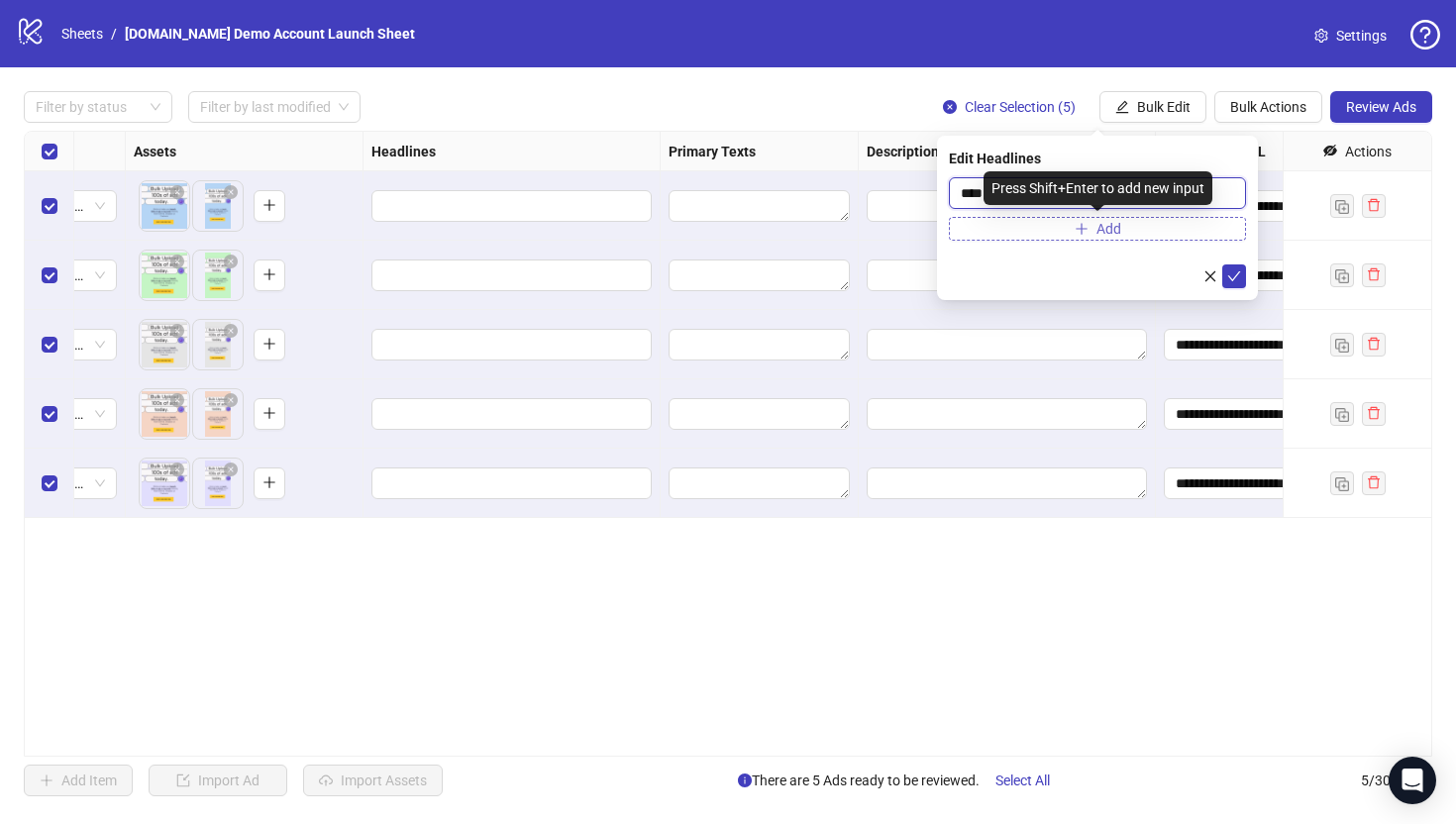 type on "****" 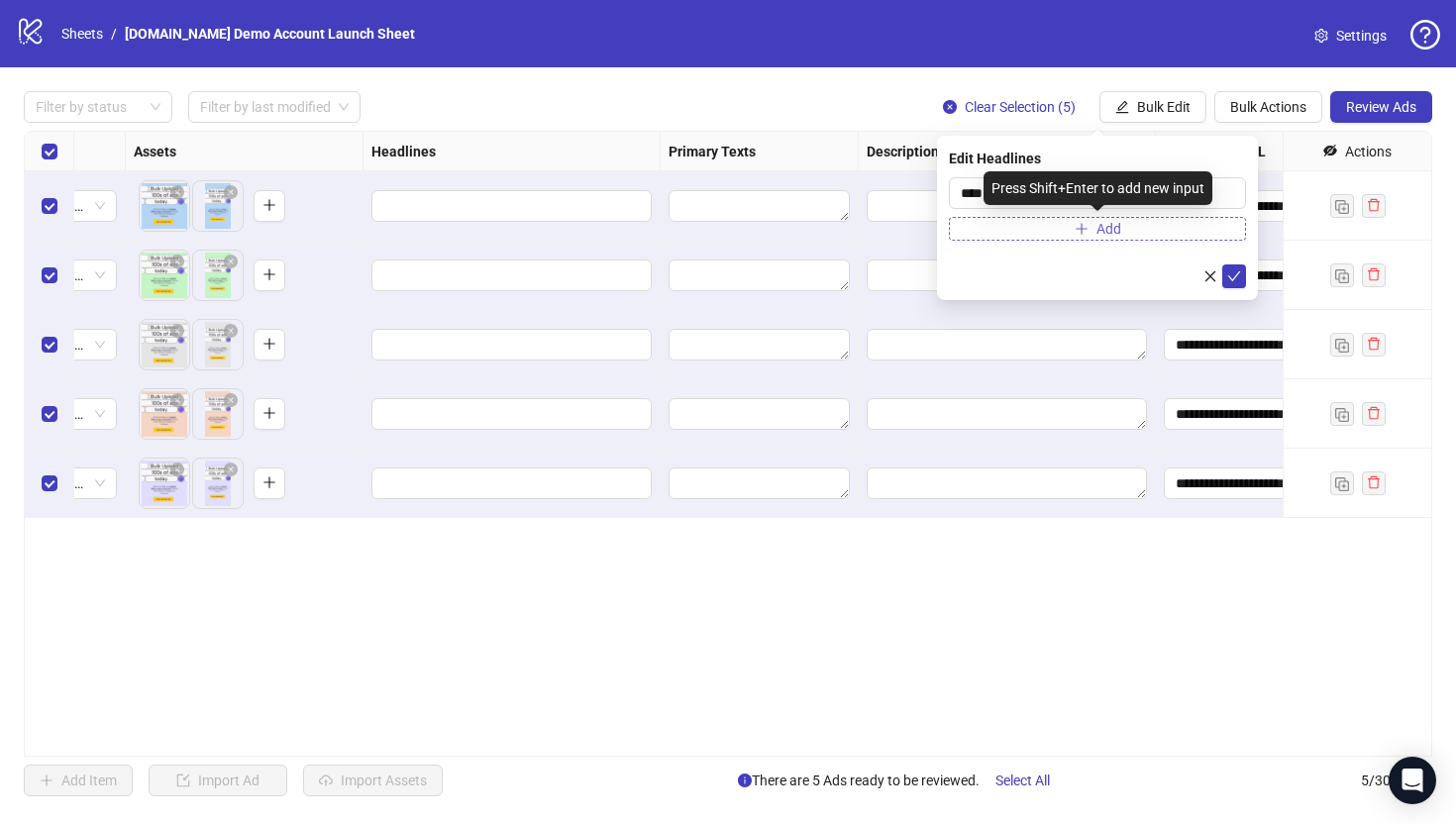 click on "Add" at bounding box center [1108, 229] 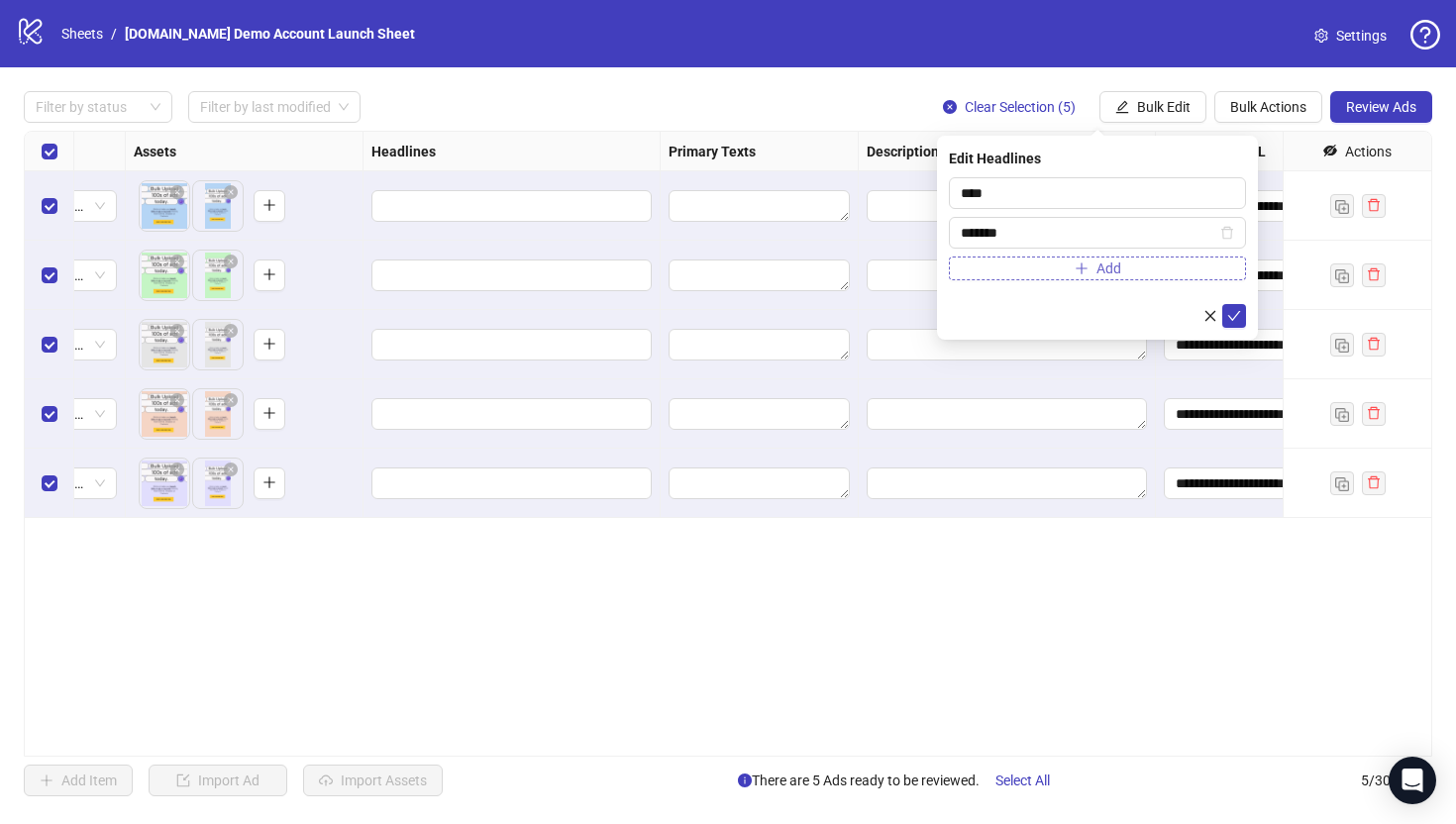 type on "******" 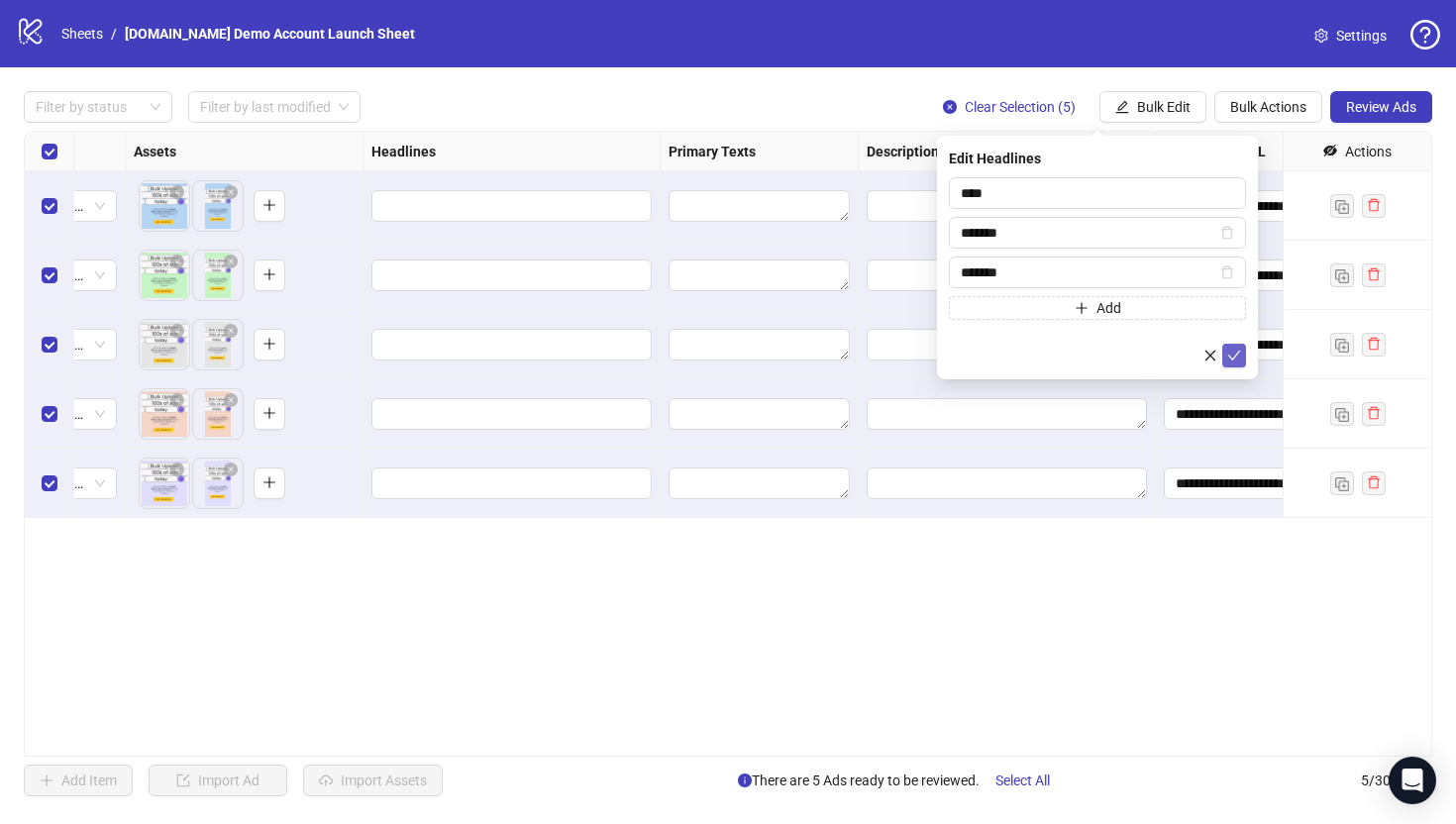 type on "******" 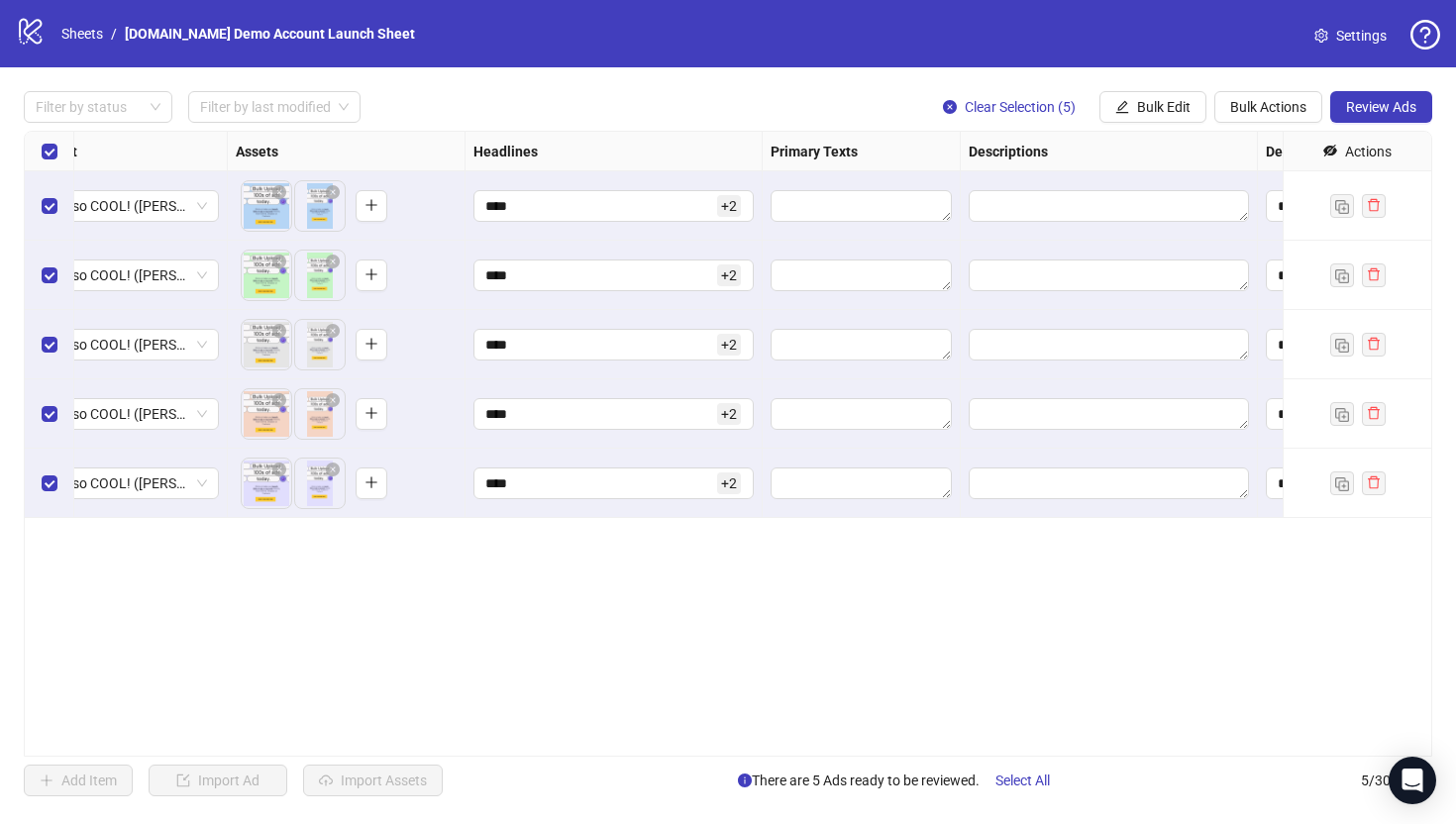 scroll, scrollTop: 0, scrollLeft: 701, axis: horizontal 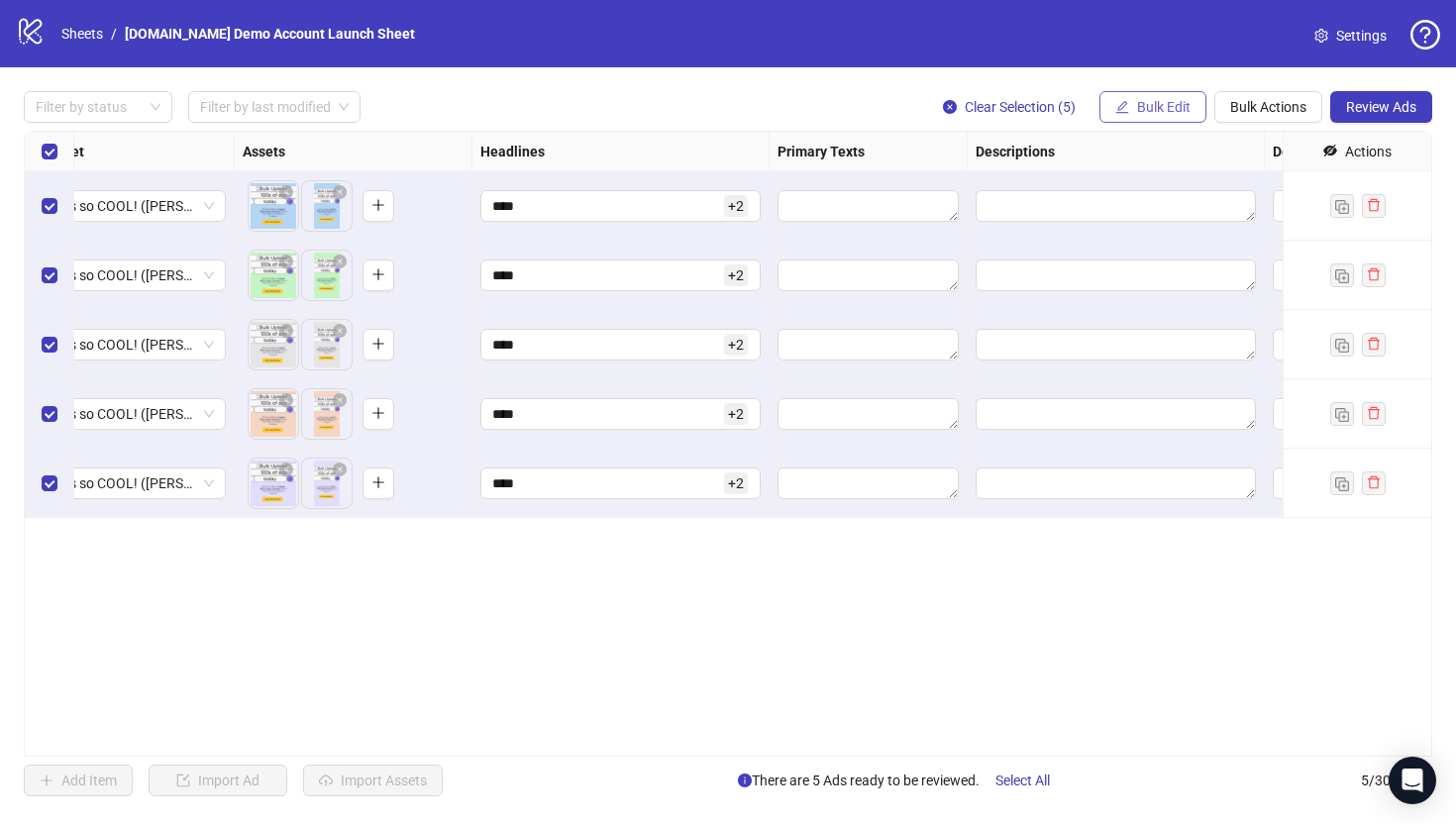 click on "Bulk Edit" at bounding box center [1164, 107] 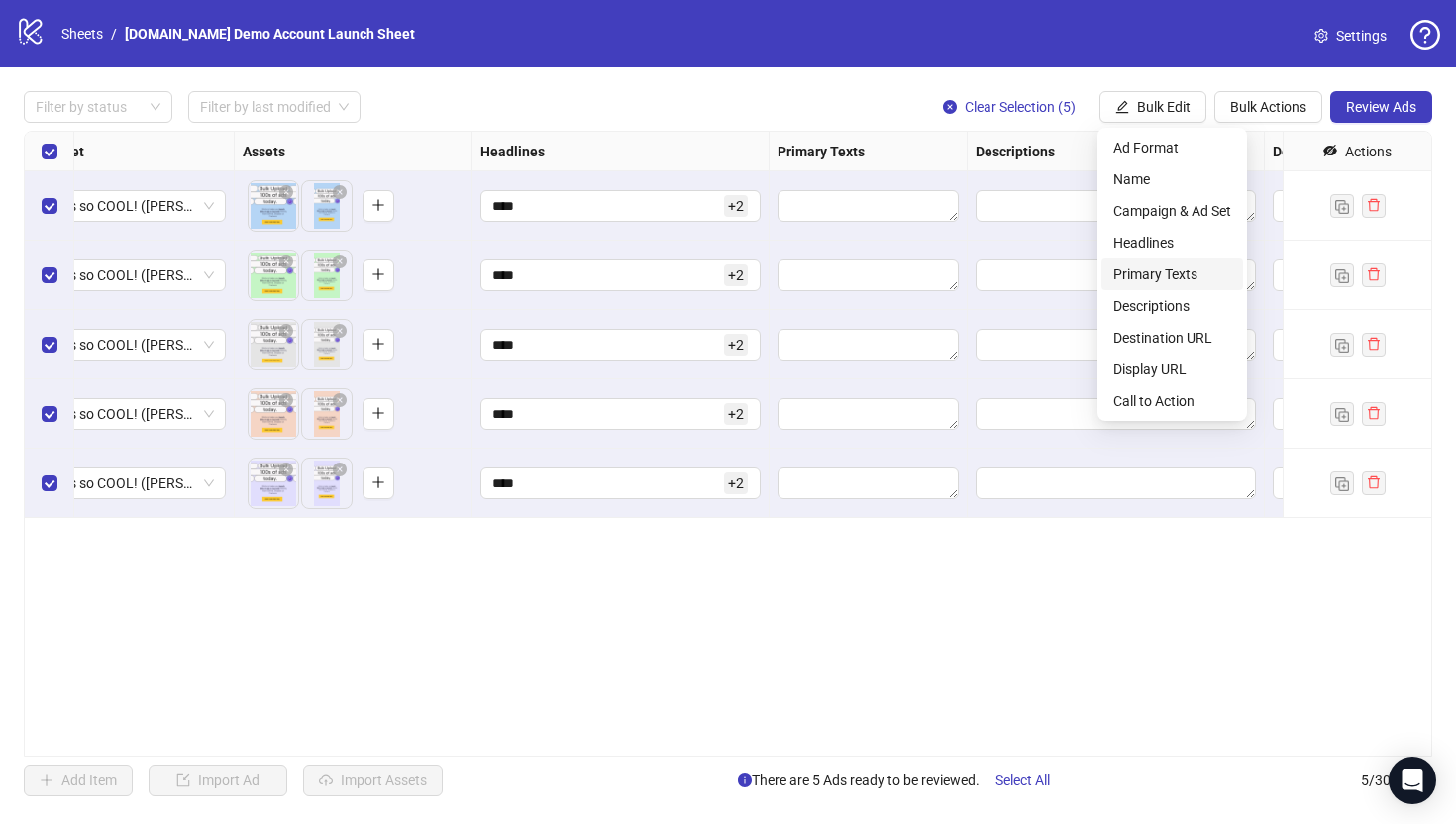 click on "Primary Texts" at bounding box center (1172, 274) 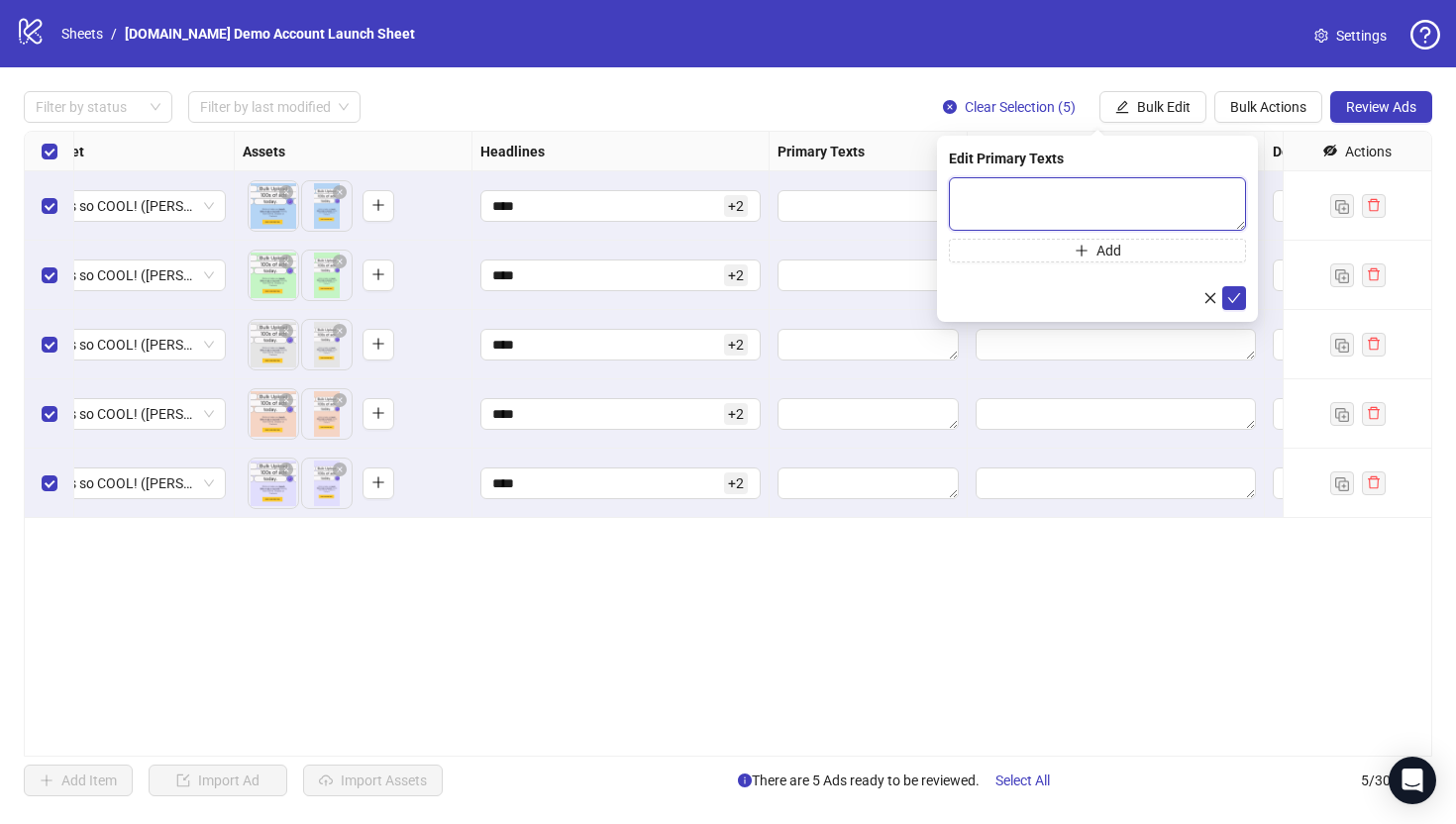 click at bounding box center (1097, 204) 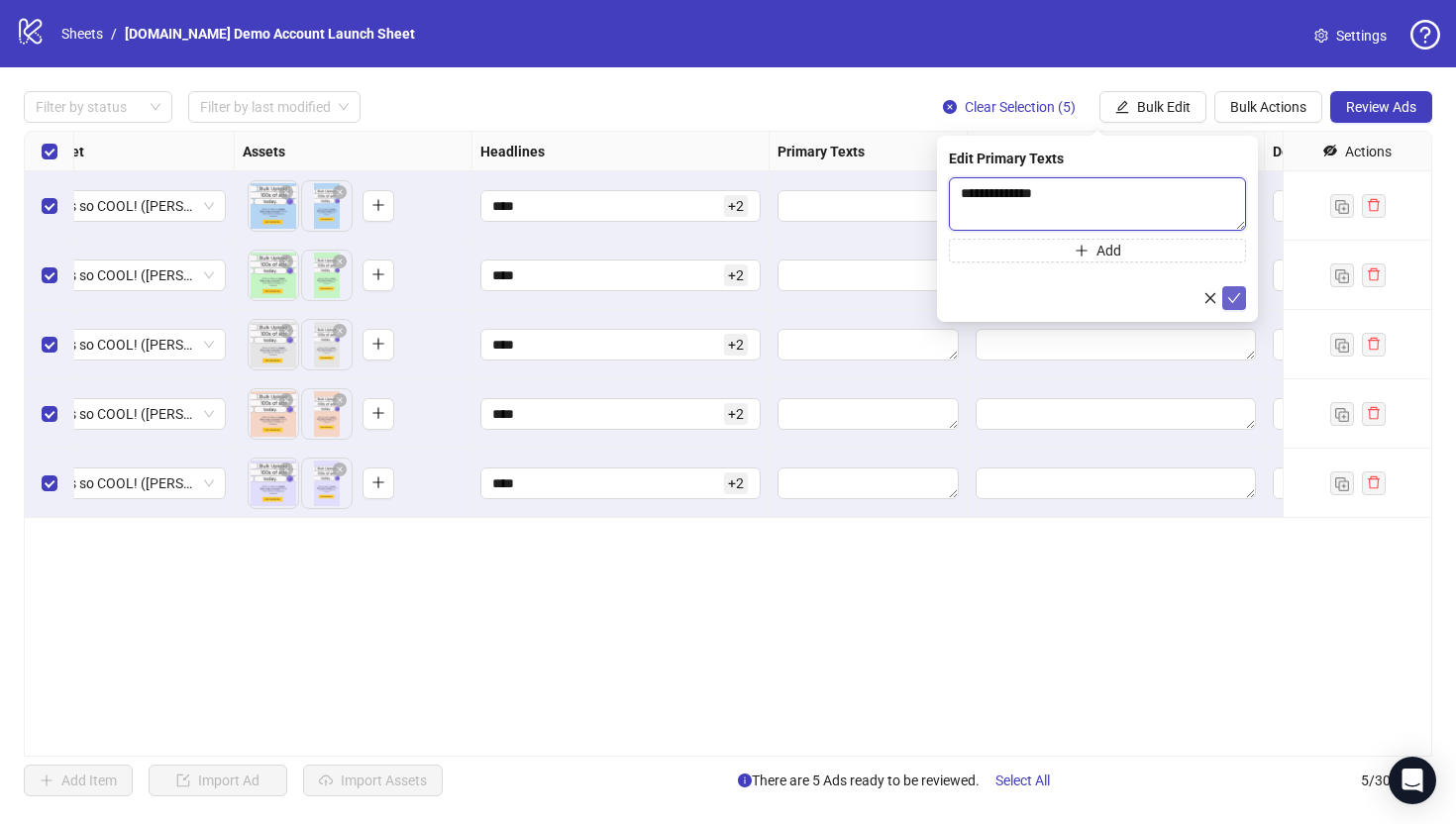 type on "**********" 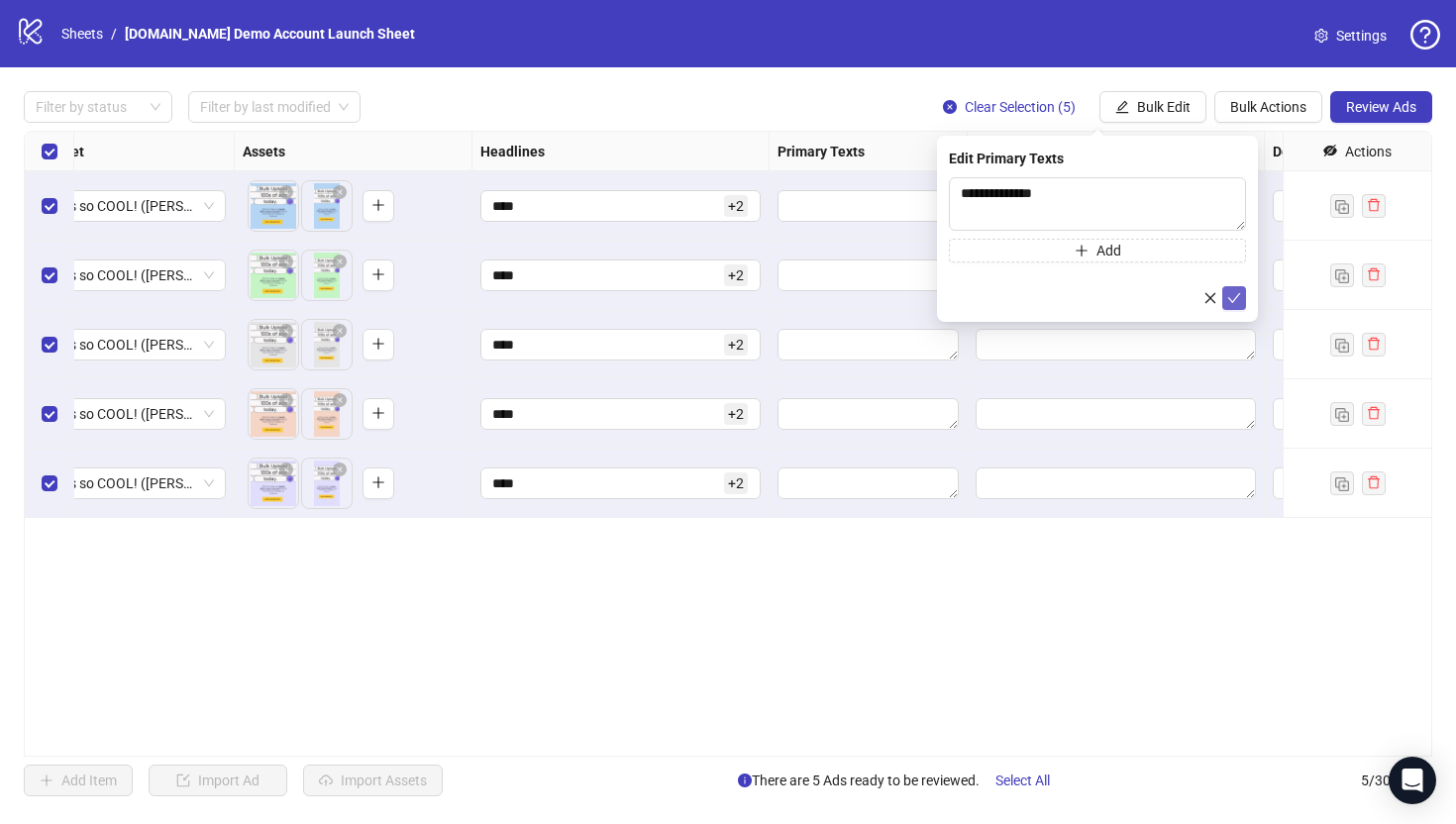 click 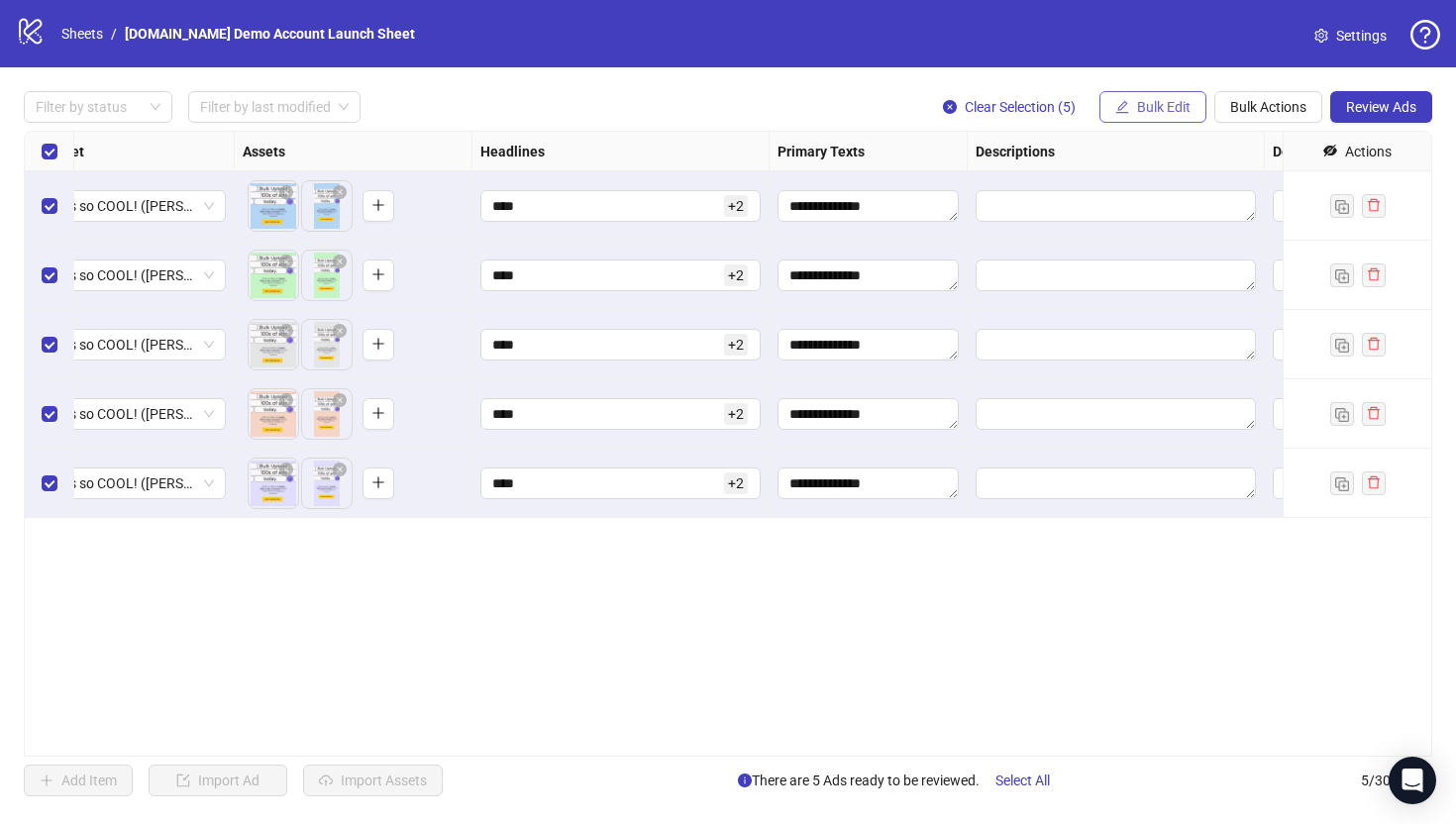 click on "Bulk Edit" at bounding box center (1153, 107) 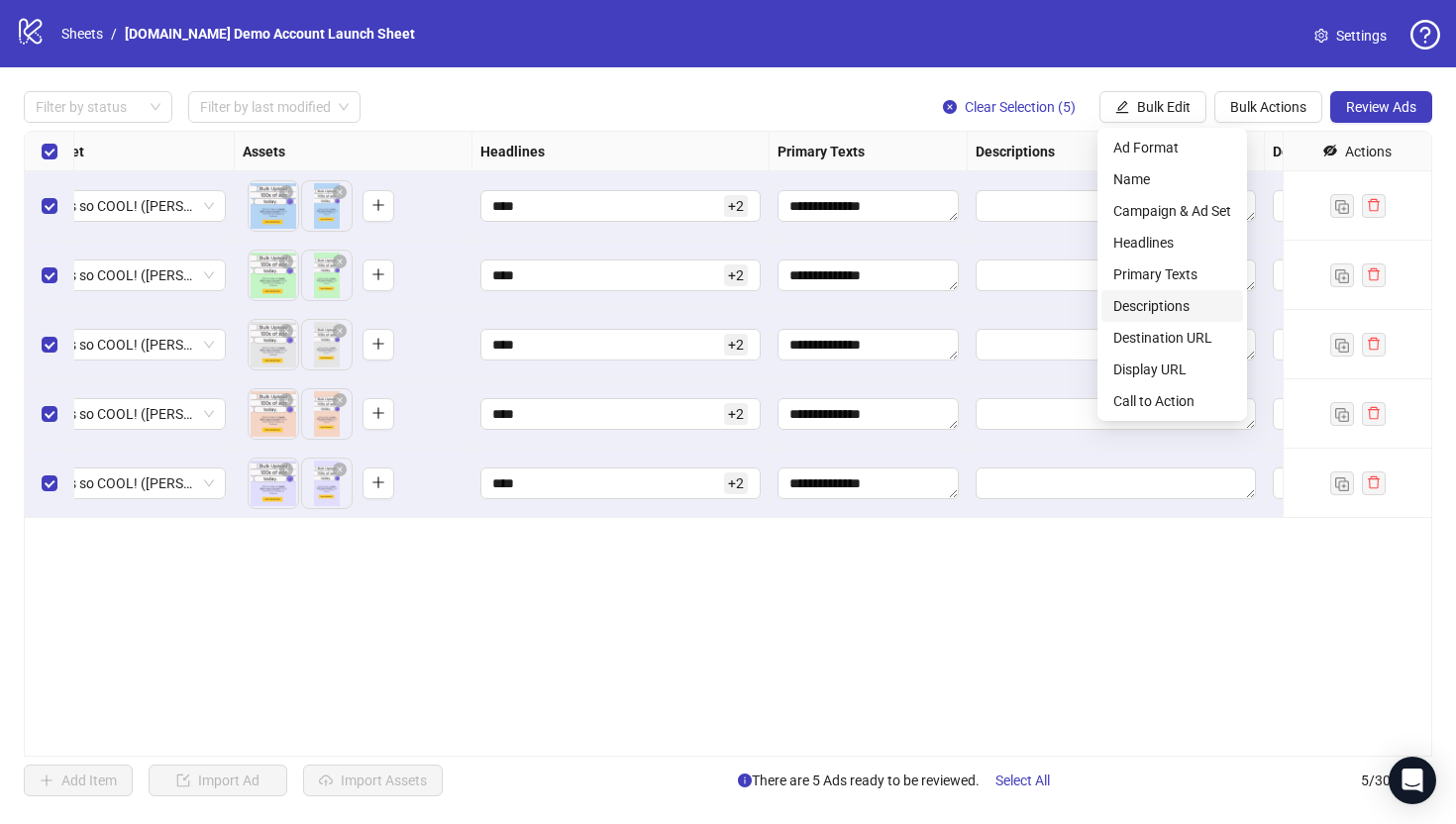 click on "Descriptions" at bounding box center (1172, 306) 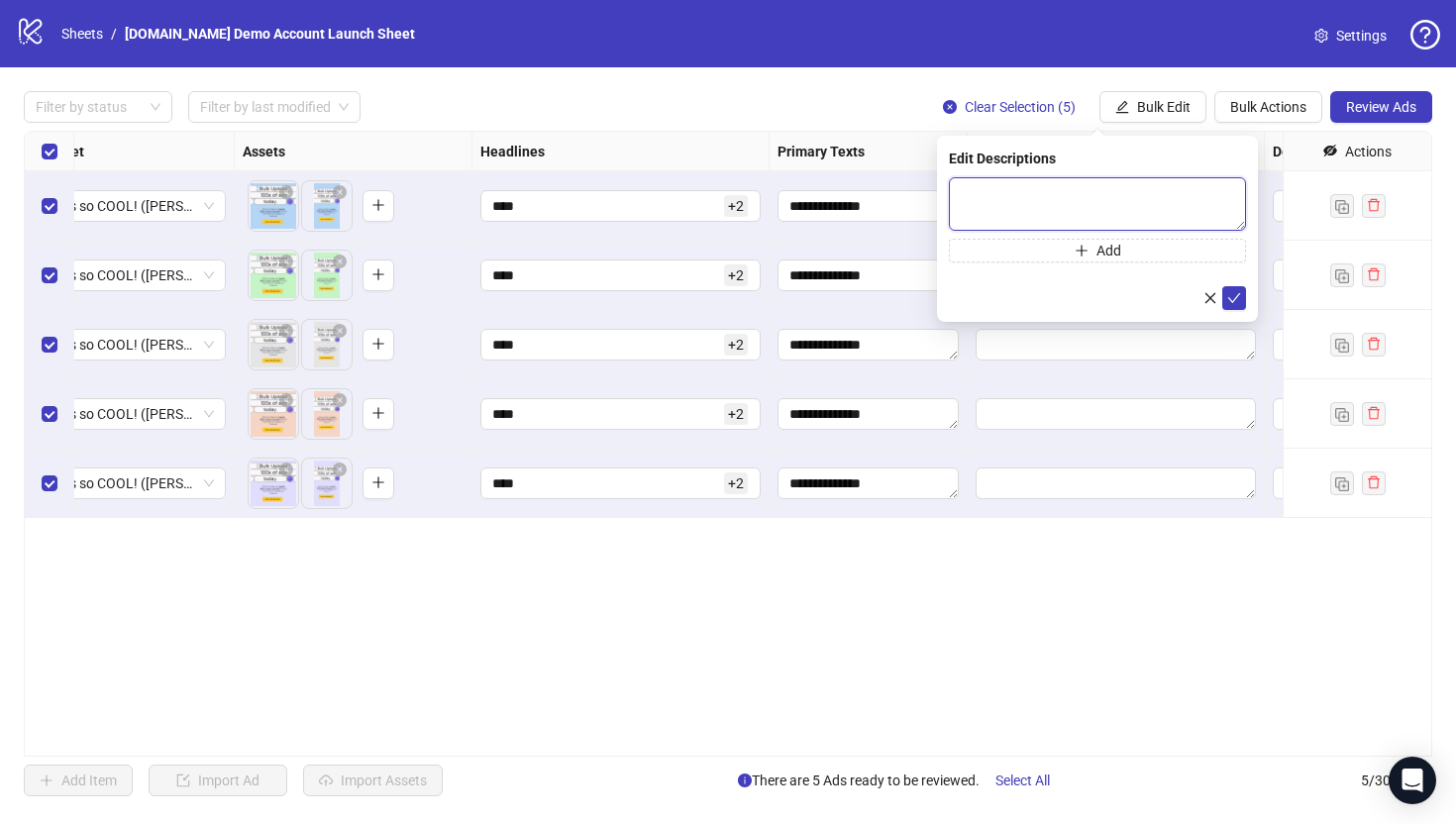 click at bounding box center (1097, 204) 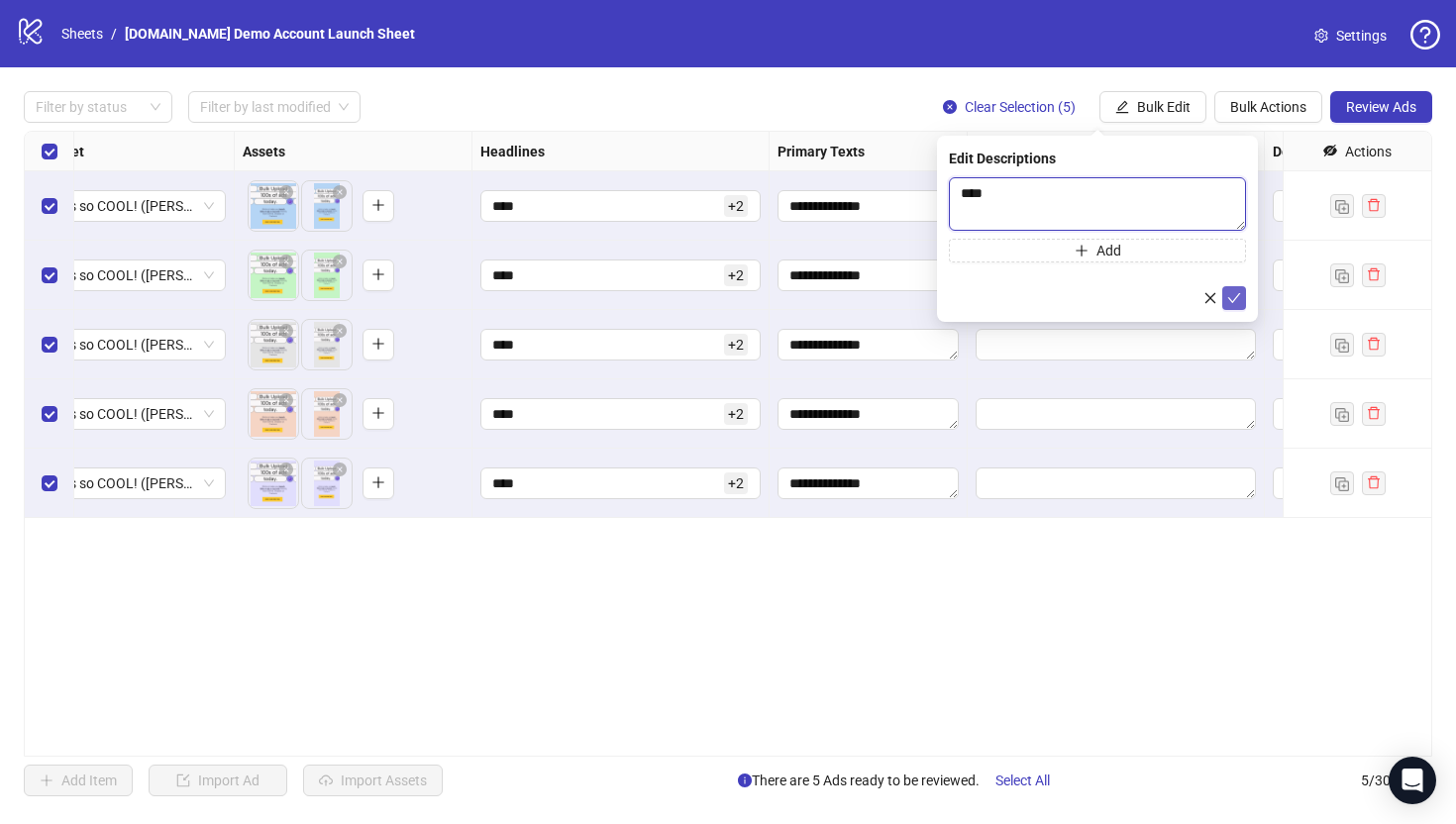 type on "****" 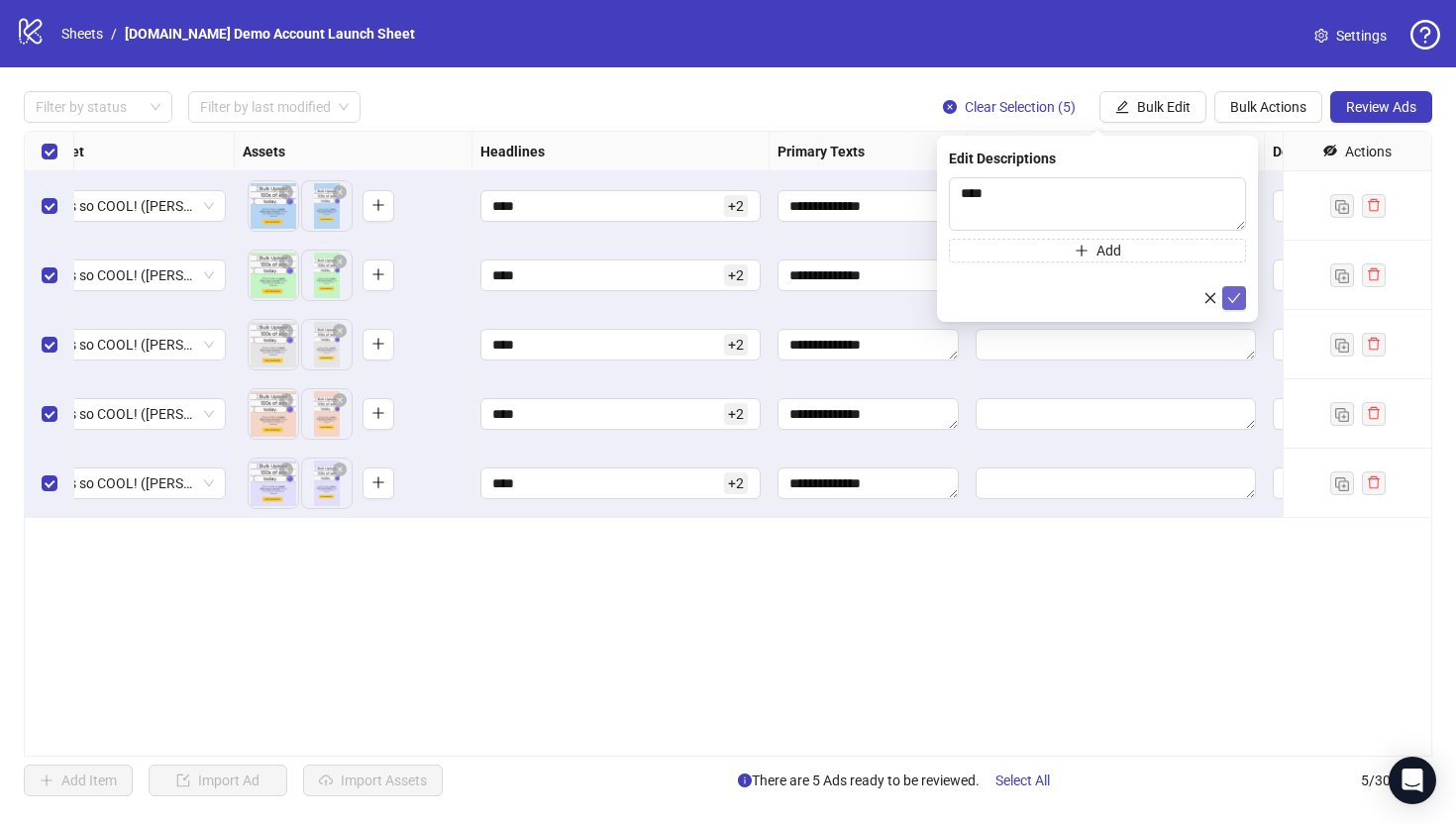 click 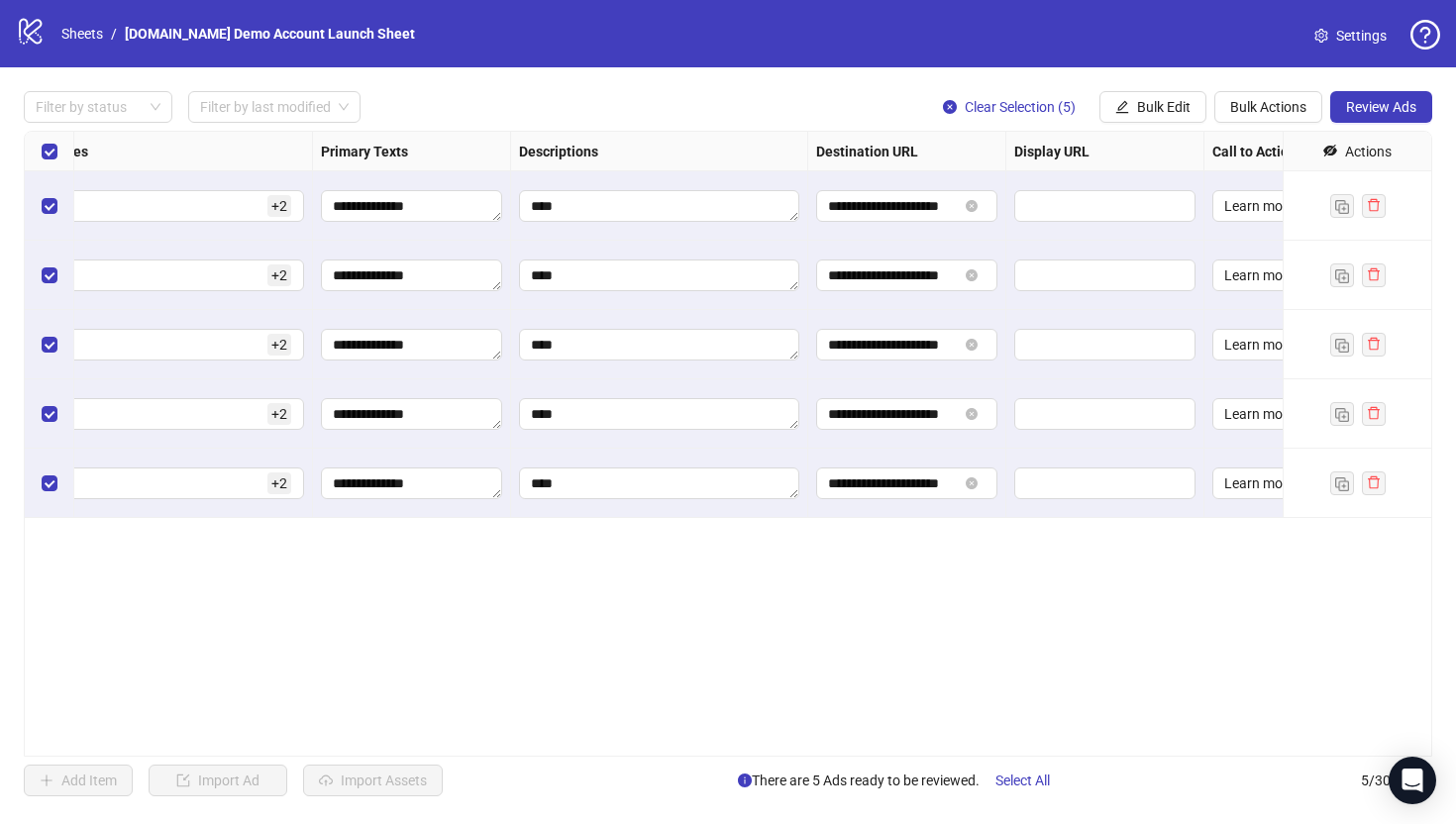 scroll, scrollTop: 0, scrollLeft: 1238, axis: horizontal 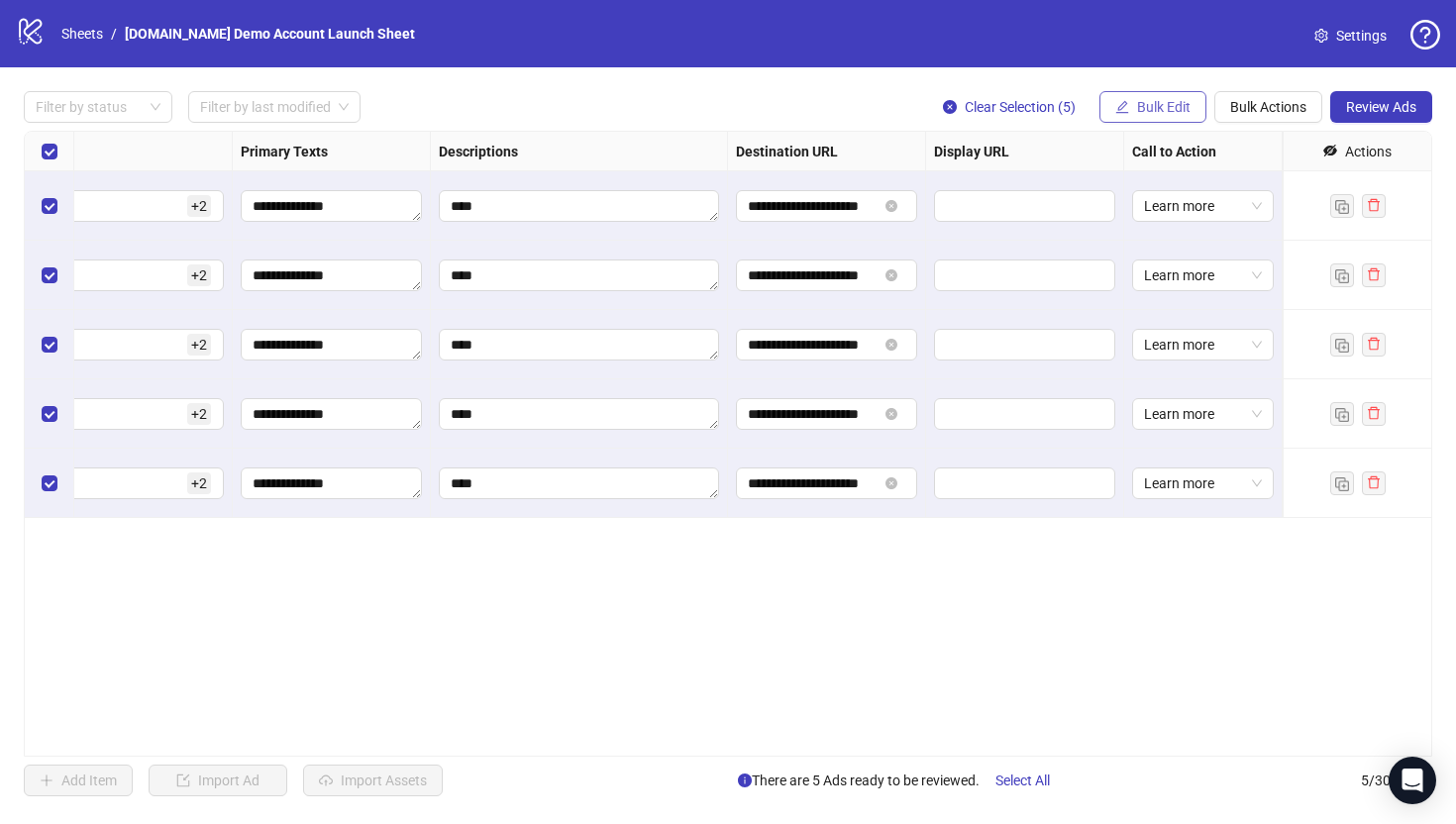 click on "Bulk Edit" at bounding box center [1164, 107] 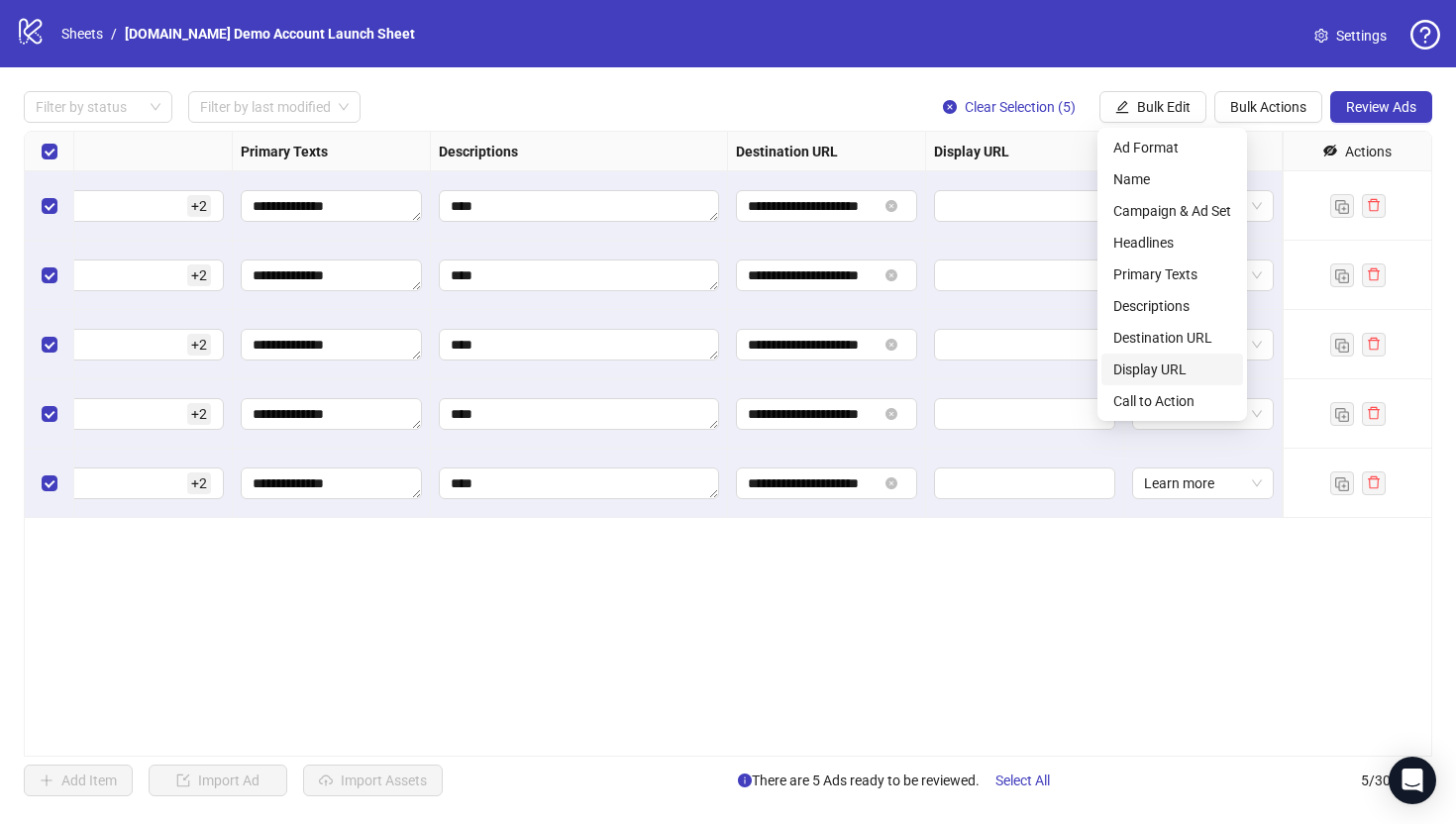 click on "Display URL" at bounding box center (1172, 369) 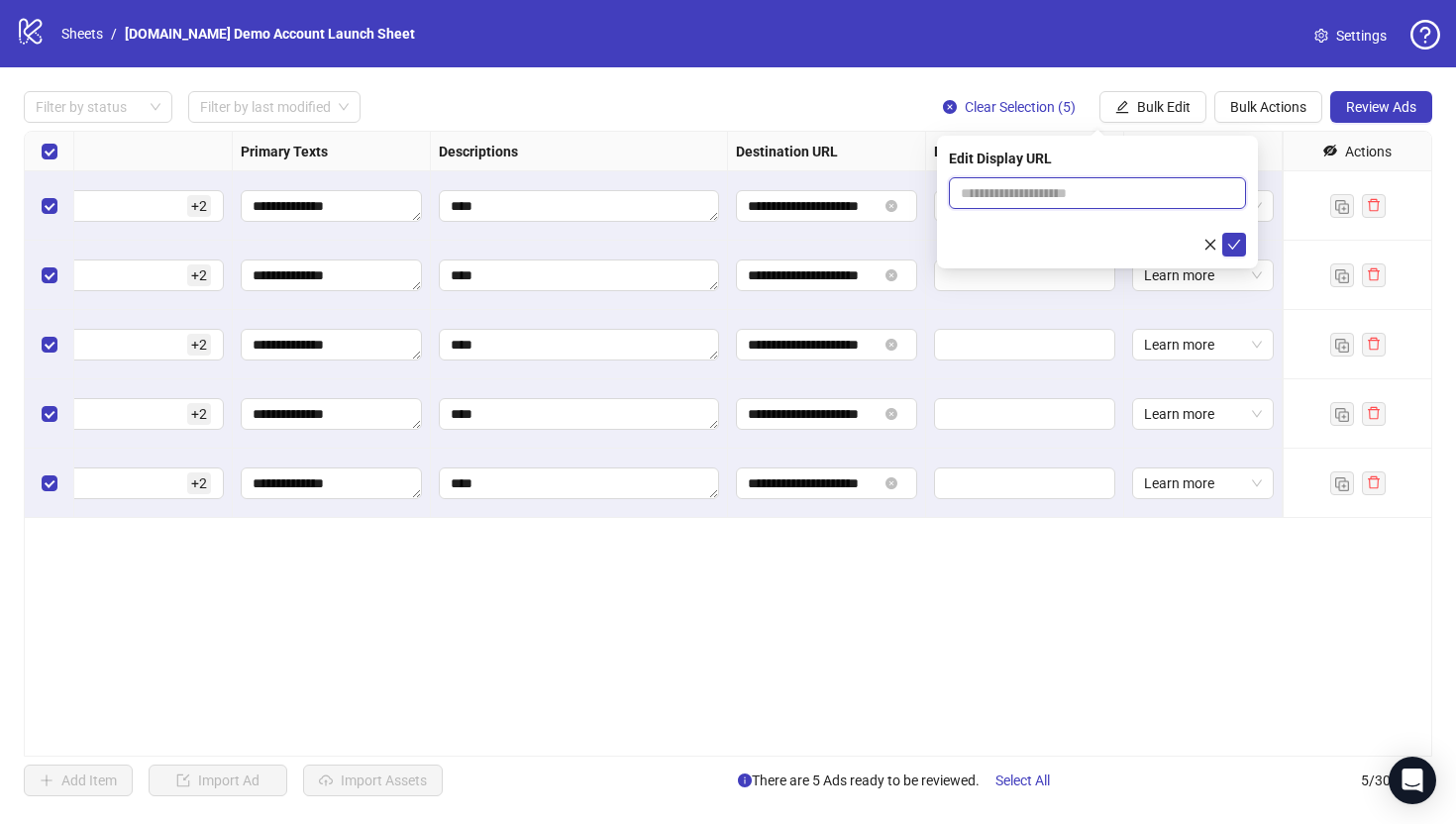 click at bounding box center [1097, 193] 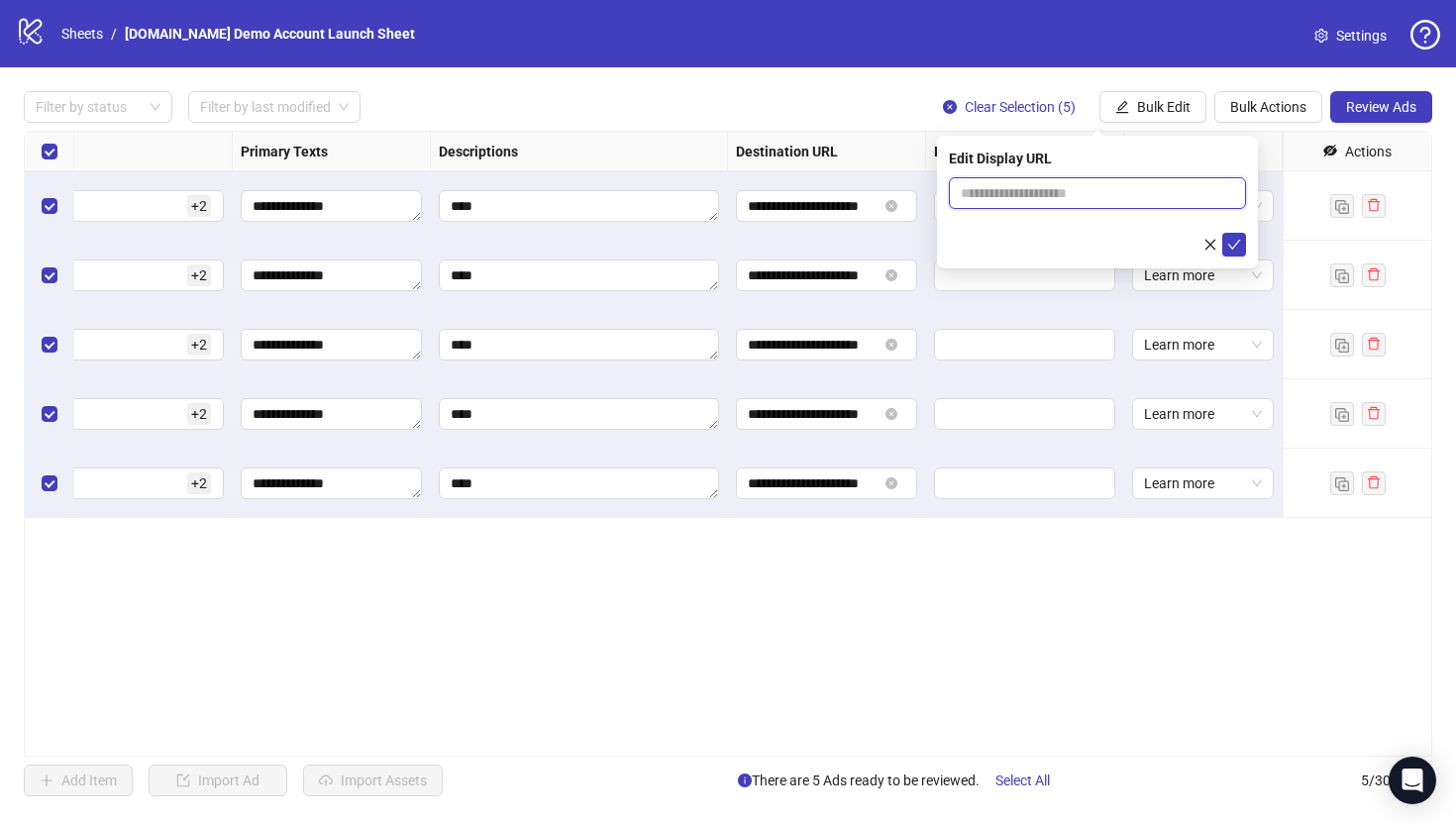 type on "**********" 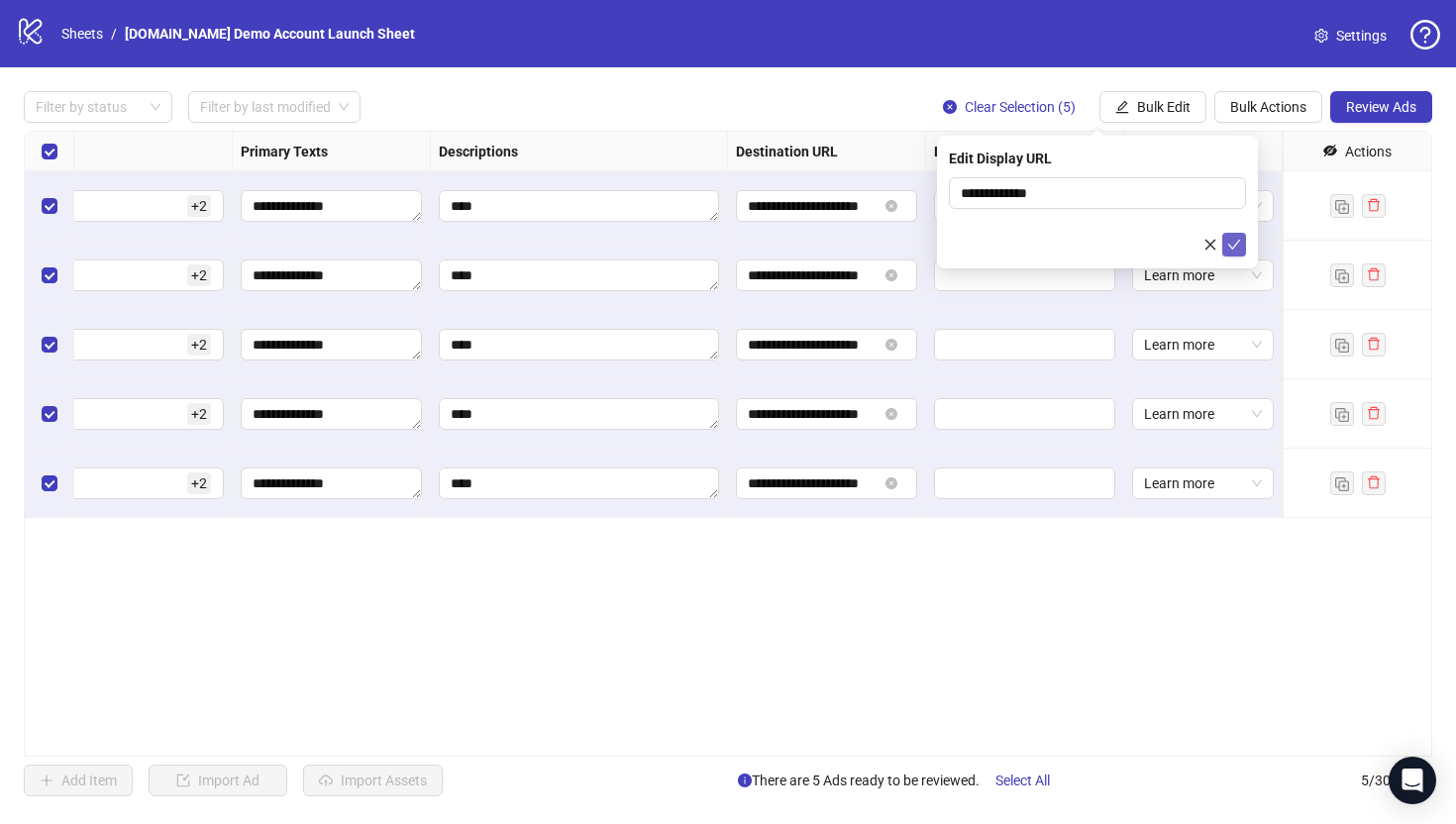click 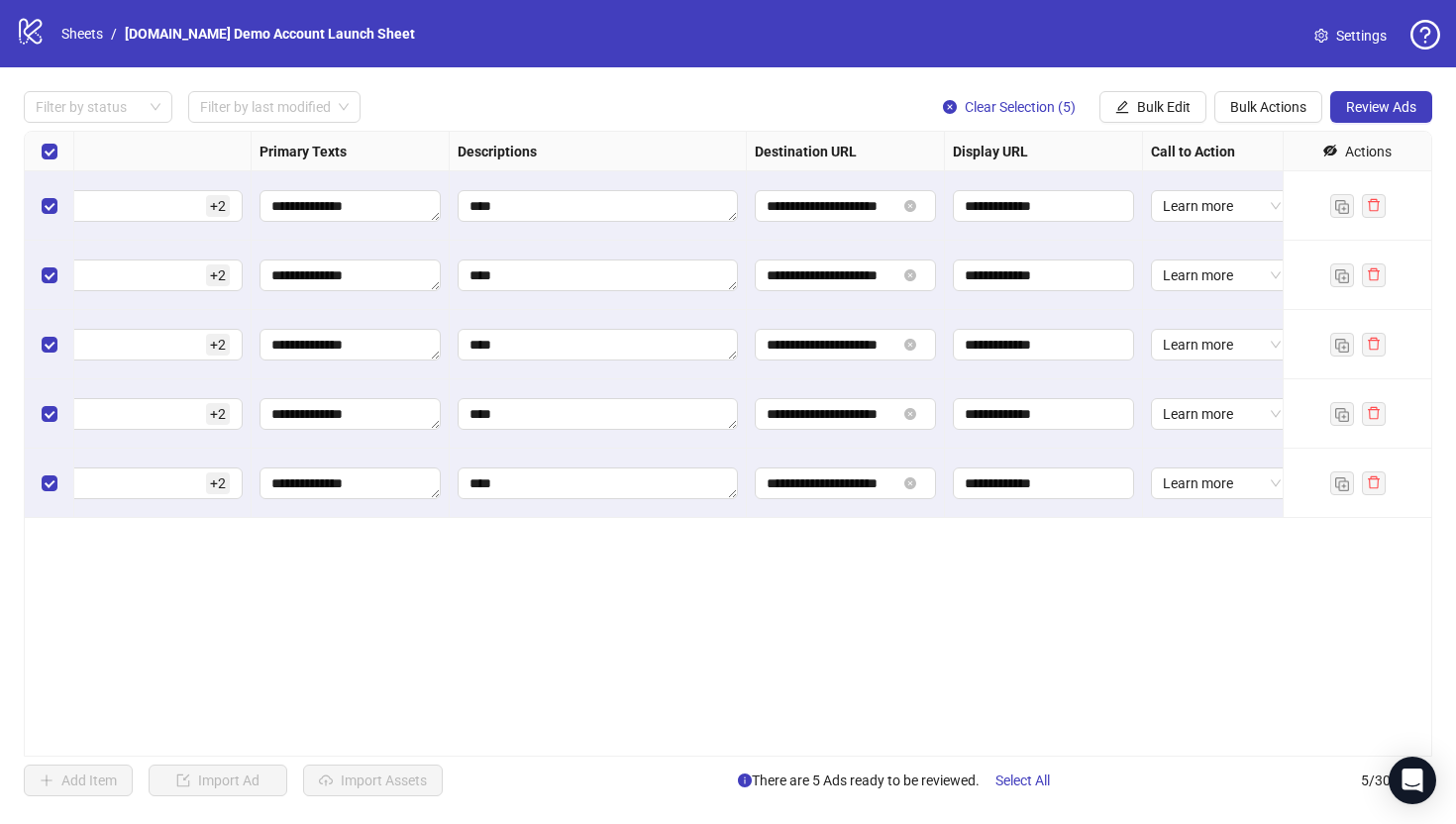scroll, scrollTop: 0, scrollLeft: 1238, axis: horizontal 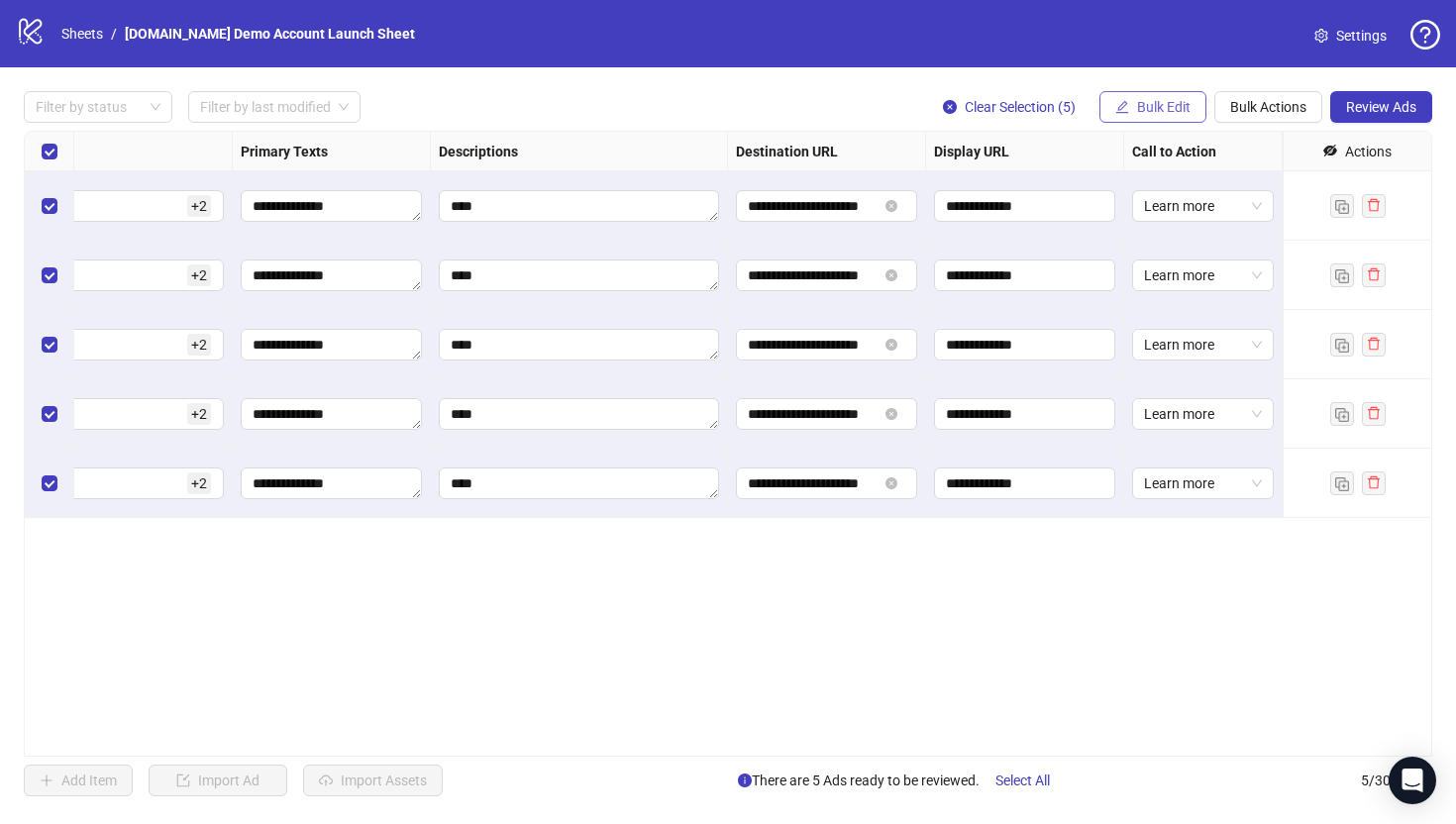 click on "Bulk Edit" at bounding box center (1164, 107) 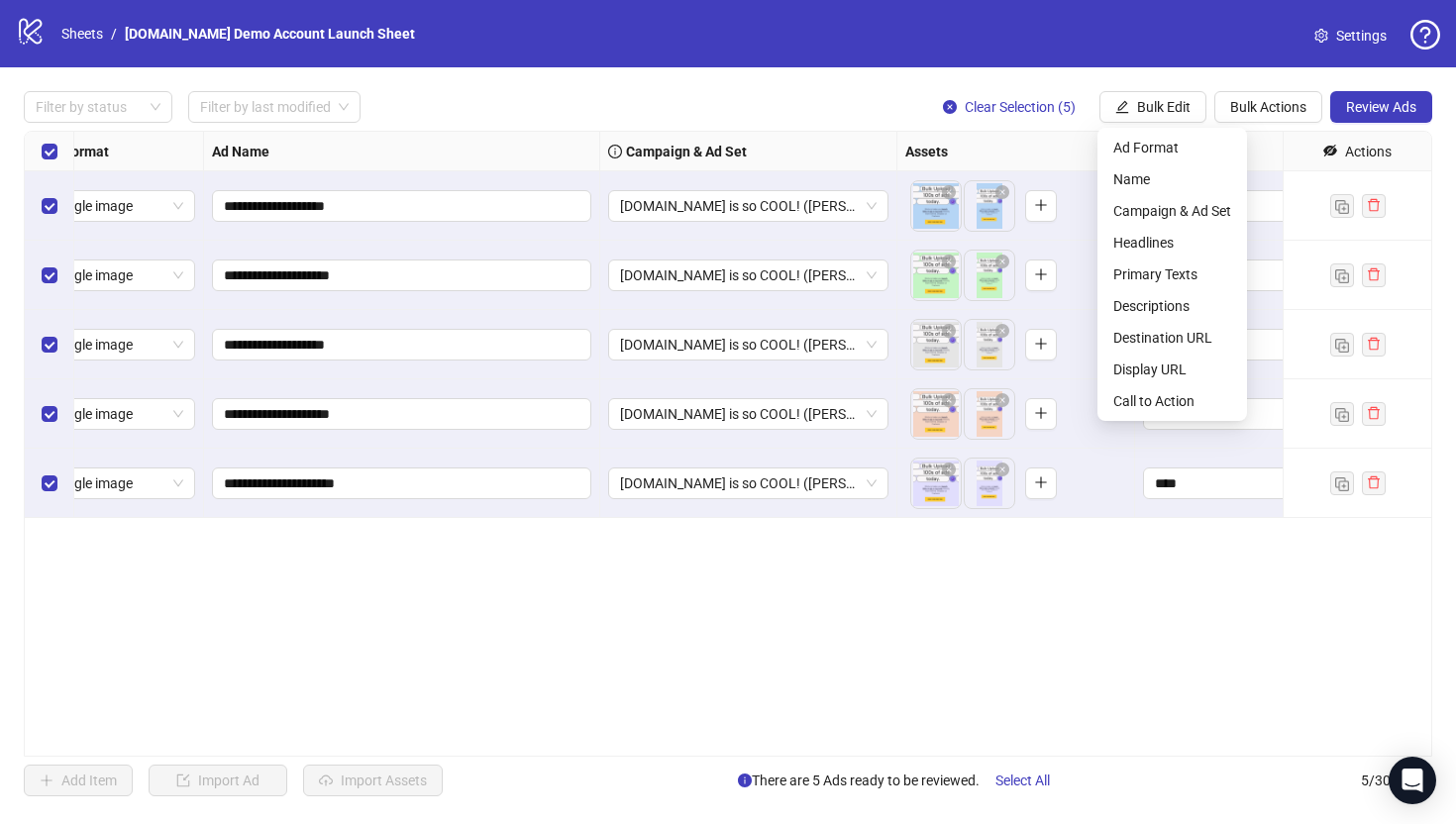 scroll, scrollTop: 0, scrollLeft: 0, axis: both 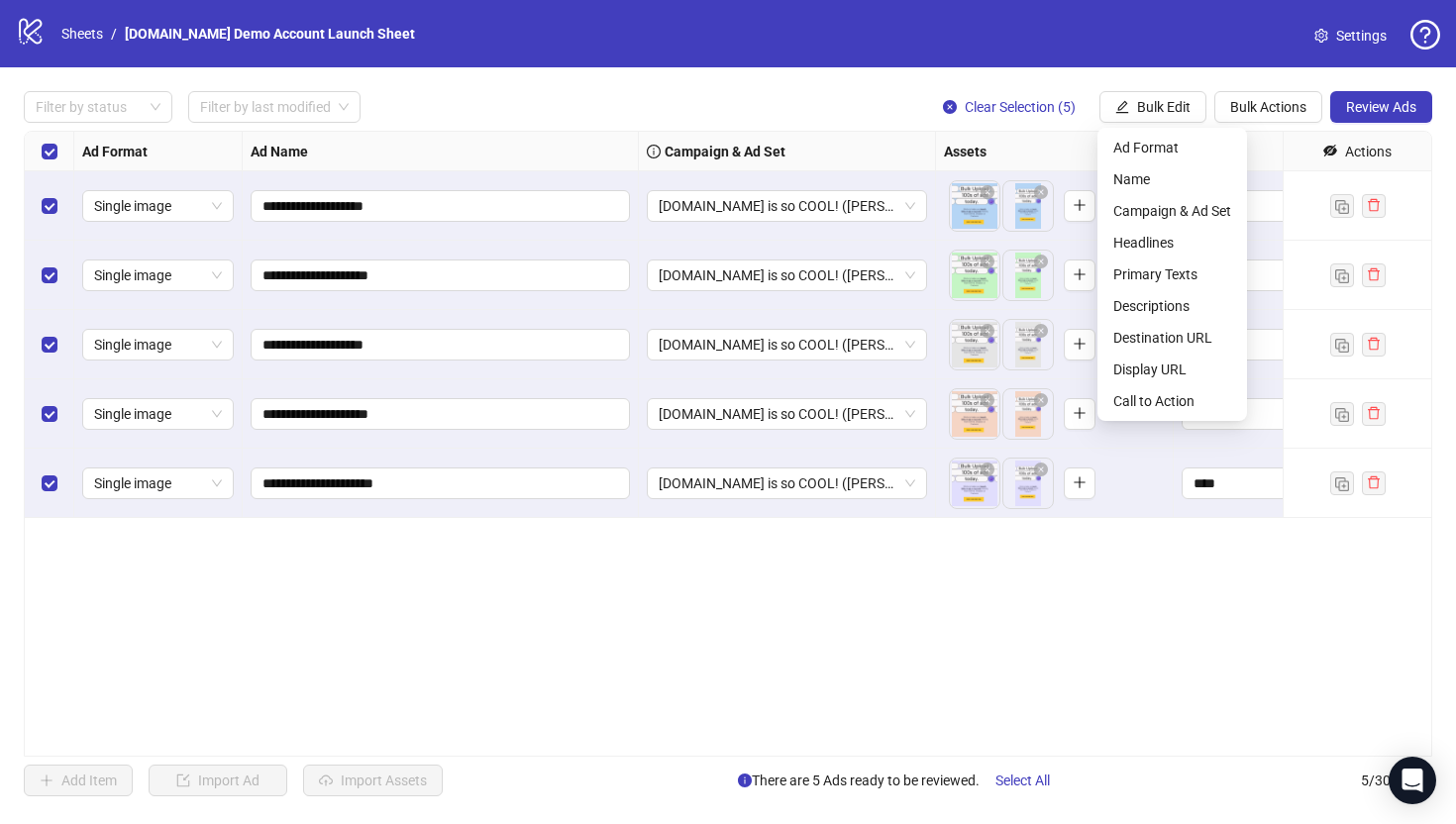 click on "**********" at bounding box center (728, 444) 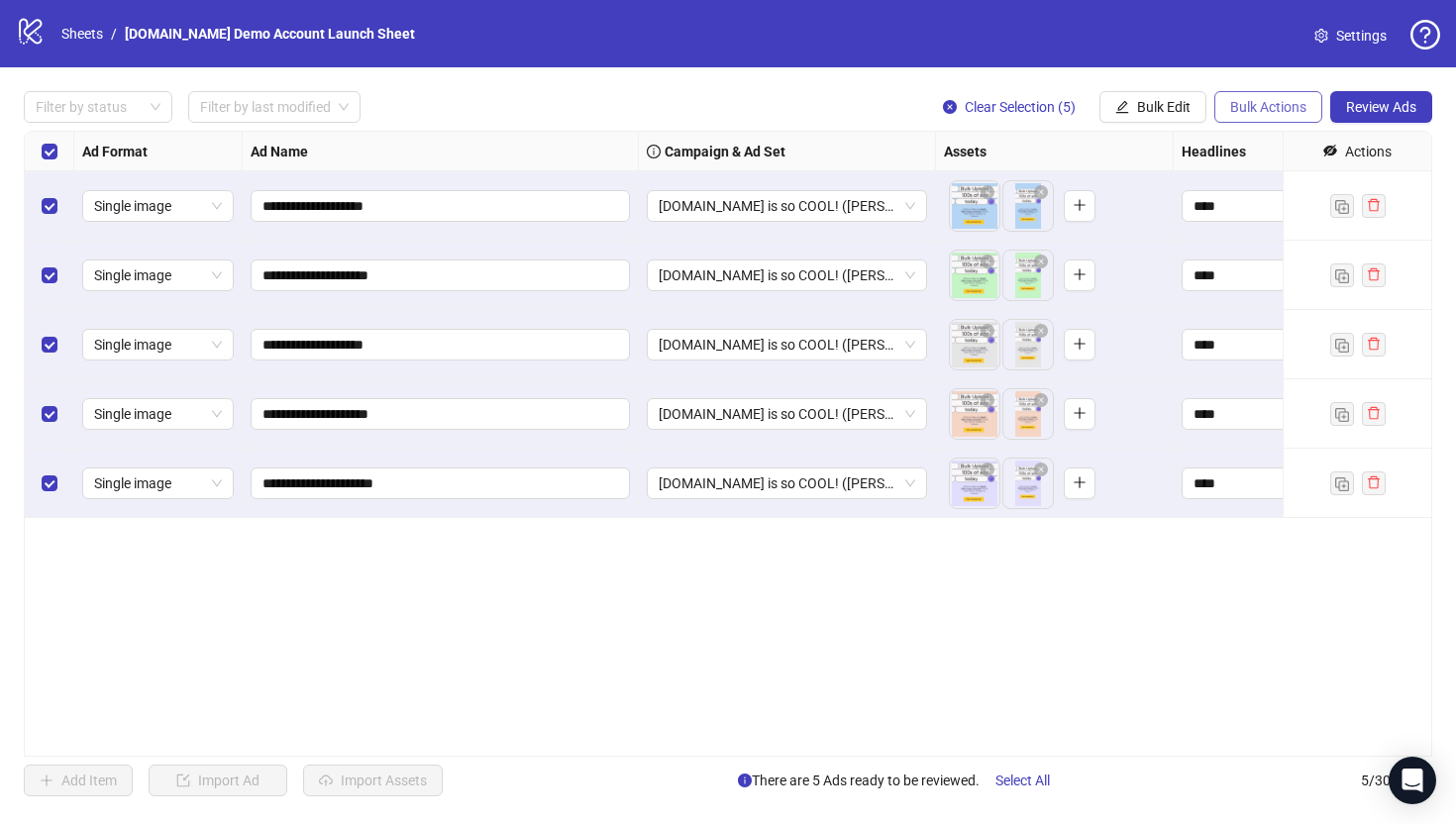 click on "Bulk Actions" at bounding box center [1268, 107] 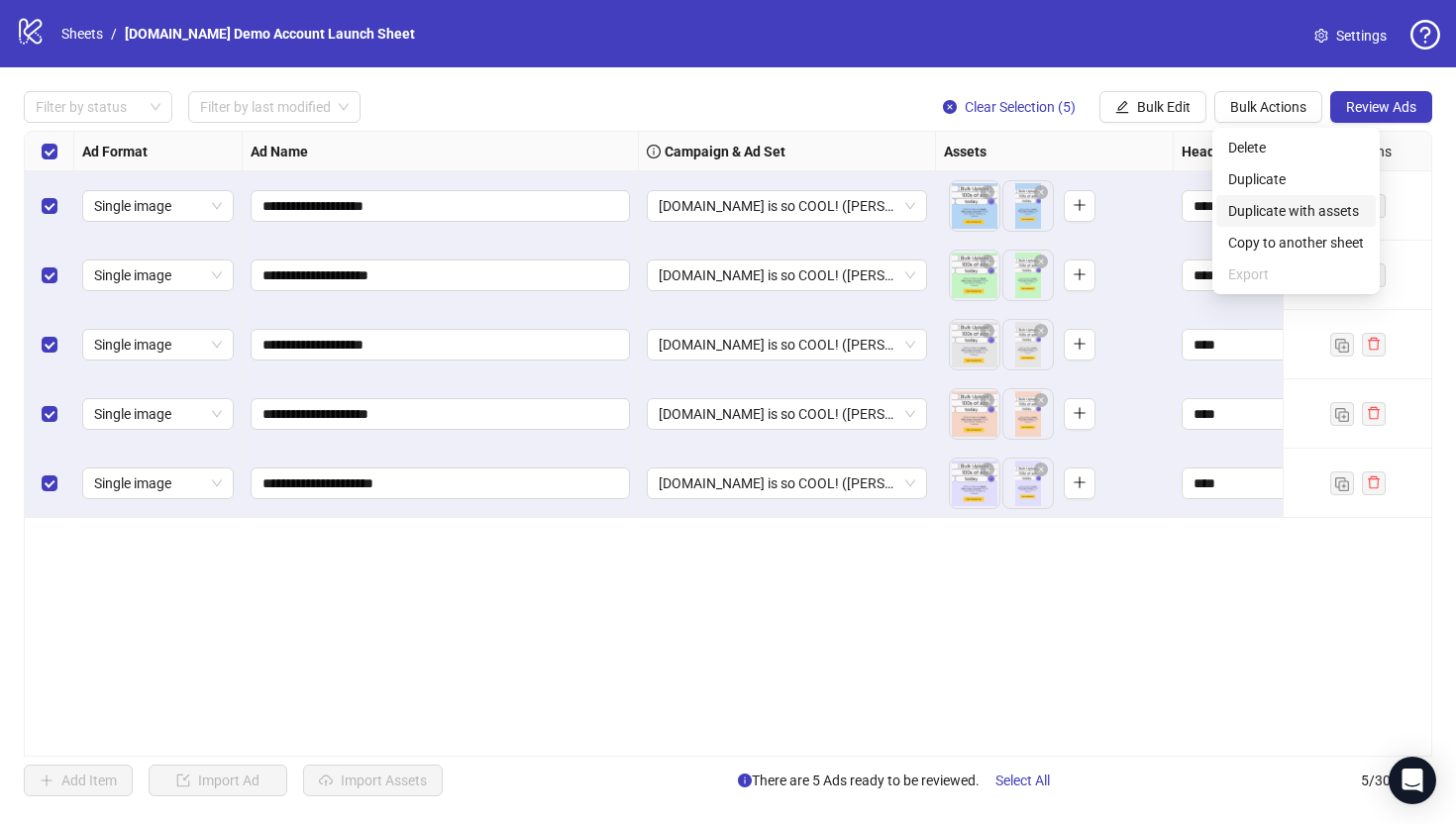 click on "Duplicate with assets" at bounding box center [1296, 211] 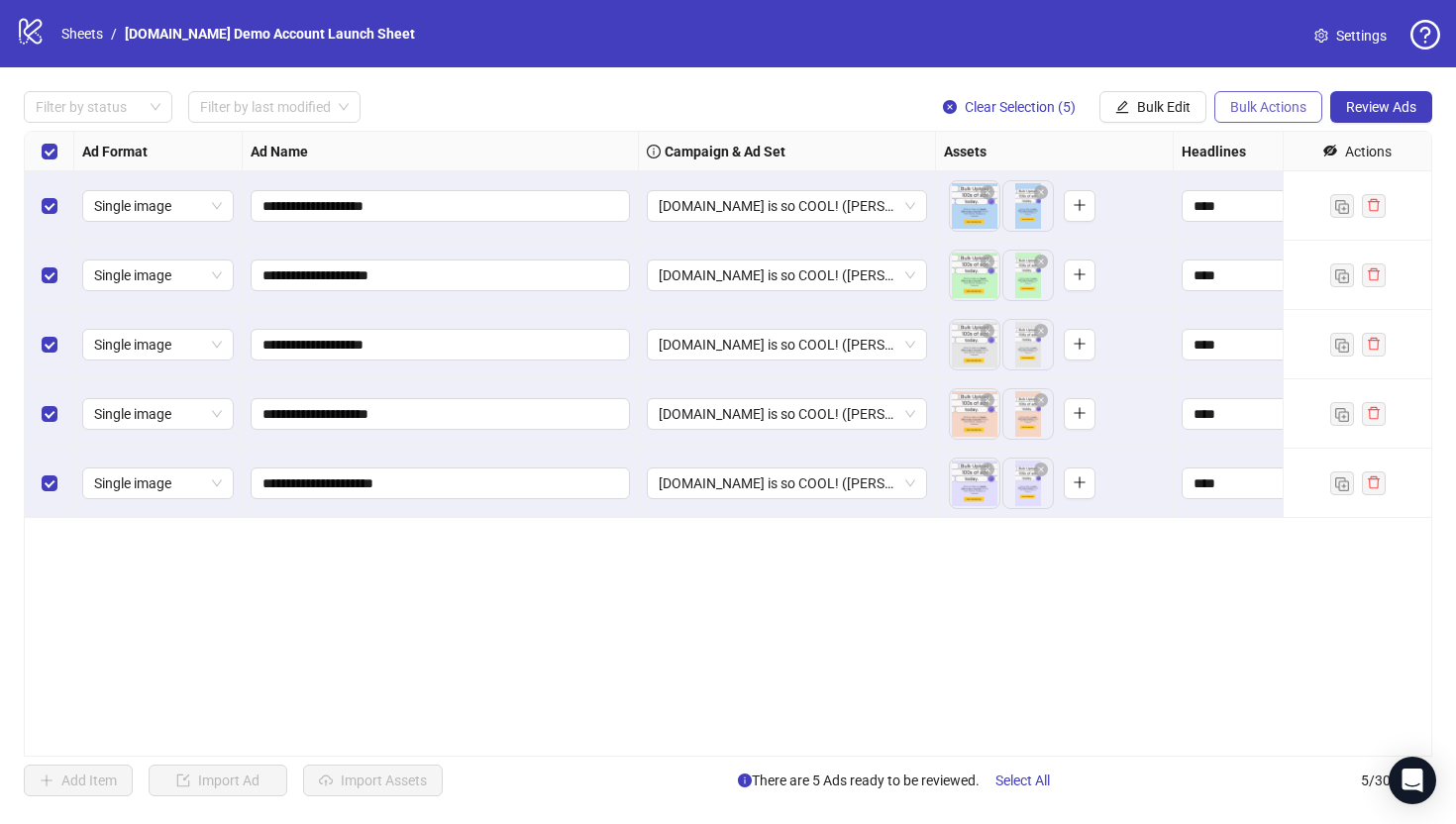 click on "Bulk Actions" at bounding box center [1268, 107] 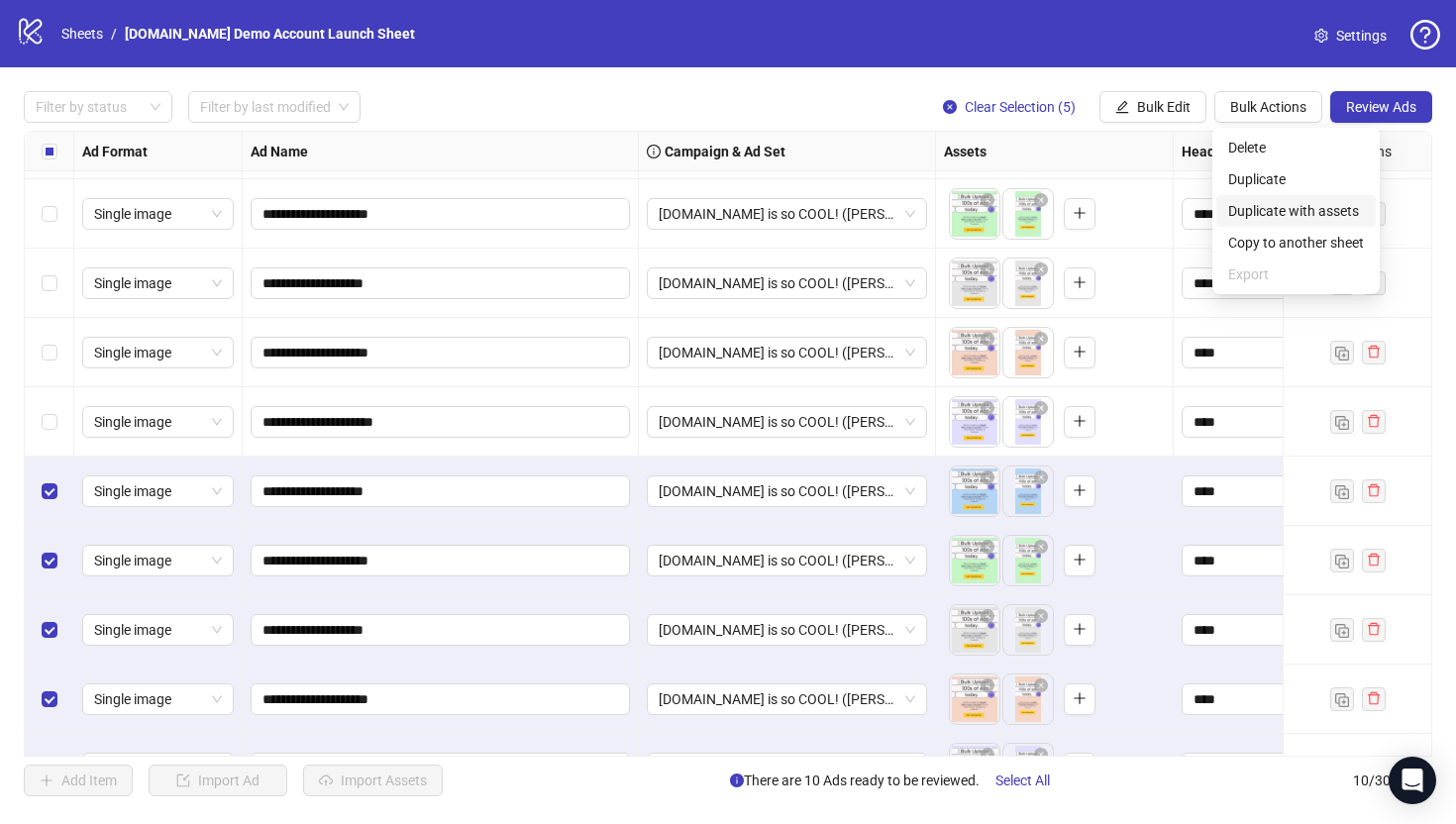 scroll, scrollTop: 109, scrollLeft: 0, axis: vertical 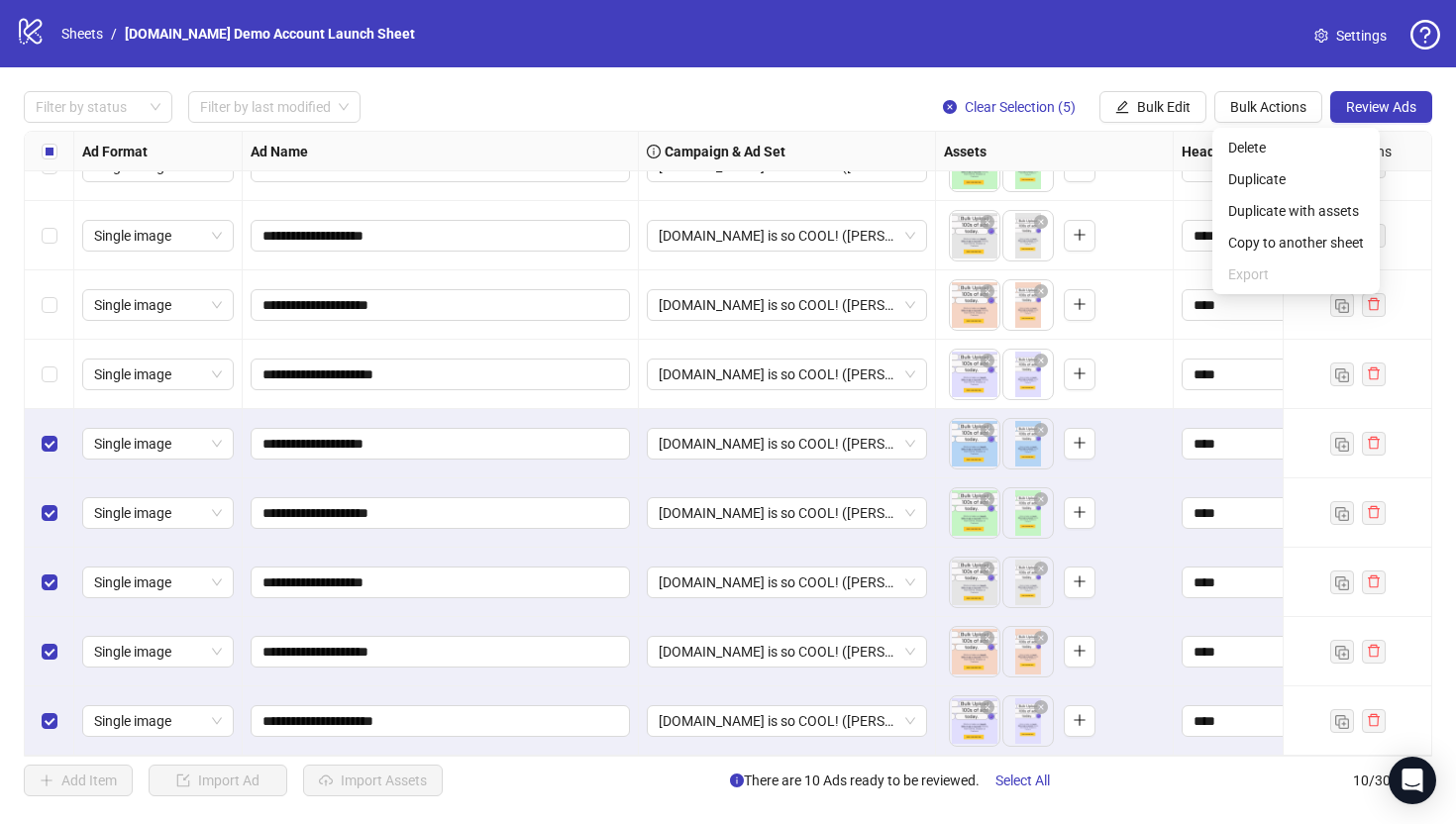 click on "**********" at bounding box center [728, 444] 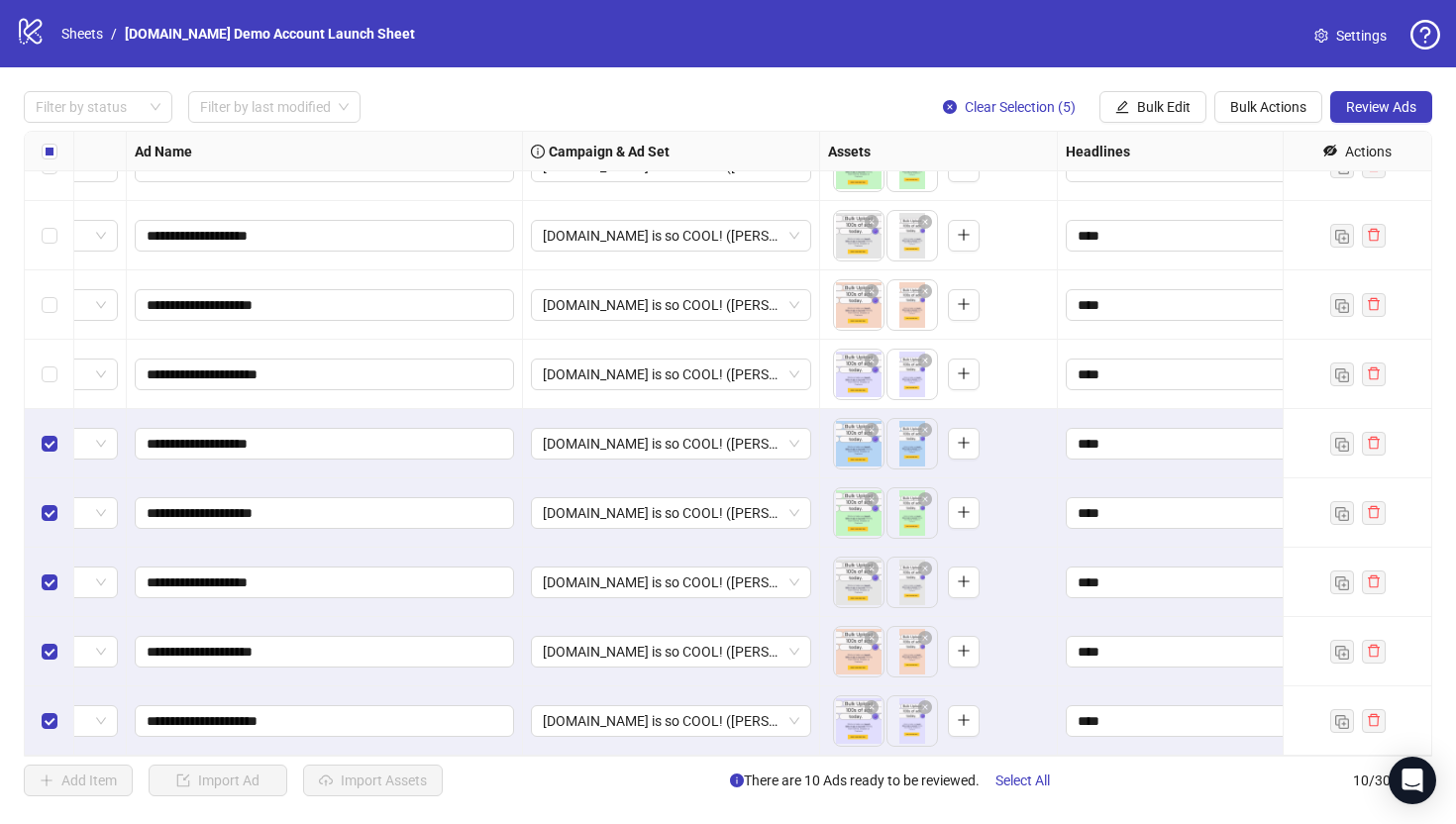 scroll, scrollTop: 107, scrollLeft: 116, axis: both 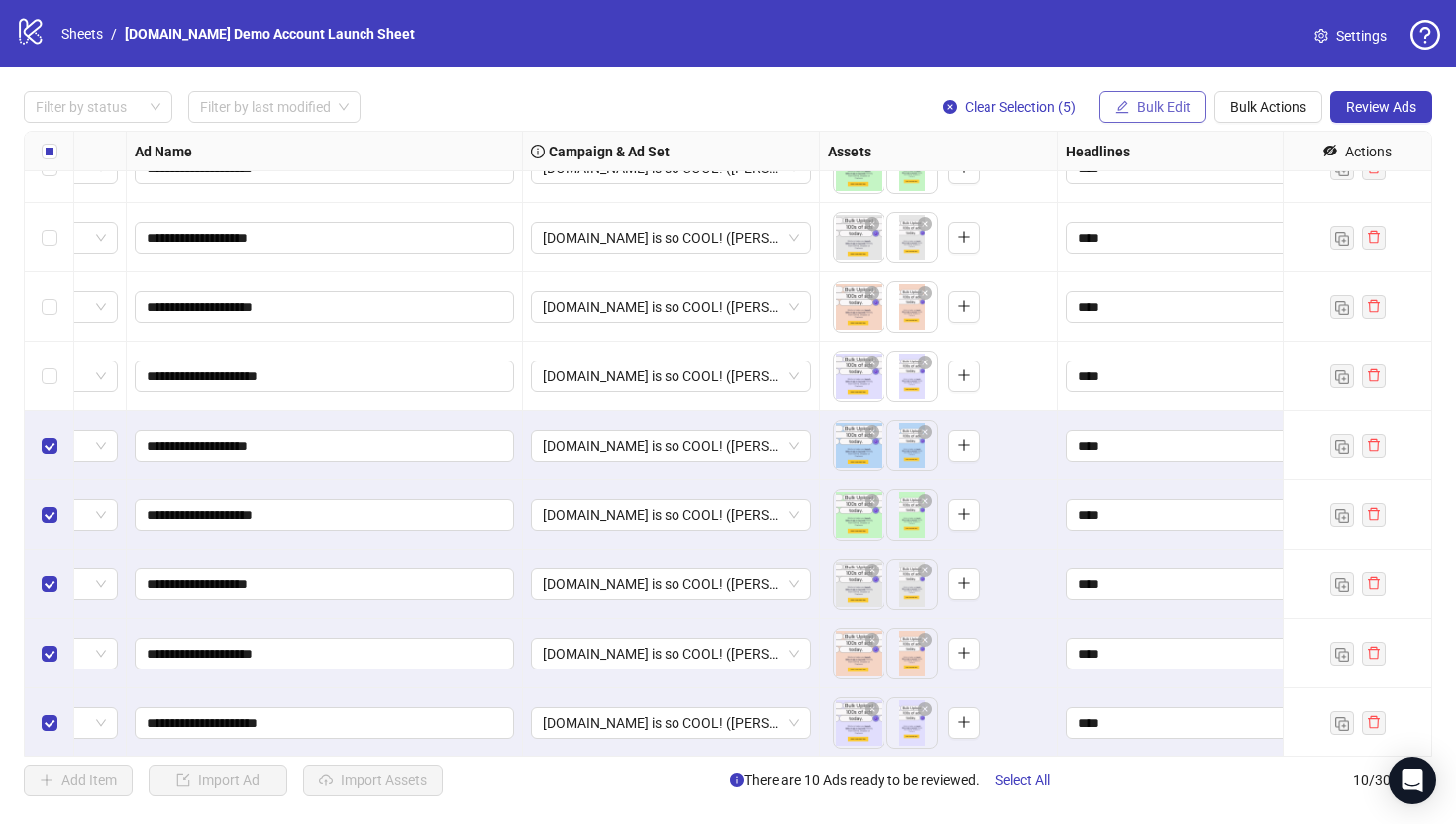 click on "Bulk Edit" at bounding box center (1164, 107) 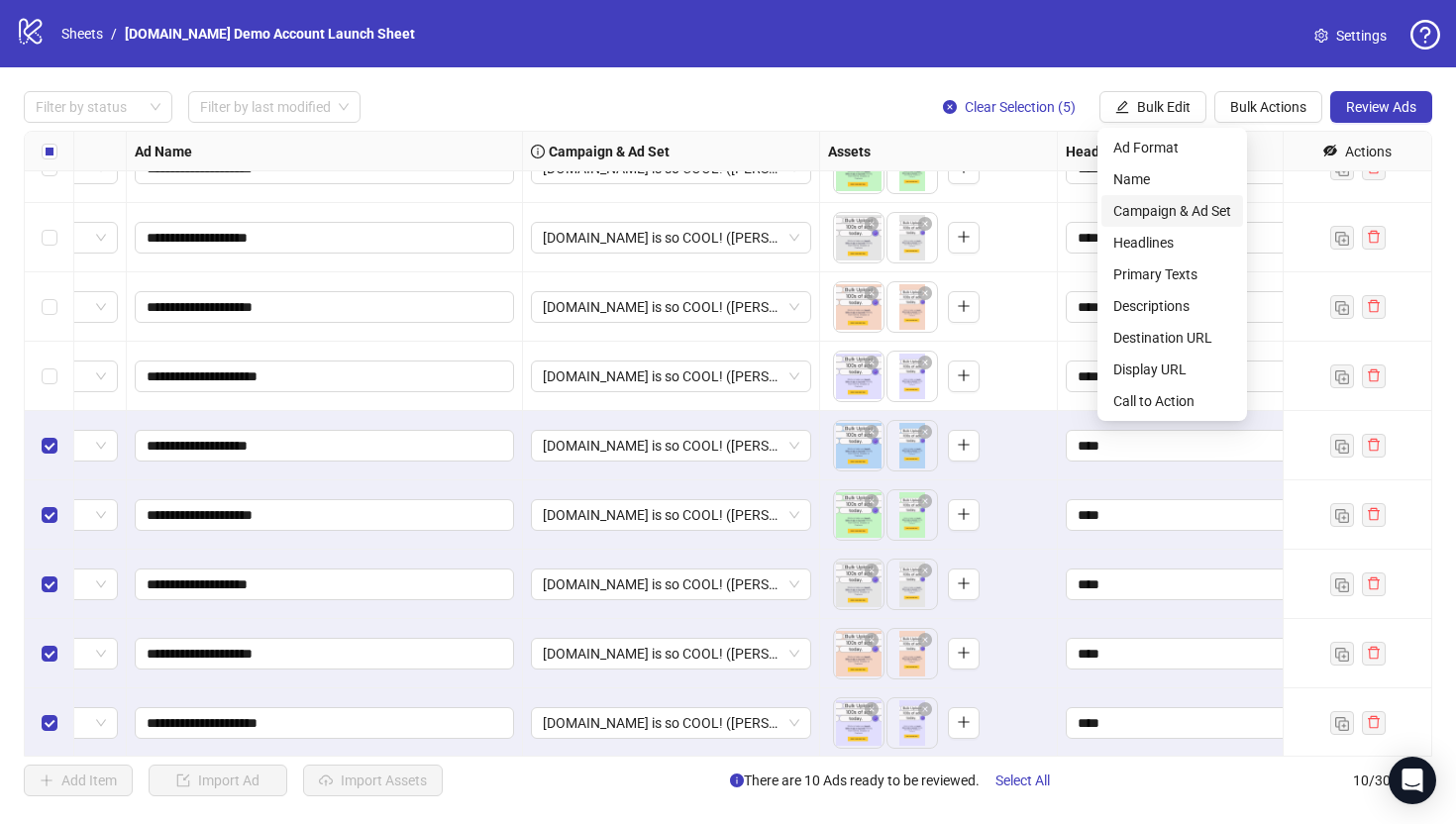 click on "Campaign & Ad Set" at bounding box center (1172, 211) 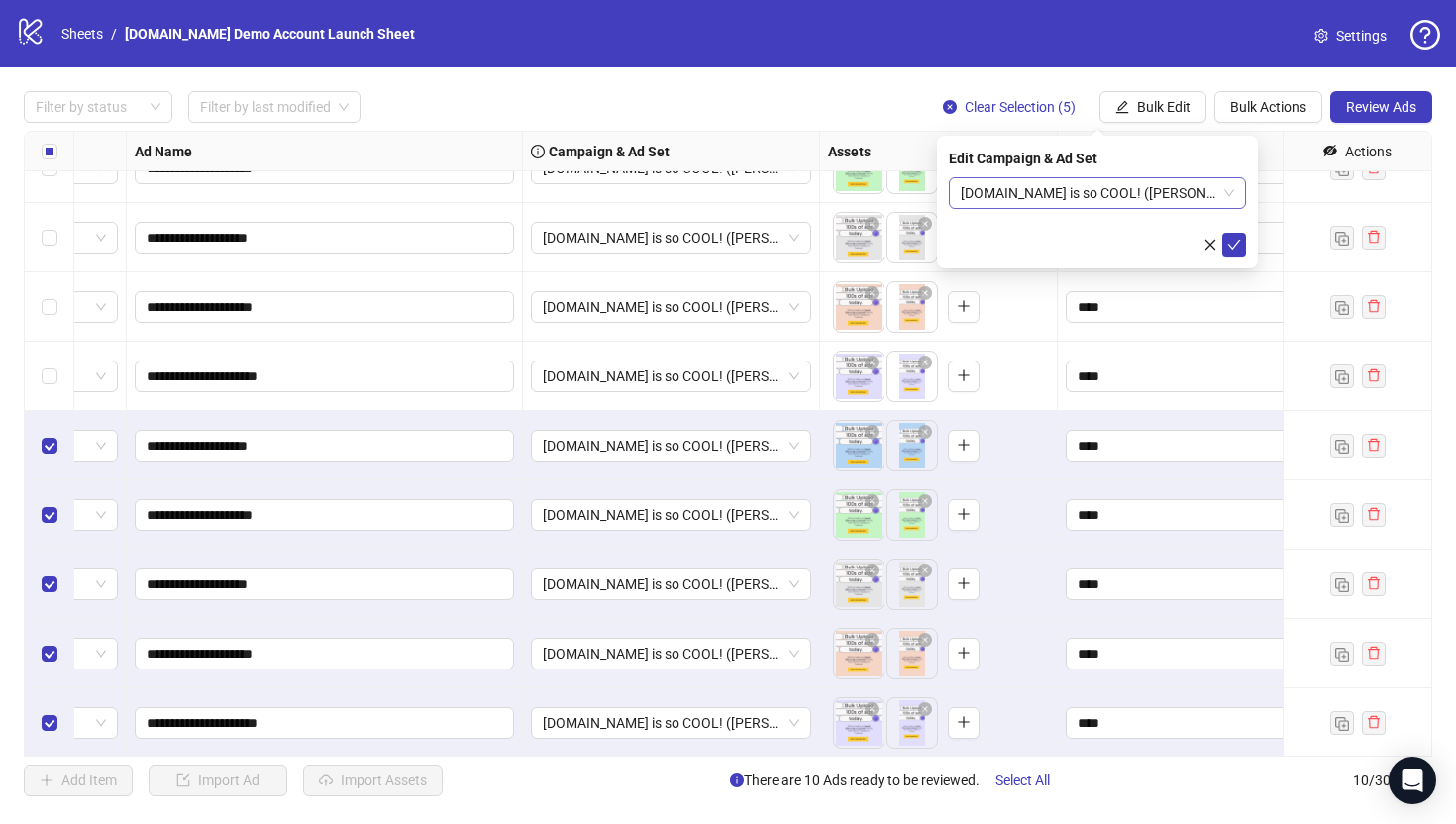 click on "[DOMAIN_NAME] is so COOL! ([PERSON_NAME]) - June Burst" at bounding box center (1097, 193) 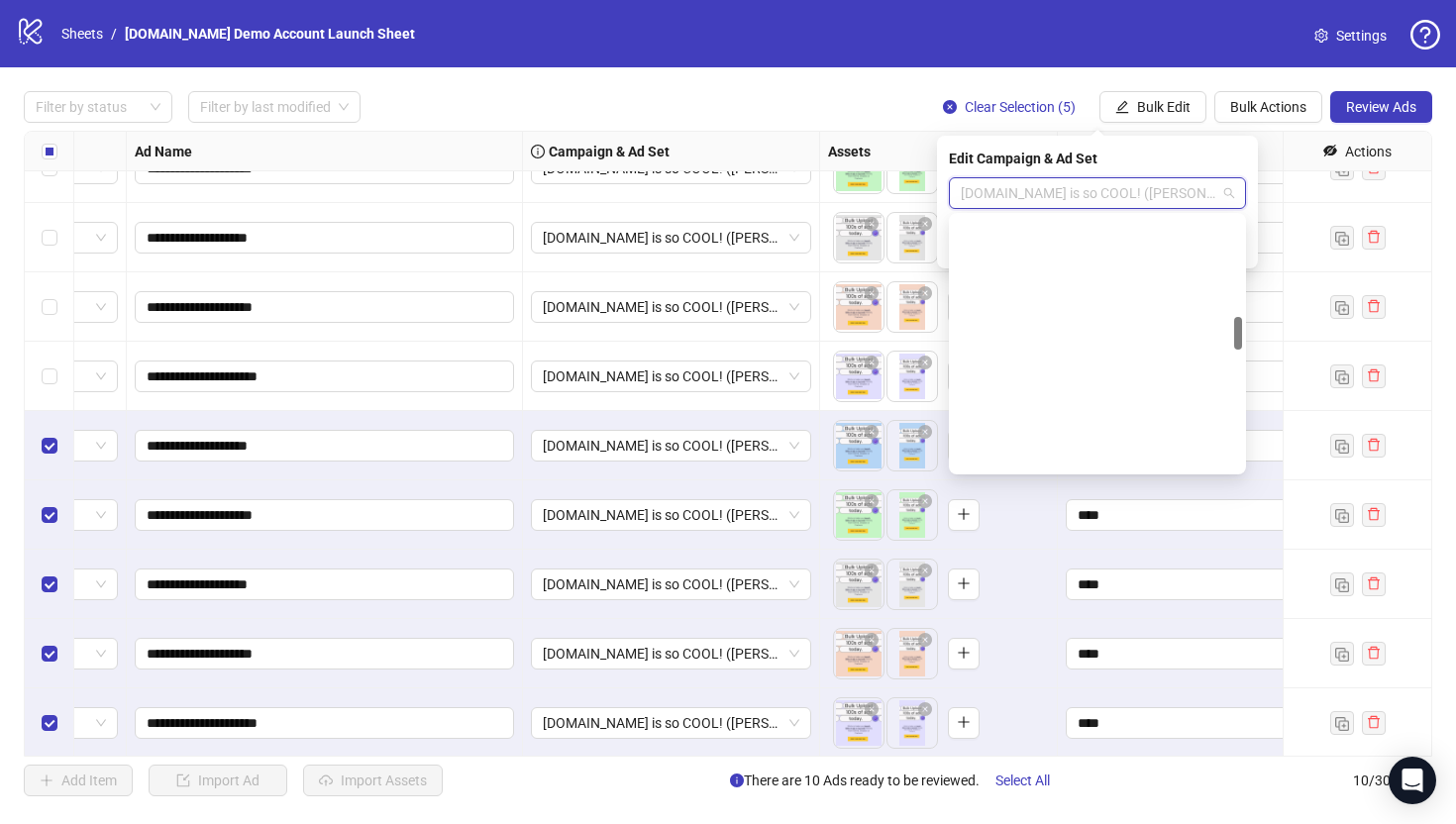 scroll, scrollTop: 770, scrollLeft: 0, axis: vertical 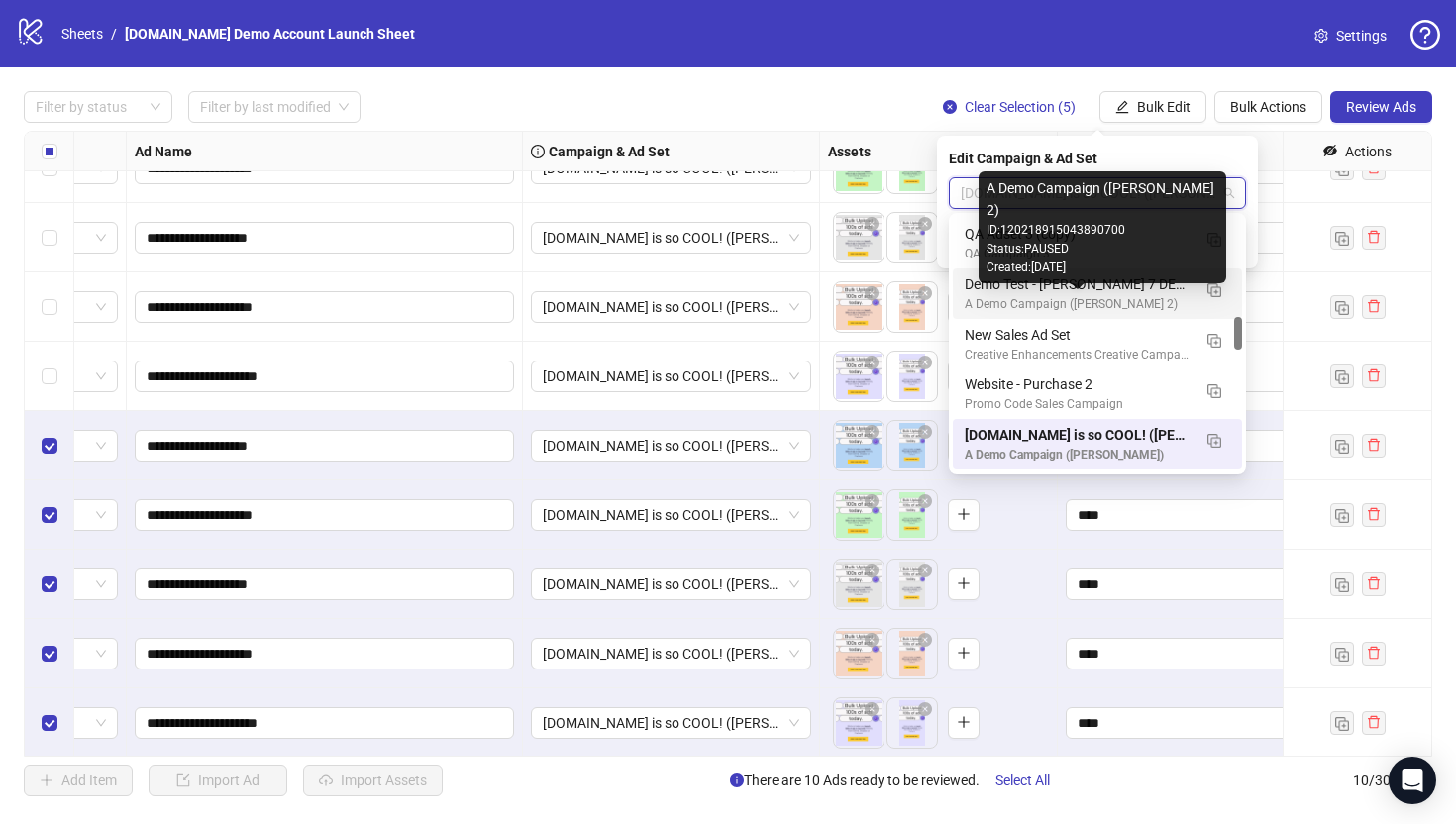 click on "A Demo Campaign ([PERSON_NAME] 2)" at bounding box center [1078, 304] 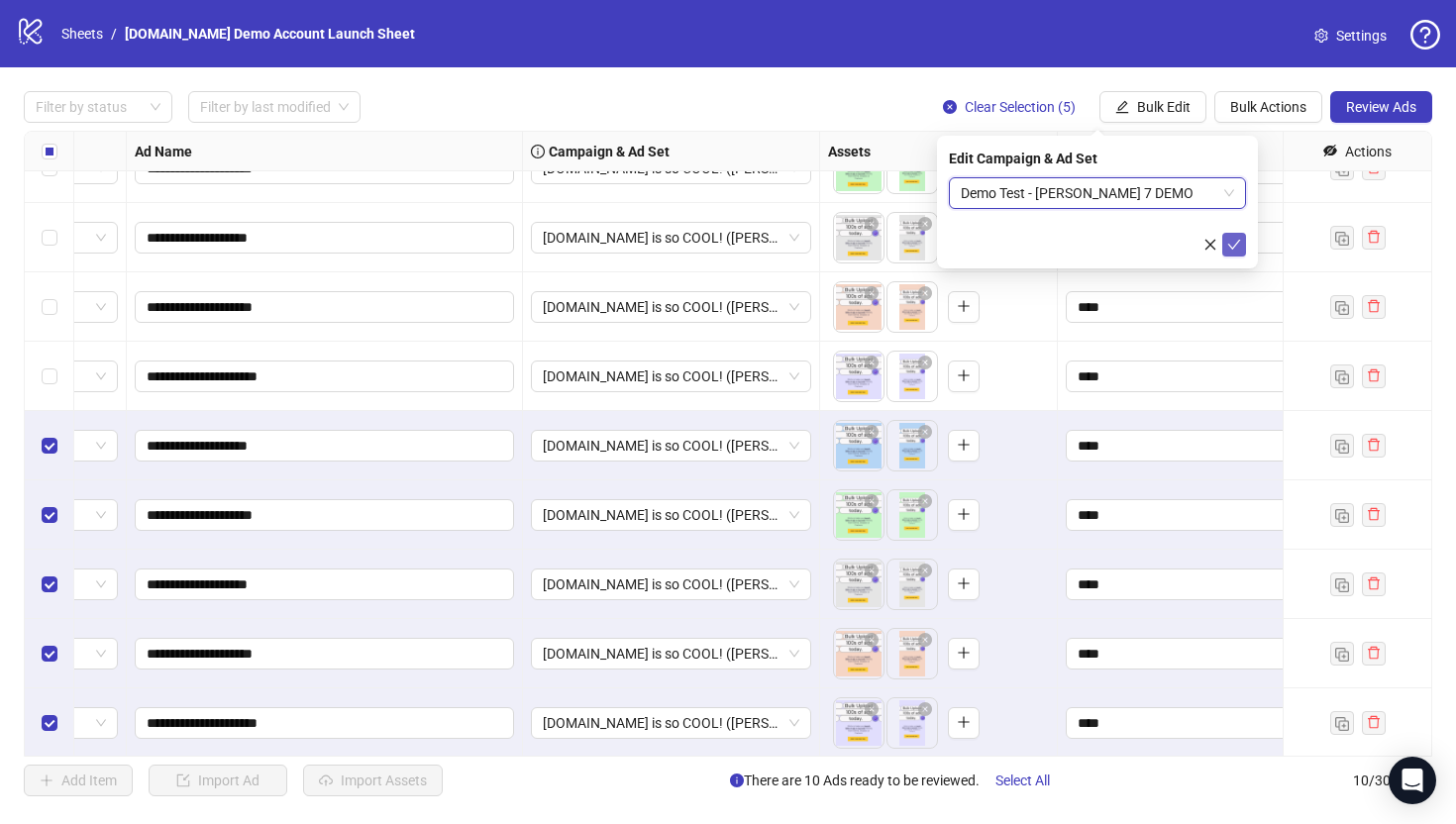 click 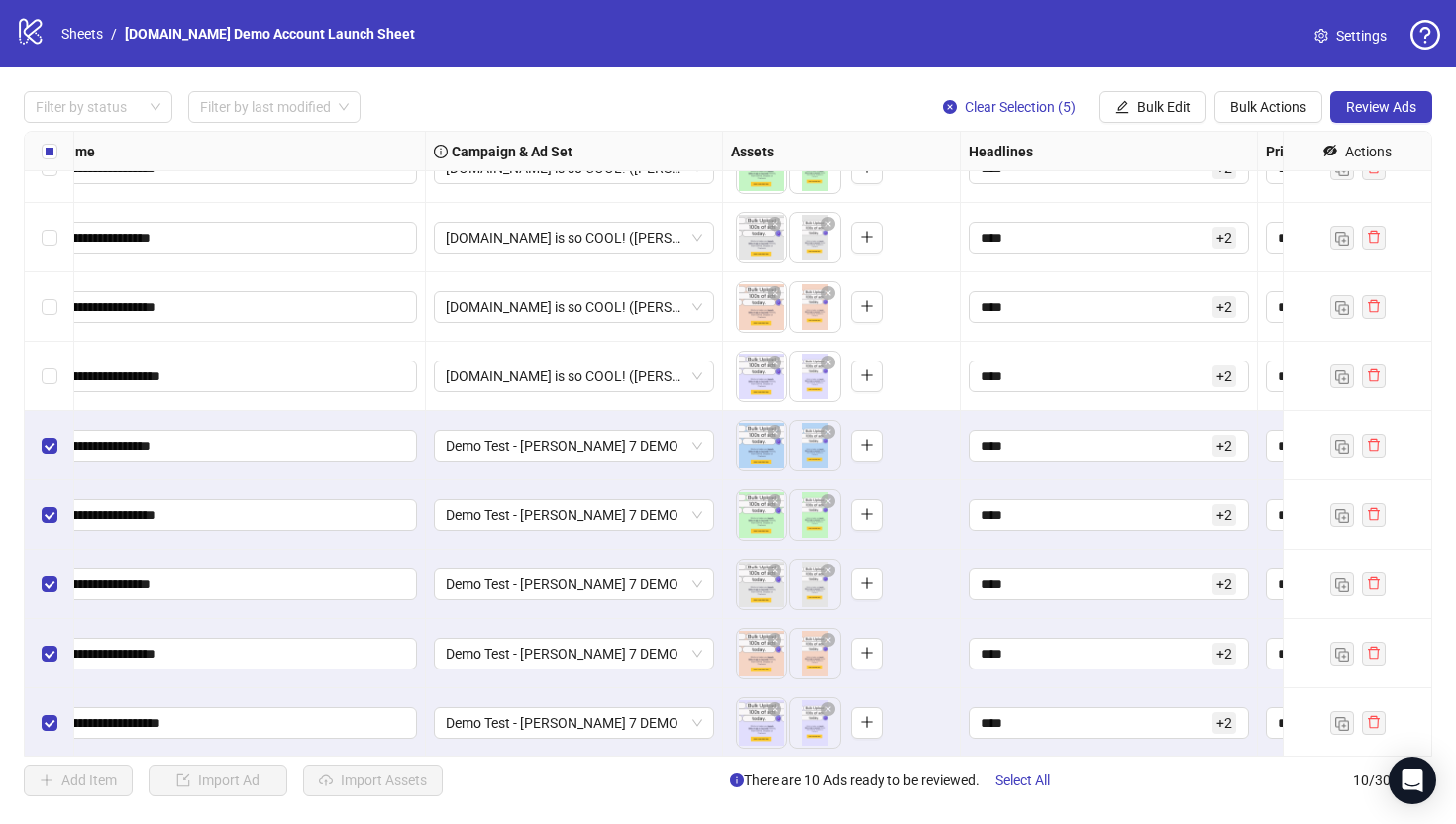 scroll, scrollTop: 107, scrollLeft: 0, axis: vertical 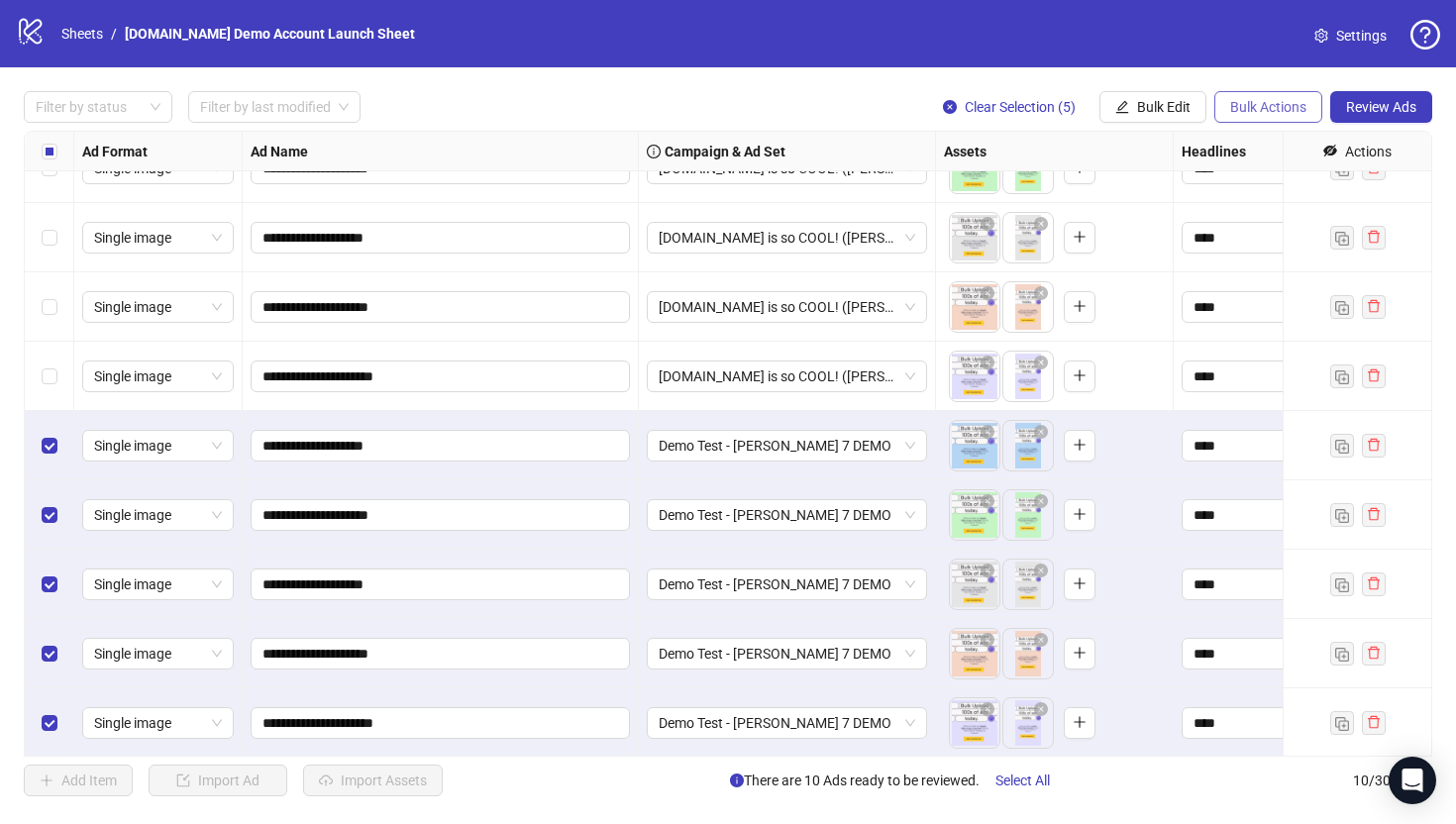 click on "Bulk Actions" at bounding box center [1268, 107] 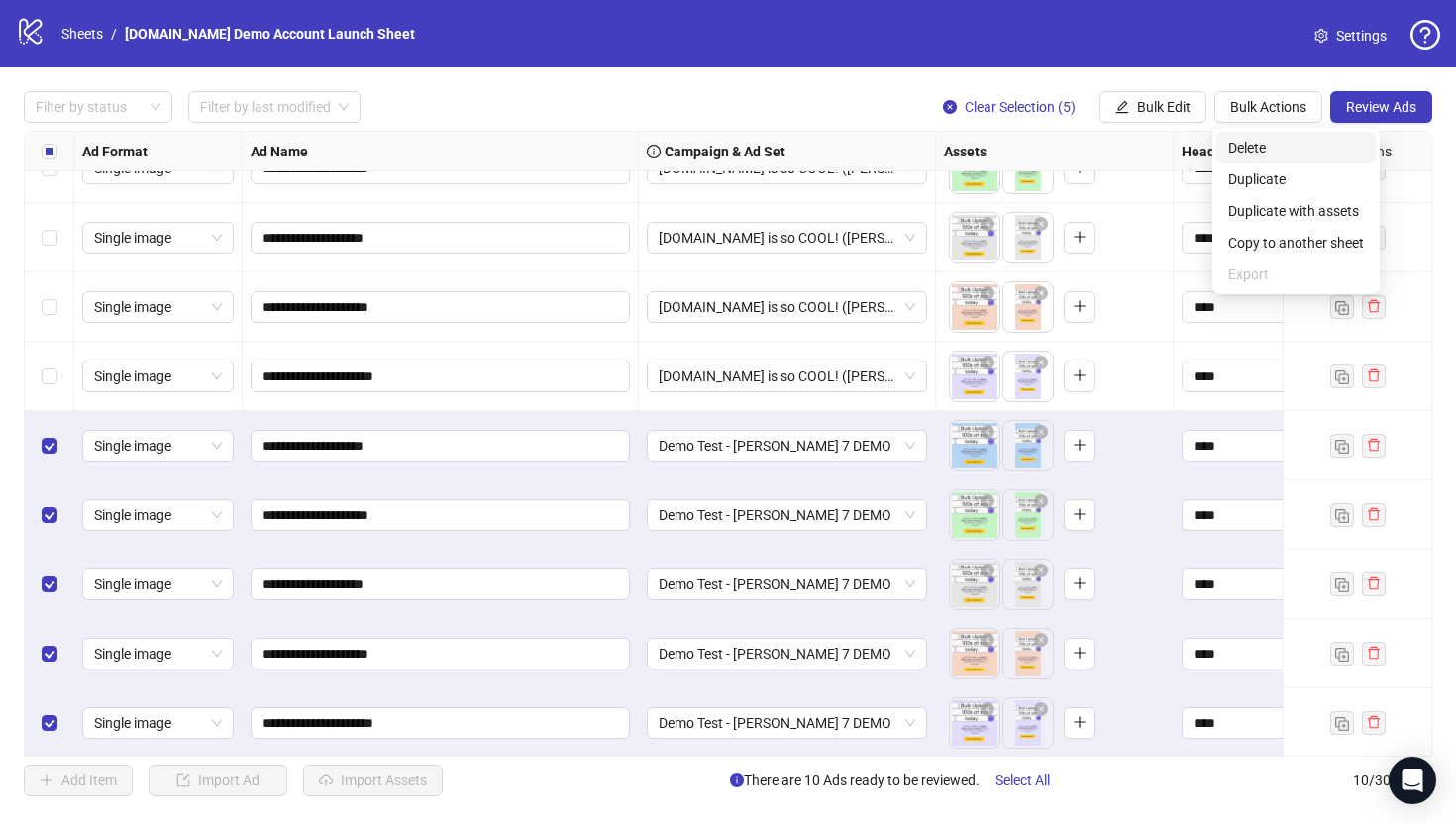 click on "Delete" at bounding box center (1296, 148) 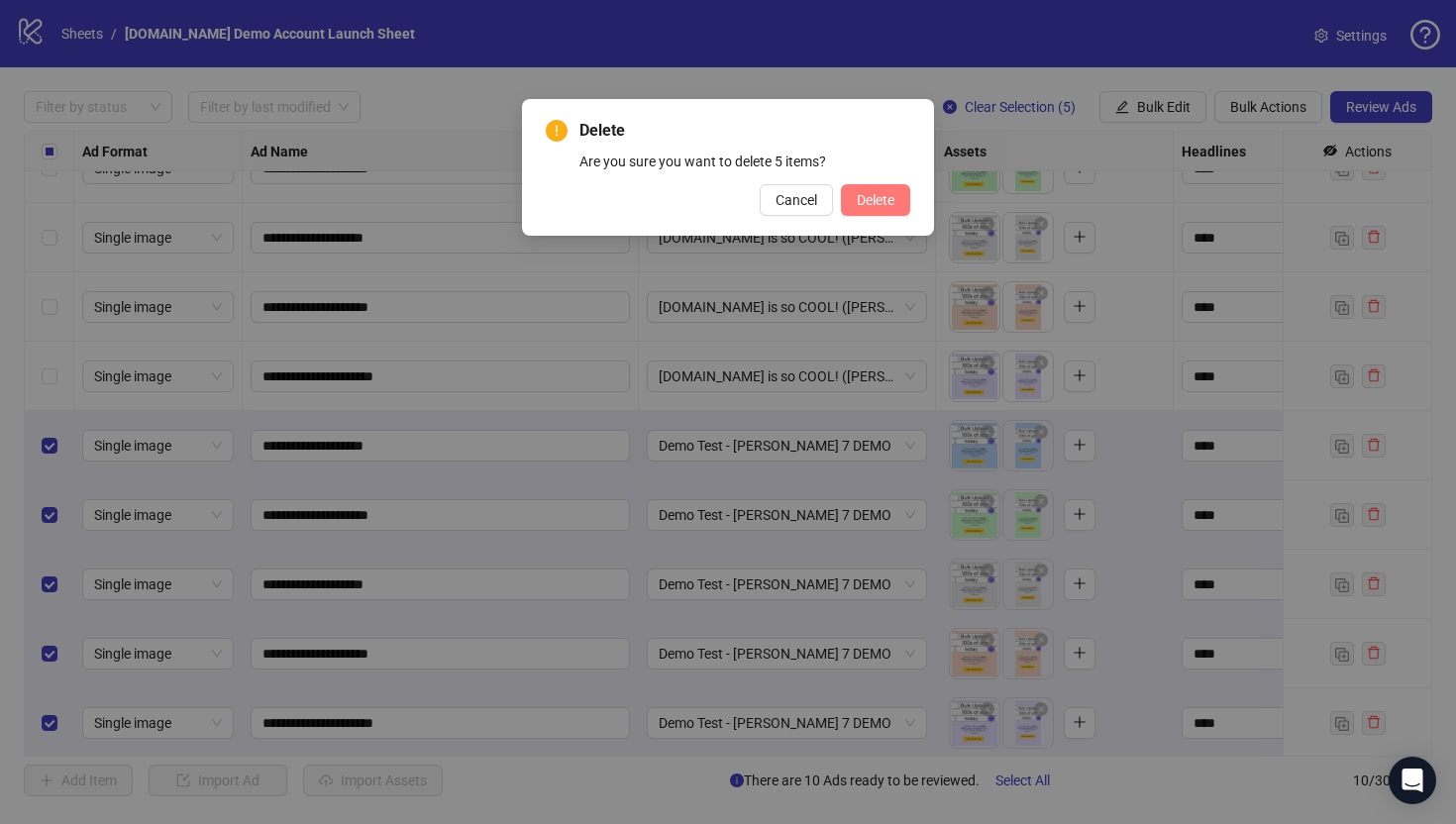 click on "Delete" at bounding box center [876, 200] 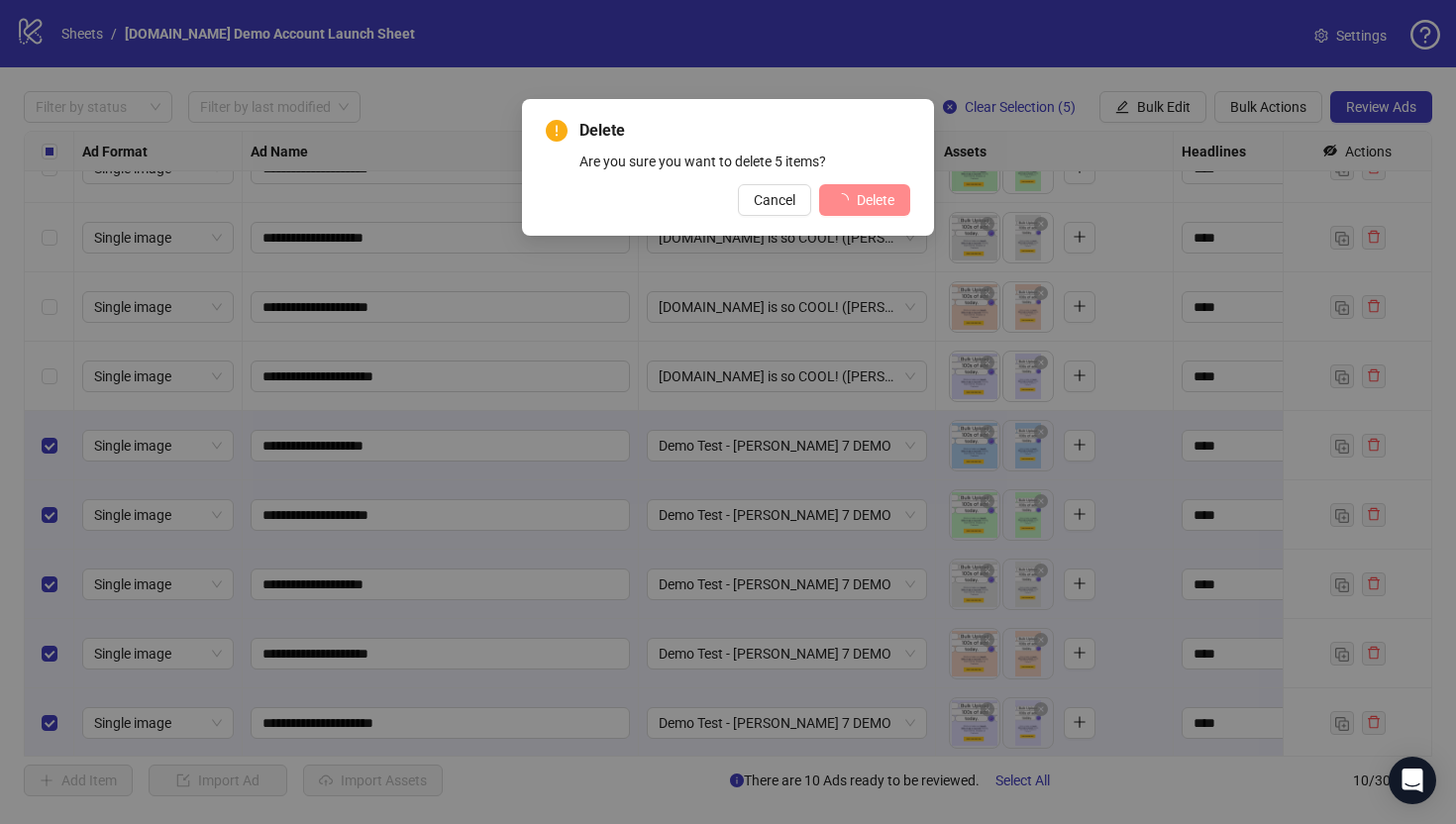scroll, scrollTop: 0, scrollLeft: 0, axis: both 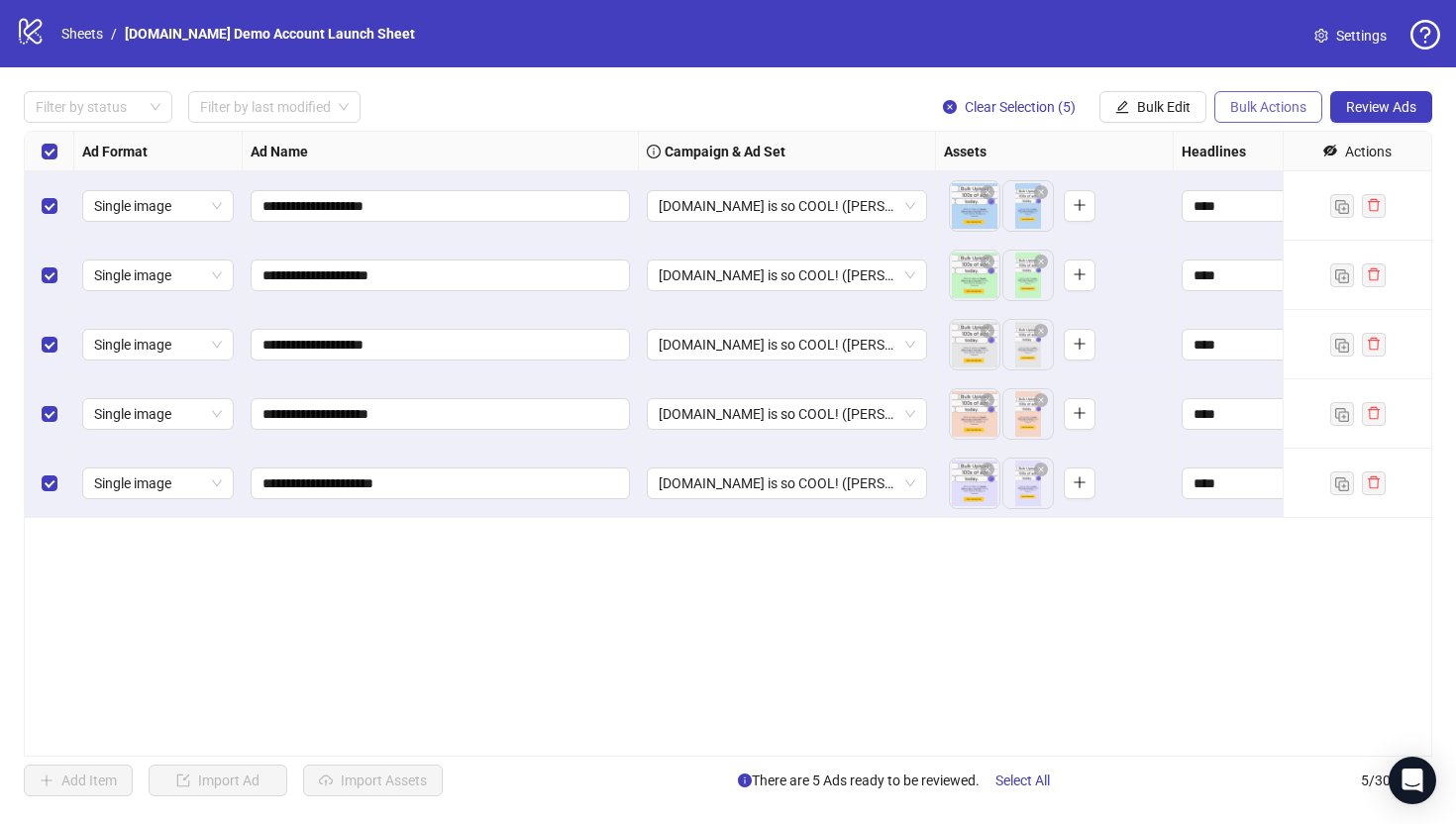 click on "Bulk Actions" at bounding box center [1268, 107] 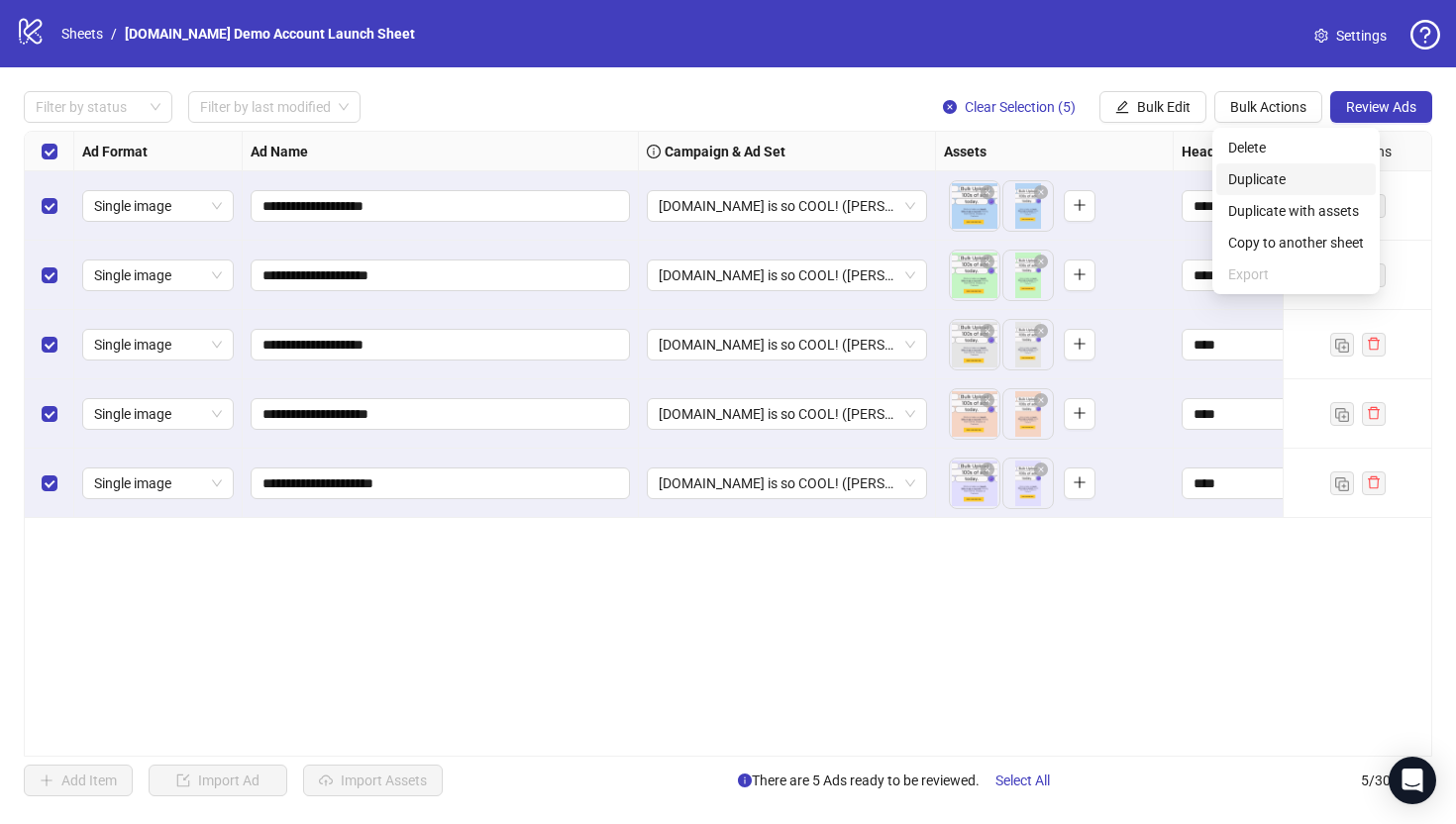 click on "Duplicate" at bounding box center (1296, 179) 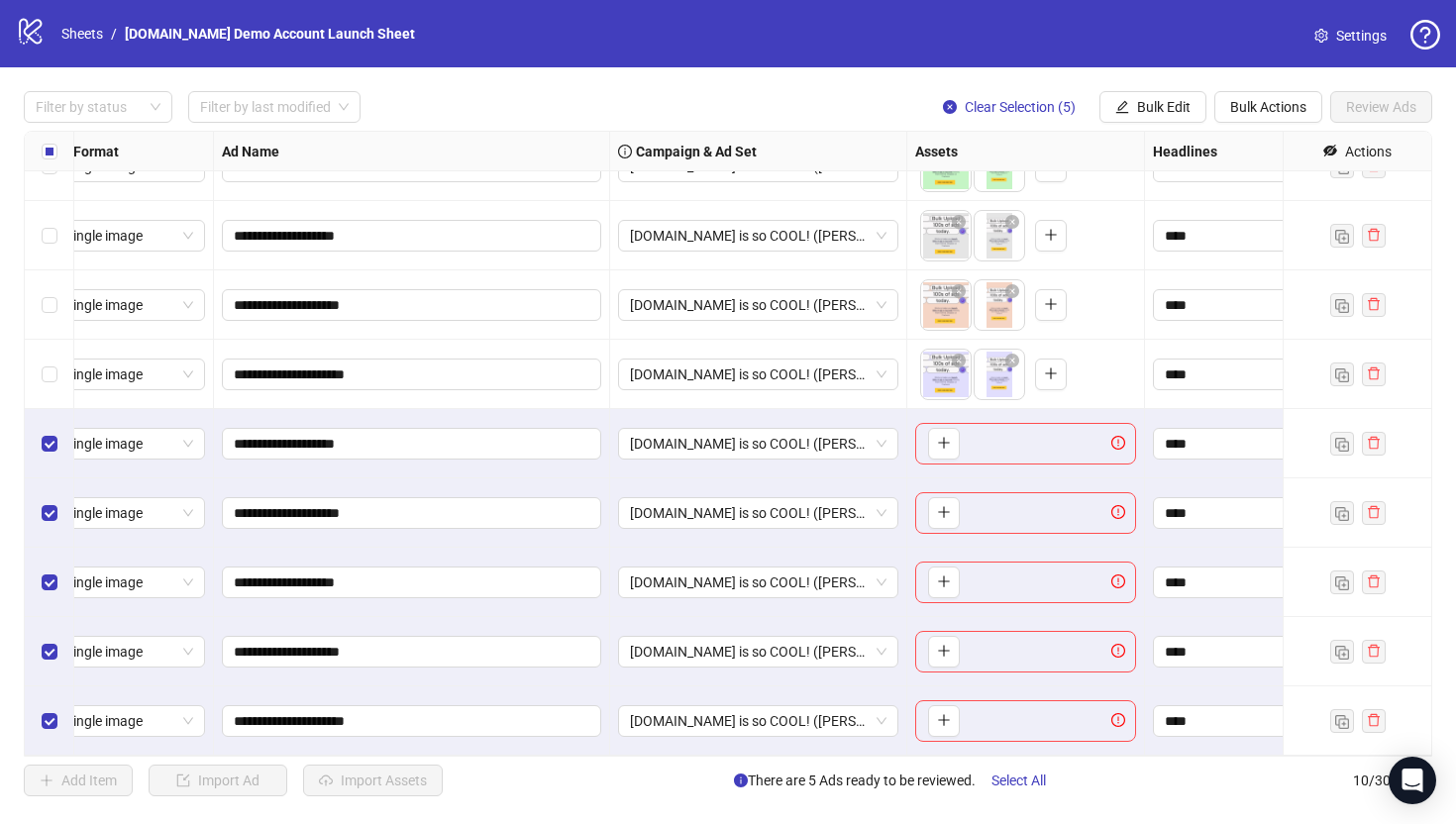 scroll, scrollTop: 109, scrollLeft: 23, axis: both 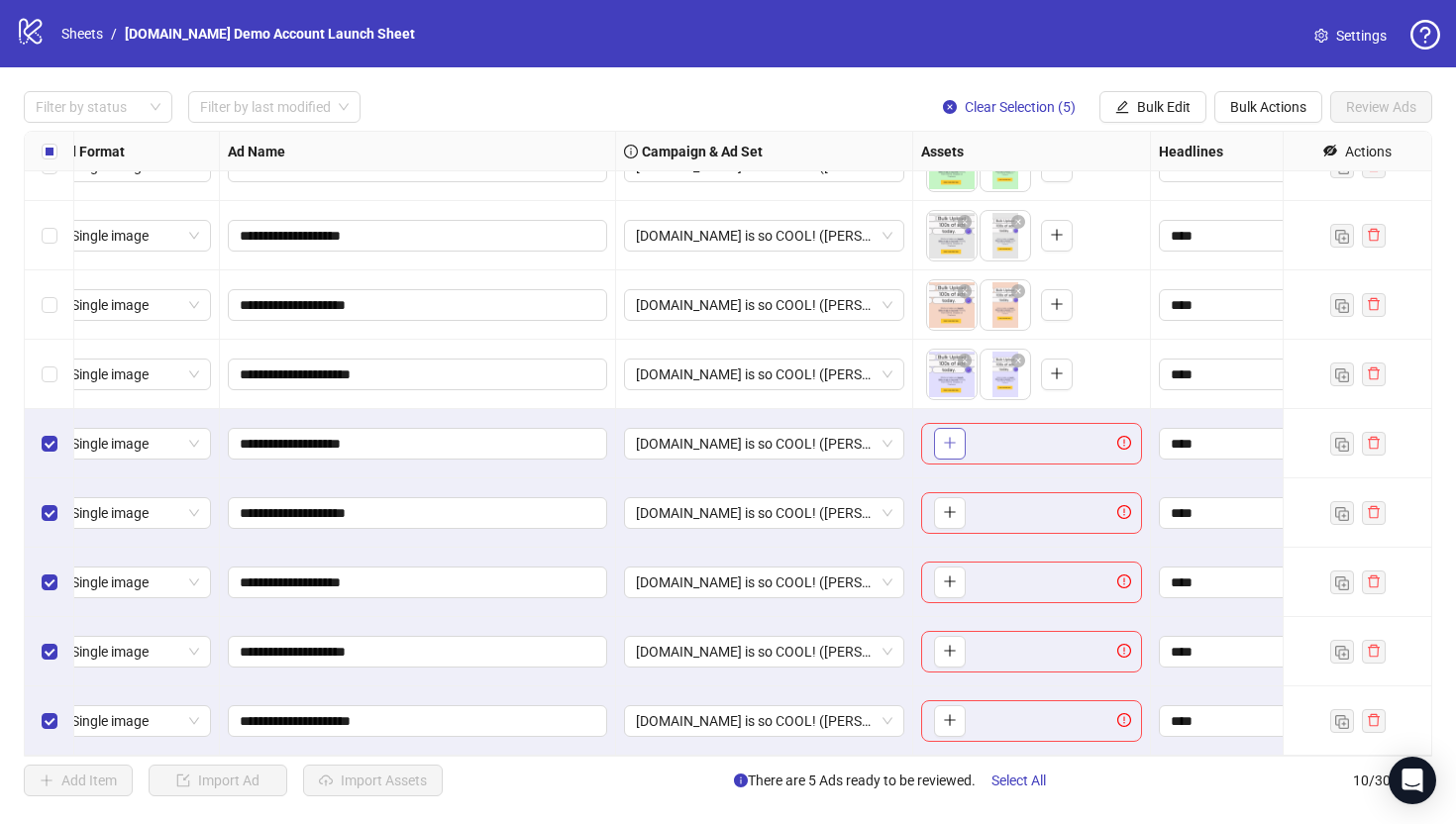 click 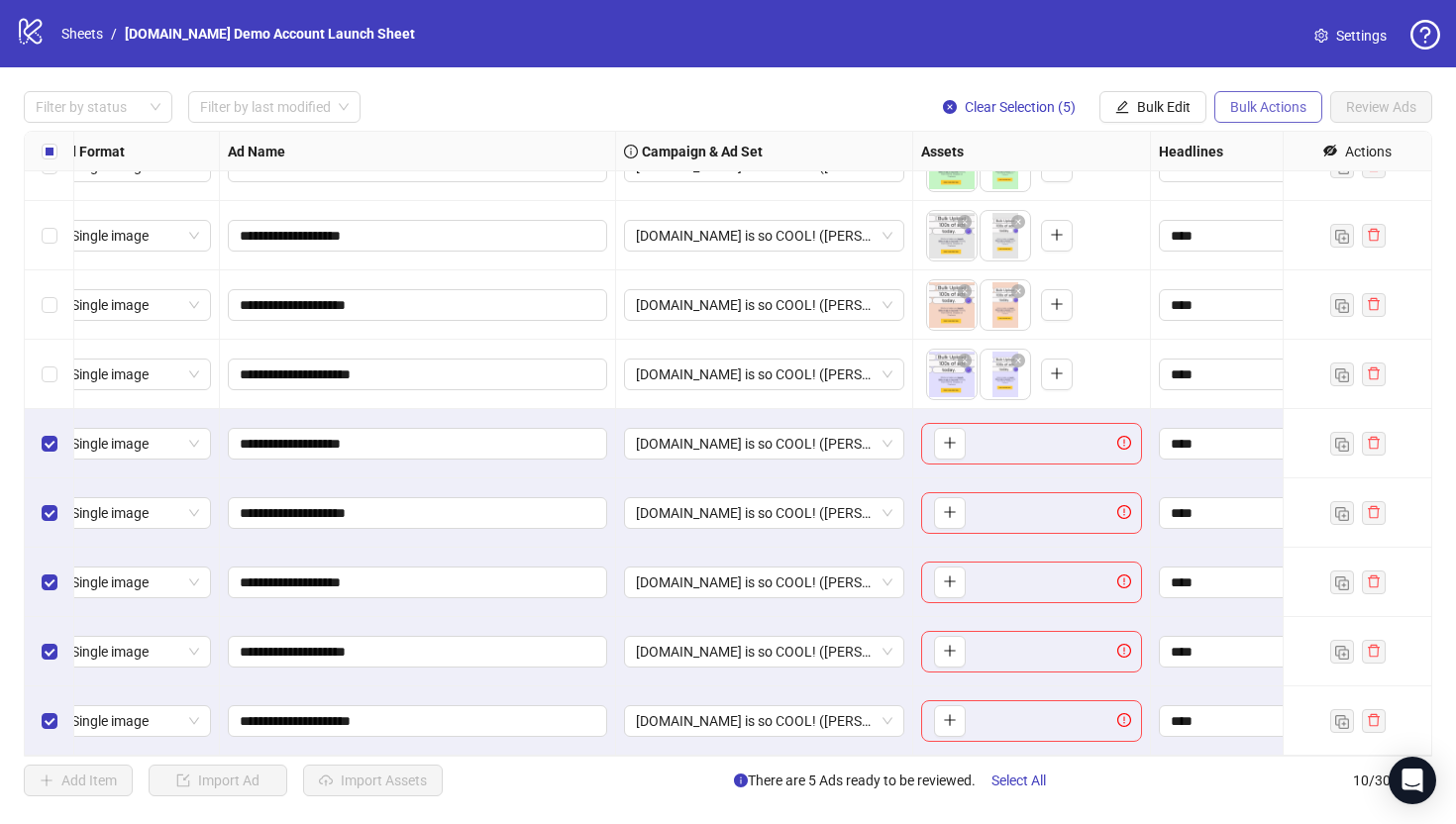 click on "Bulk Actions" at bounding box center [1268, 107] 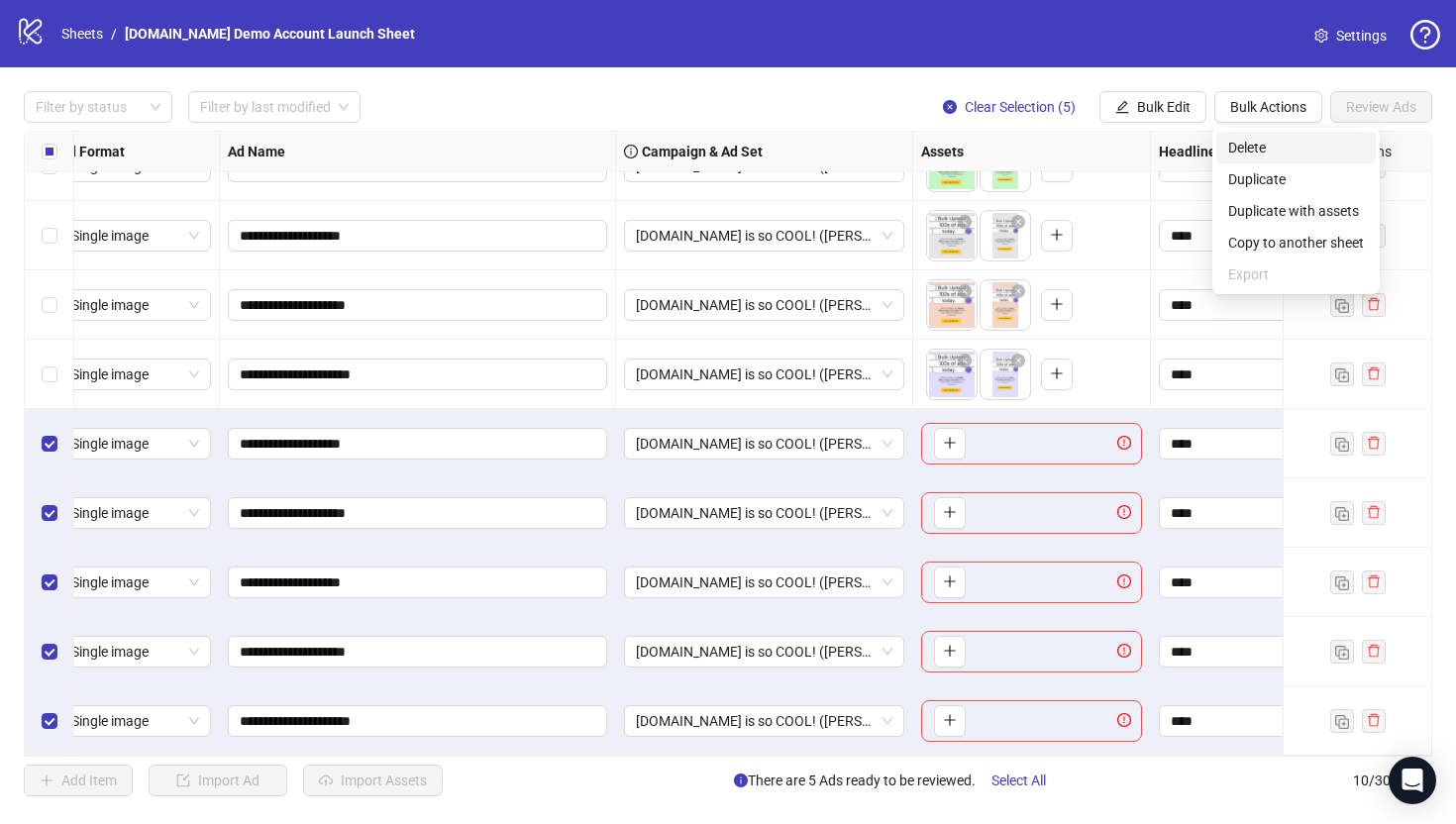 click on "Delete" at bounding box center (1296, 148) 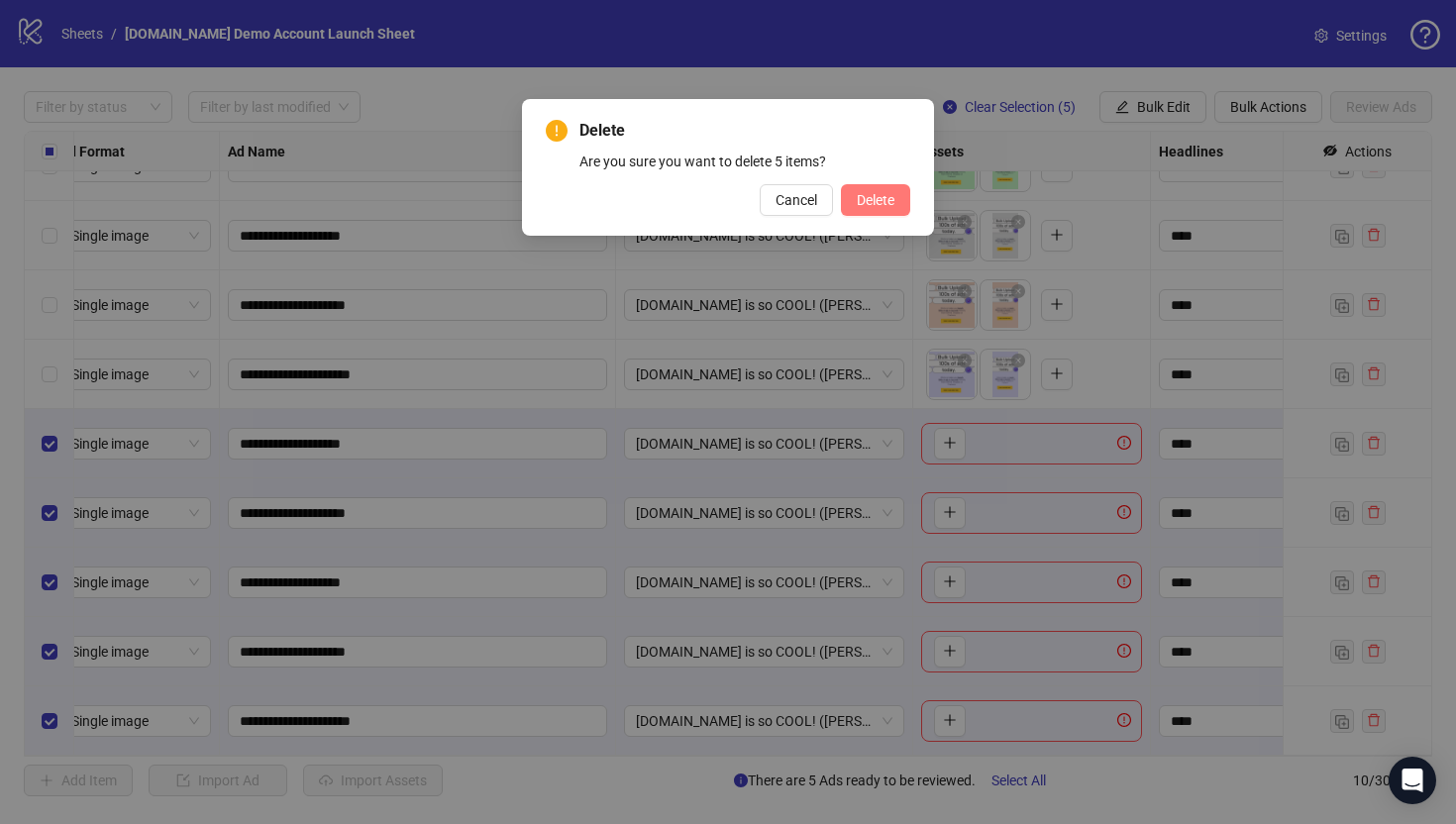 click on "Delete" at bounding box center (876, 200) 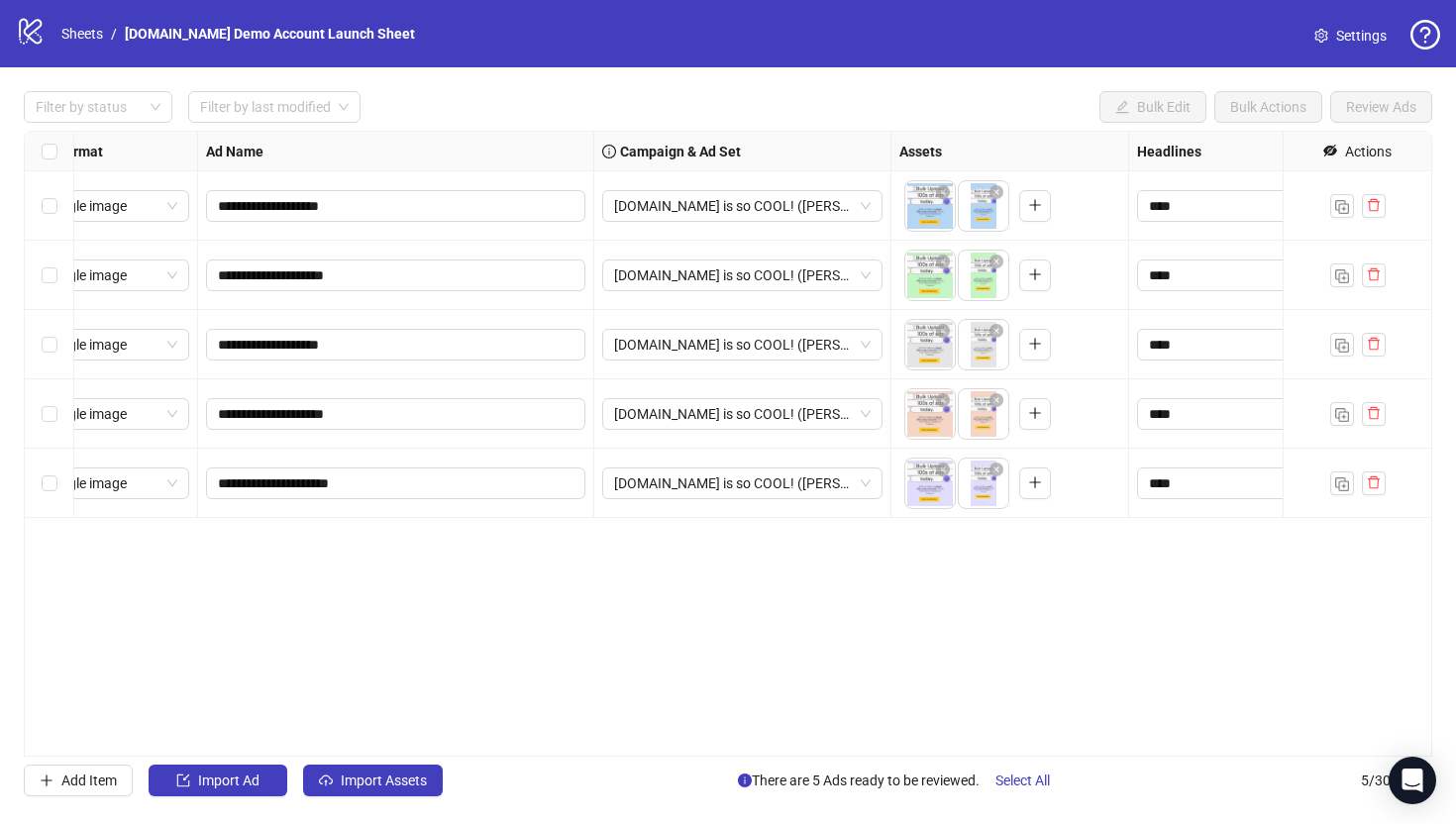 scroll, scrollTop: 0, scrollLeft: 0, axis: both 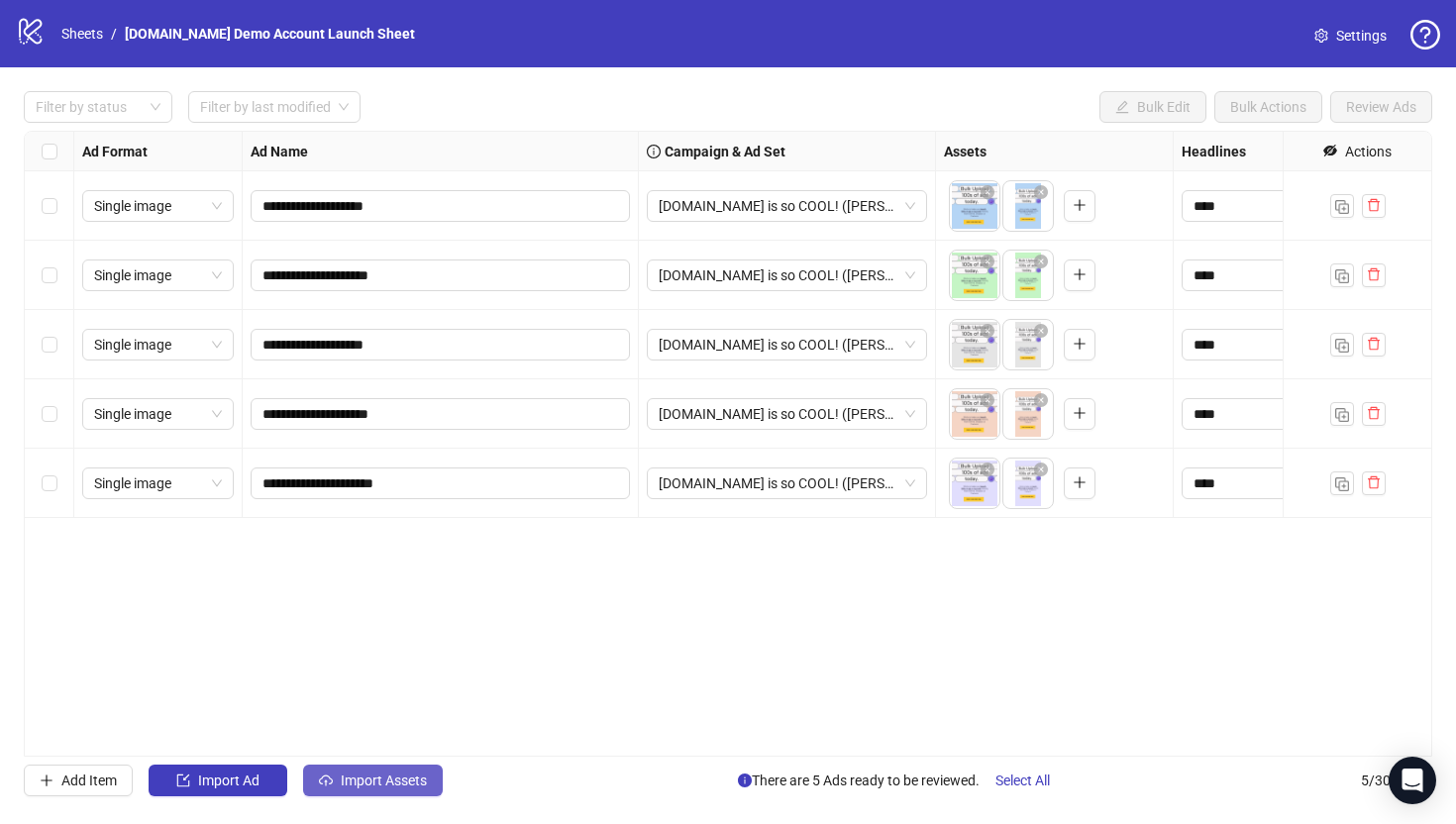 click on "Import Assets" at bounding box center (383, 780) 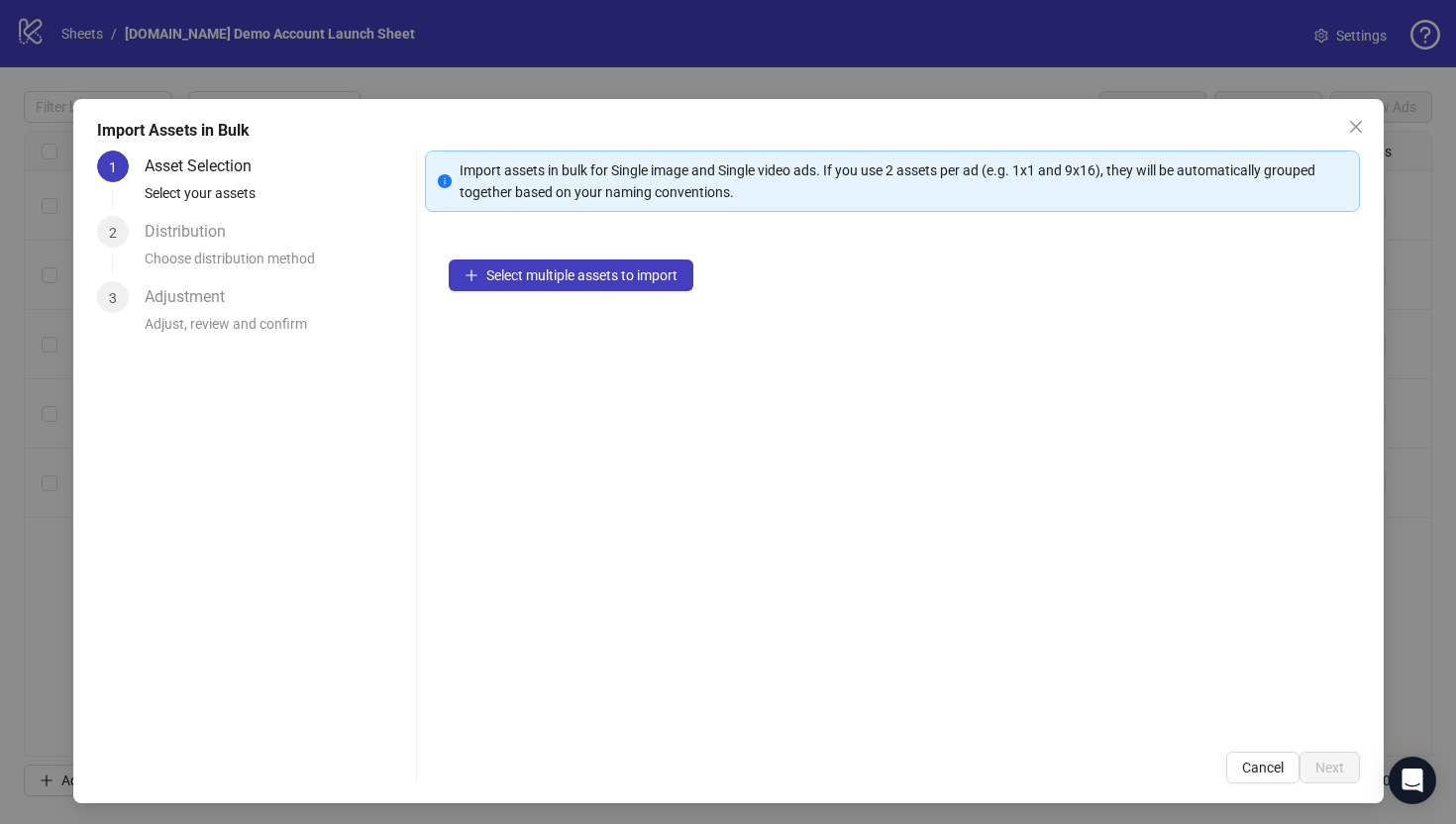 click 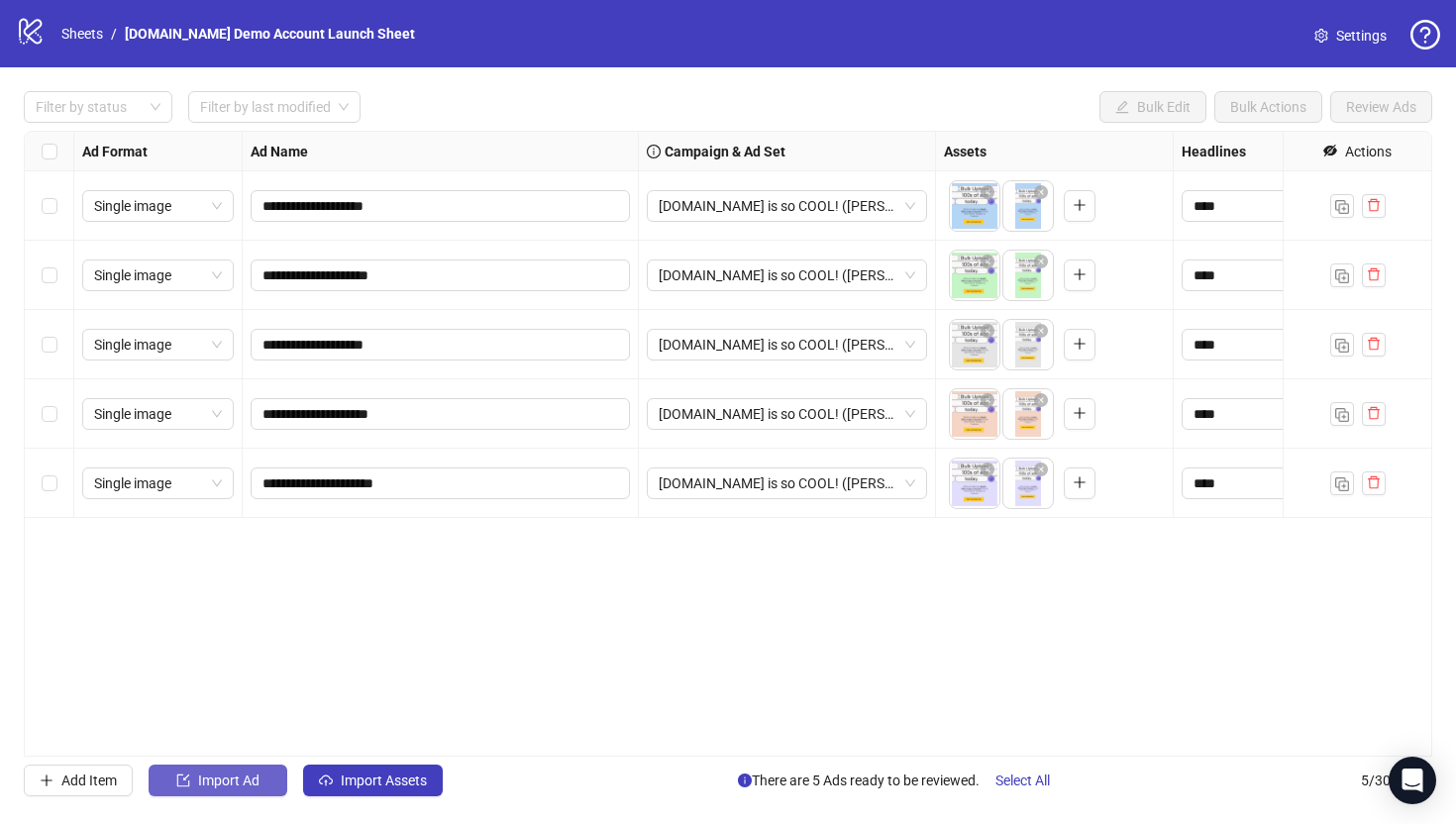 click on "Import Ad" at bounding box center (229, 780) 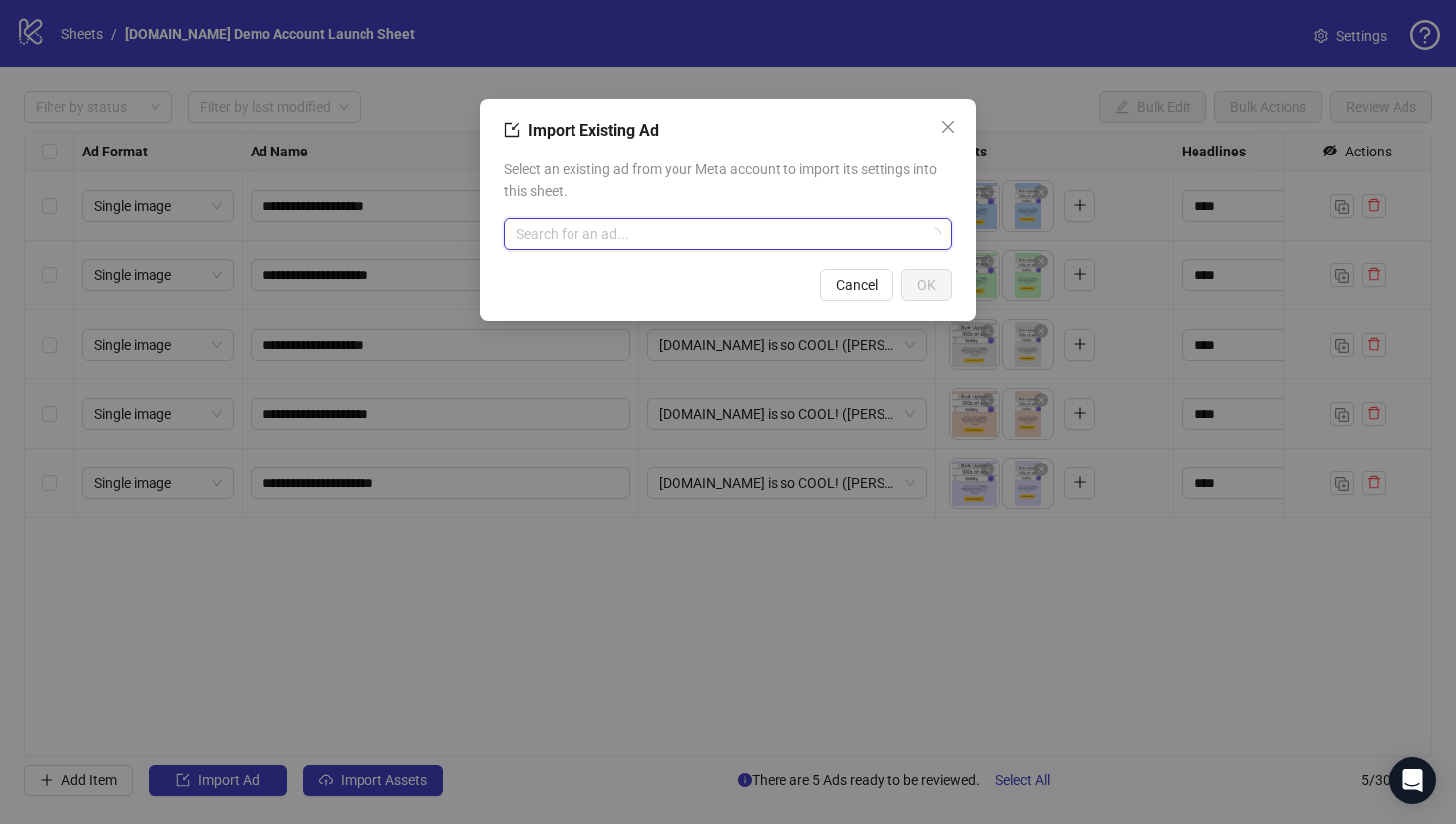click at bounding box center (719, 234) 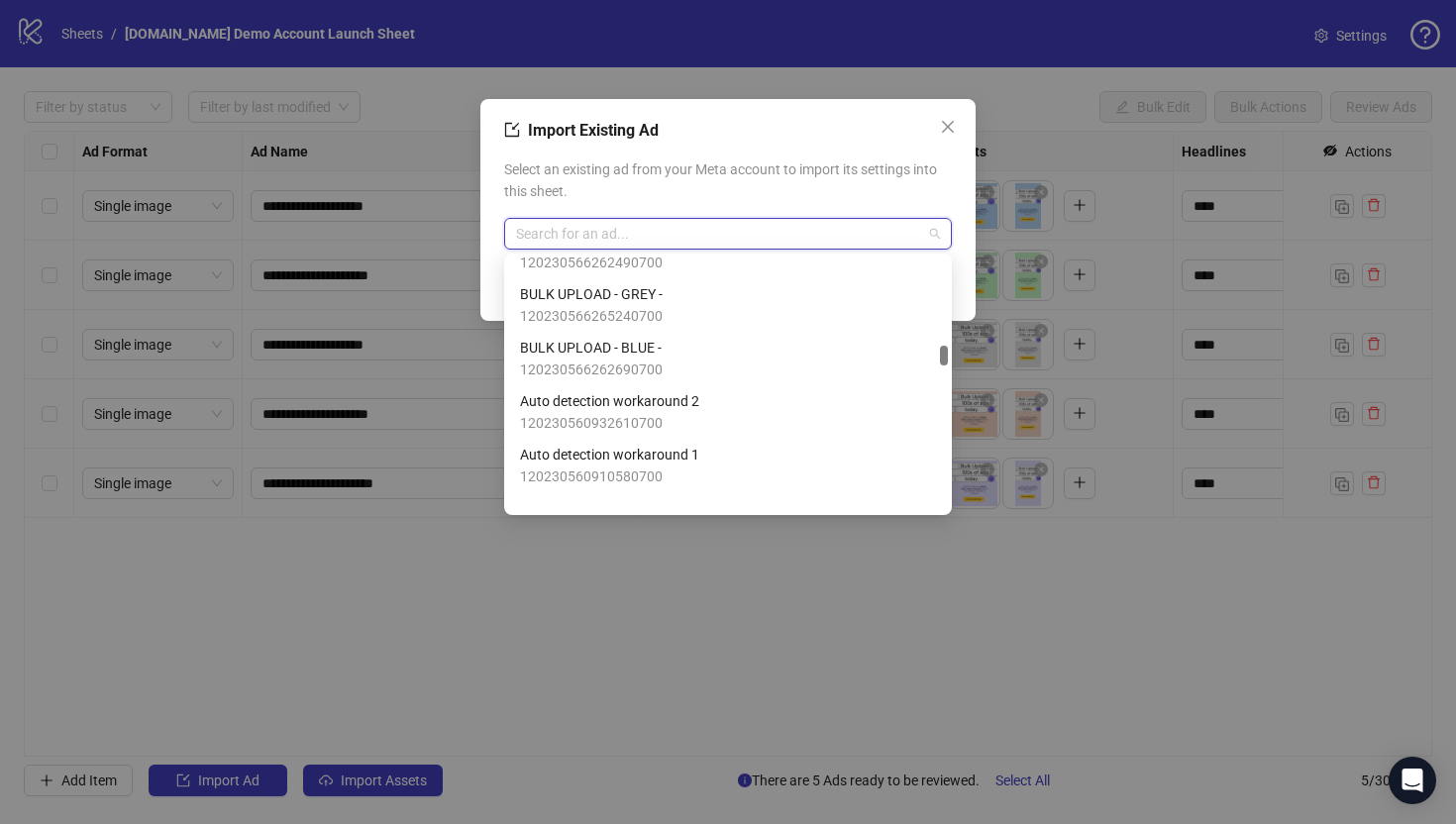 scroll, scrollTop: 4182, scrollLeft: 0, axis: vertical 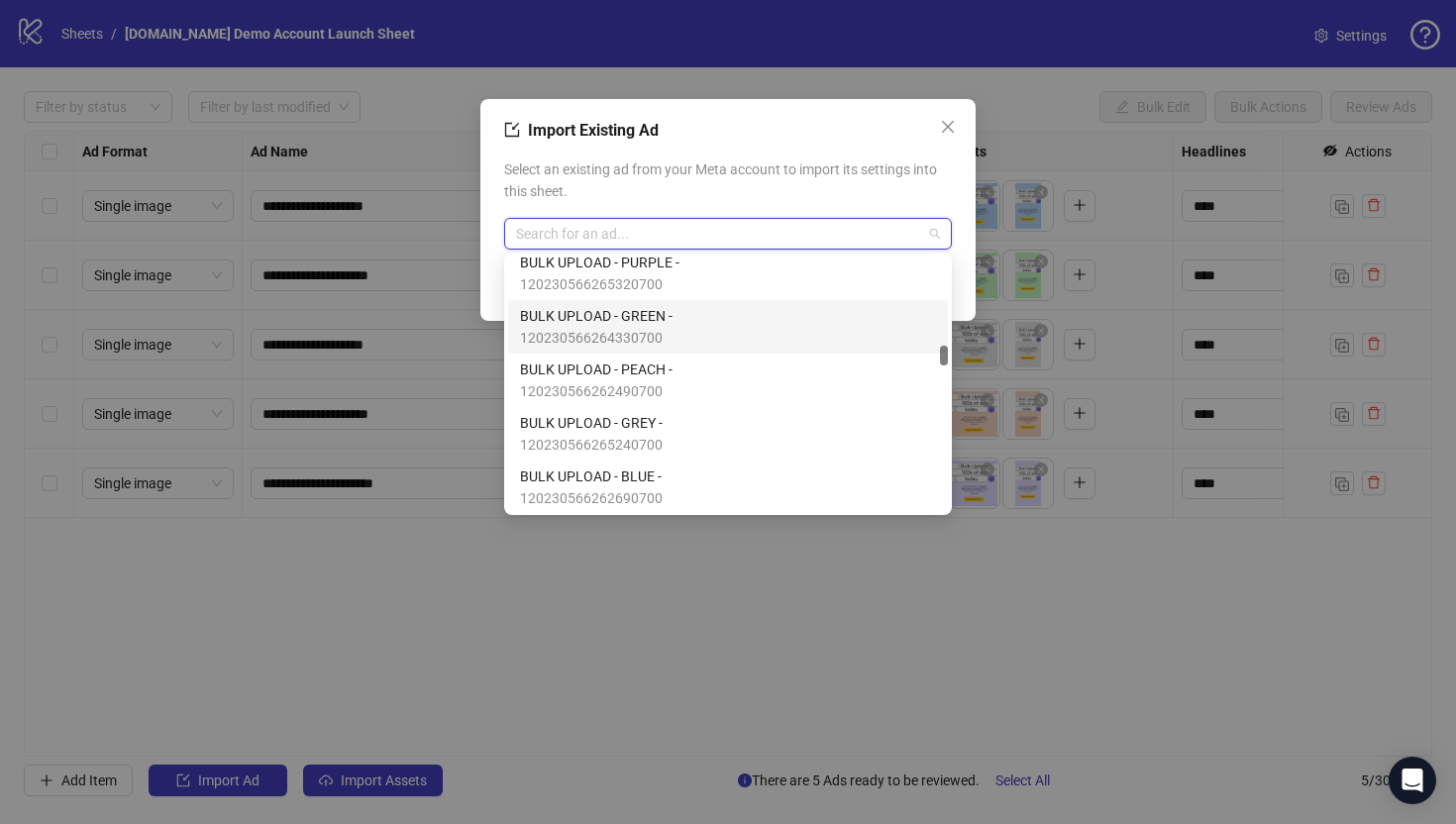 click on "BULK UPLOAD - GREEN -" at bounding box center (596, 316) 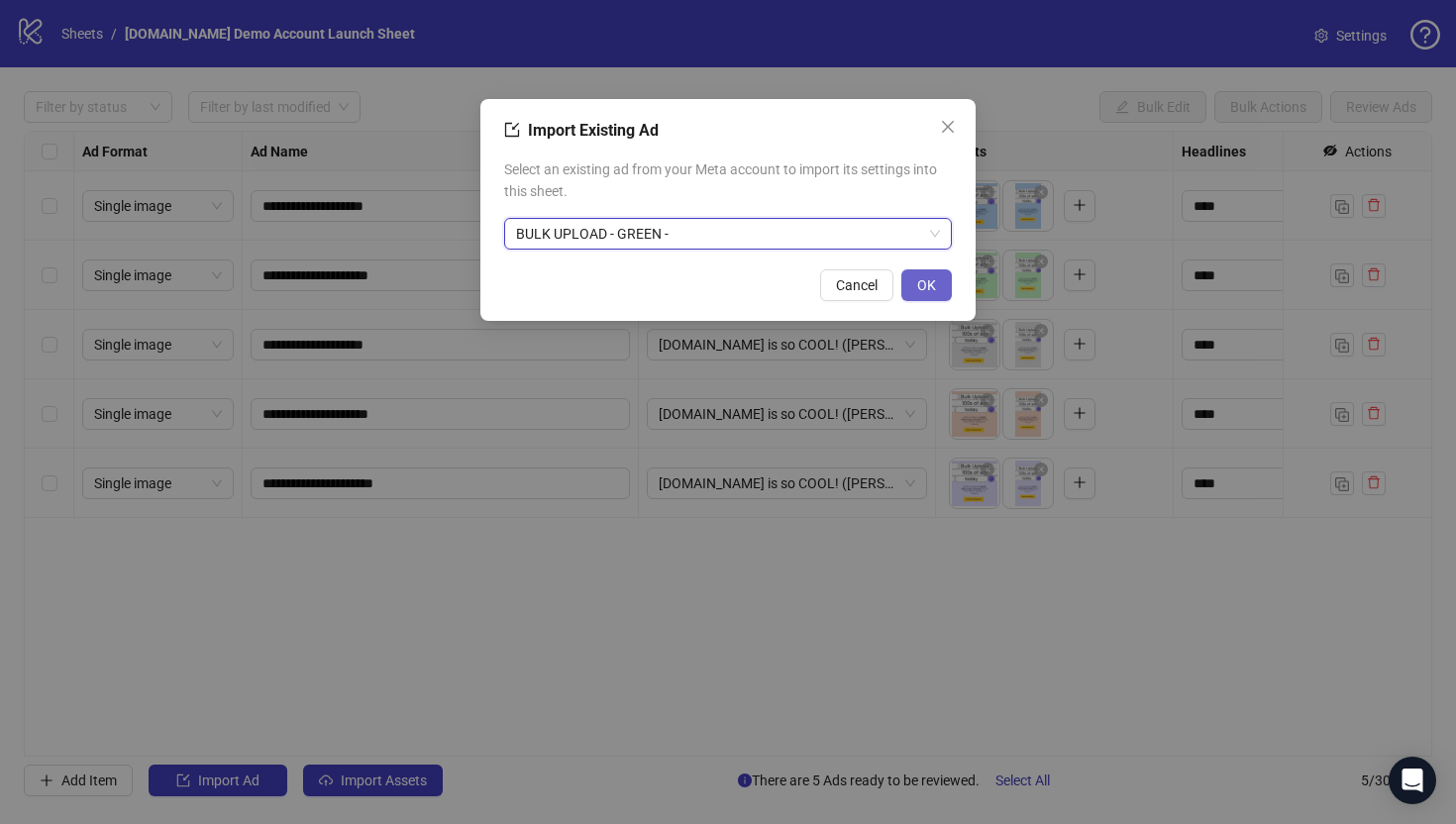 click on "OK" at bounding box center (926, 285) 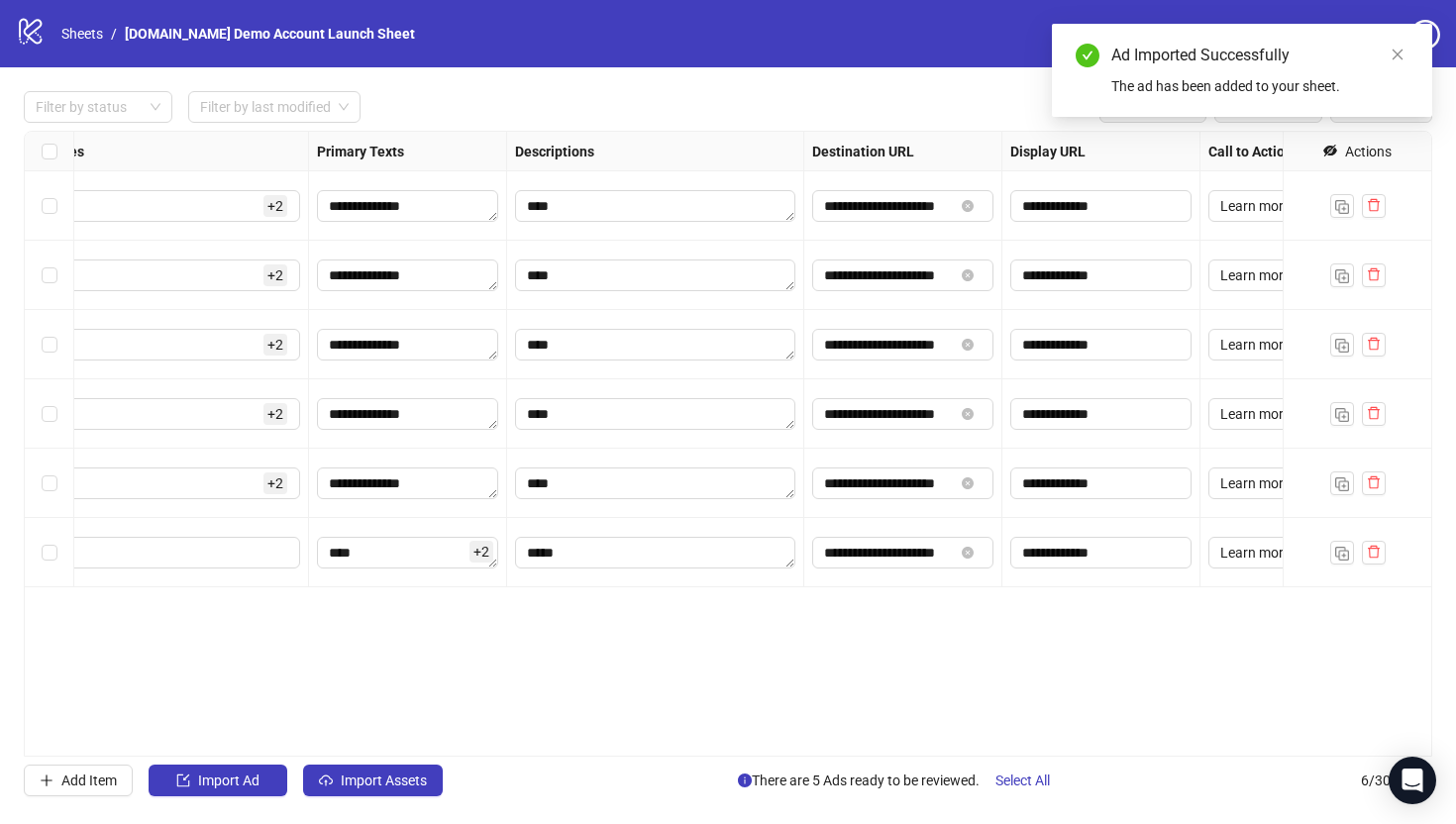 scroll, scrollTop: 0, scrollLeft: 1238, axis: horizontal 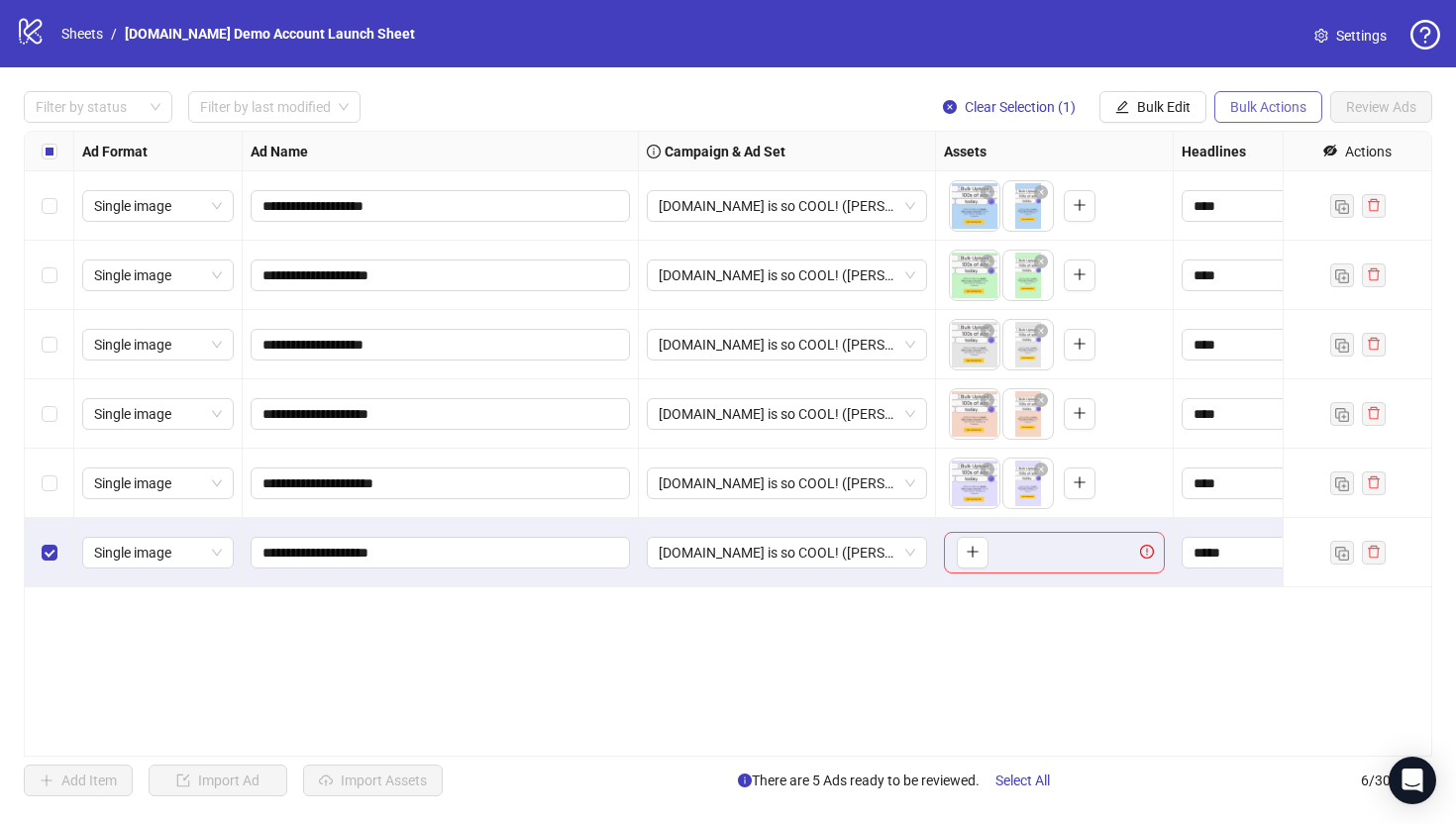 click on "Bulk Actions" at bounding box center (1268, 107) 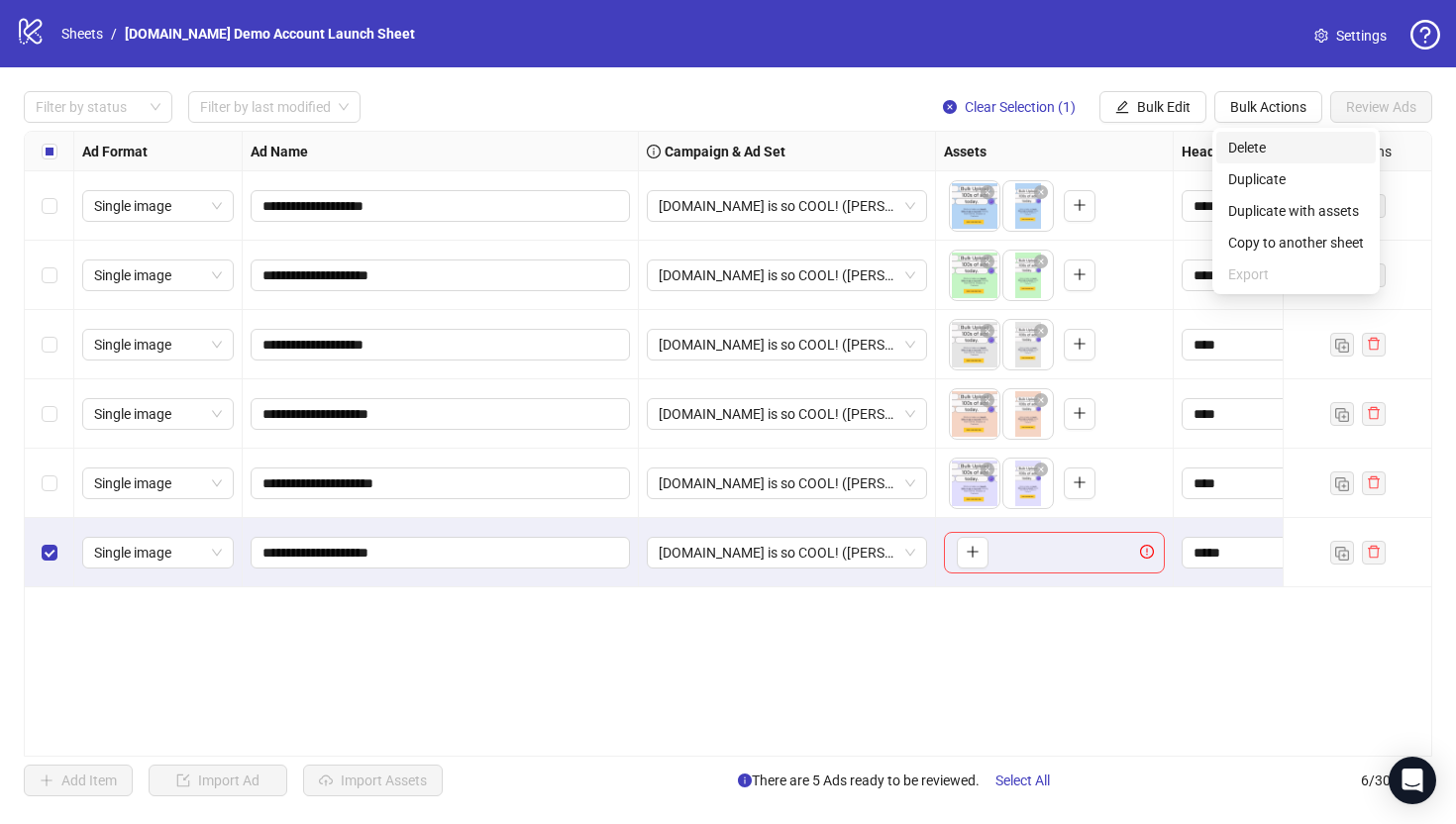click on "Delete" at bounding box center [1296, 148] 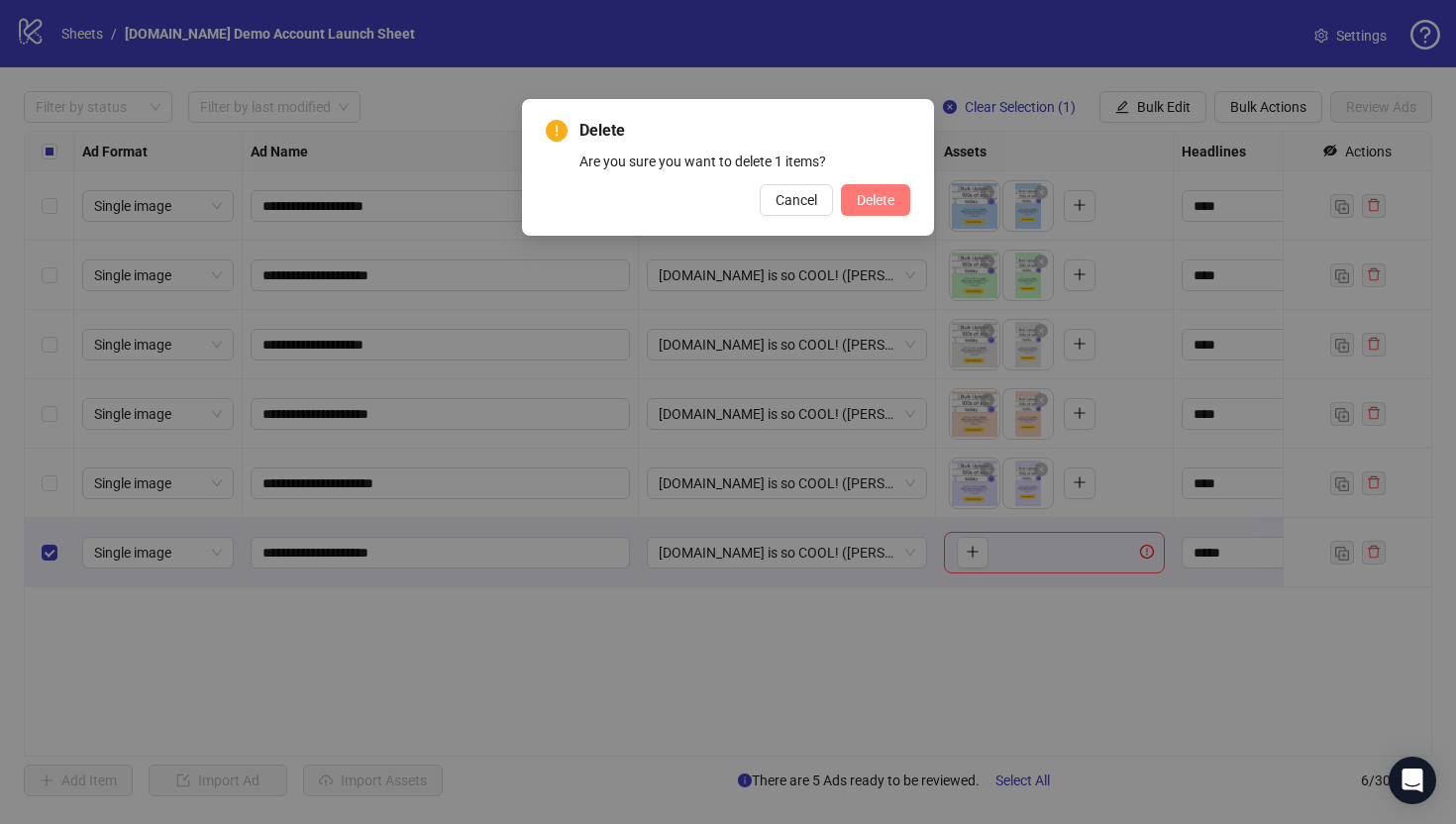 click on "Delete" at bounding box center [876, 200] 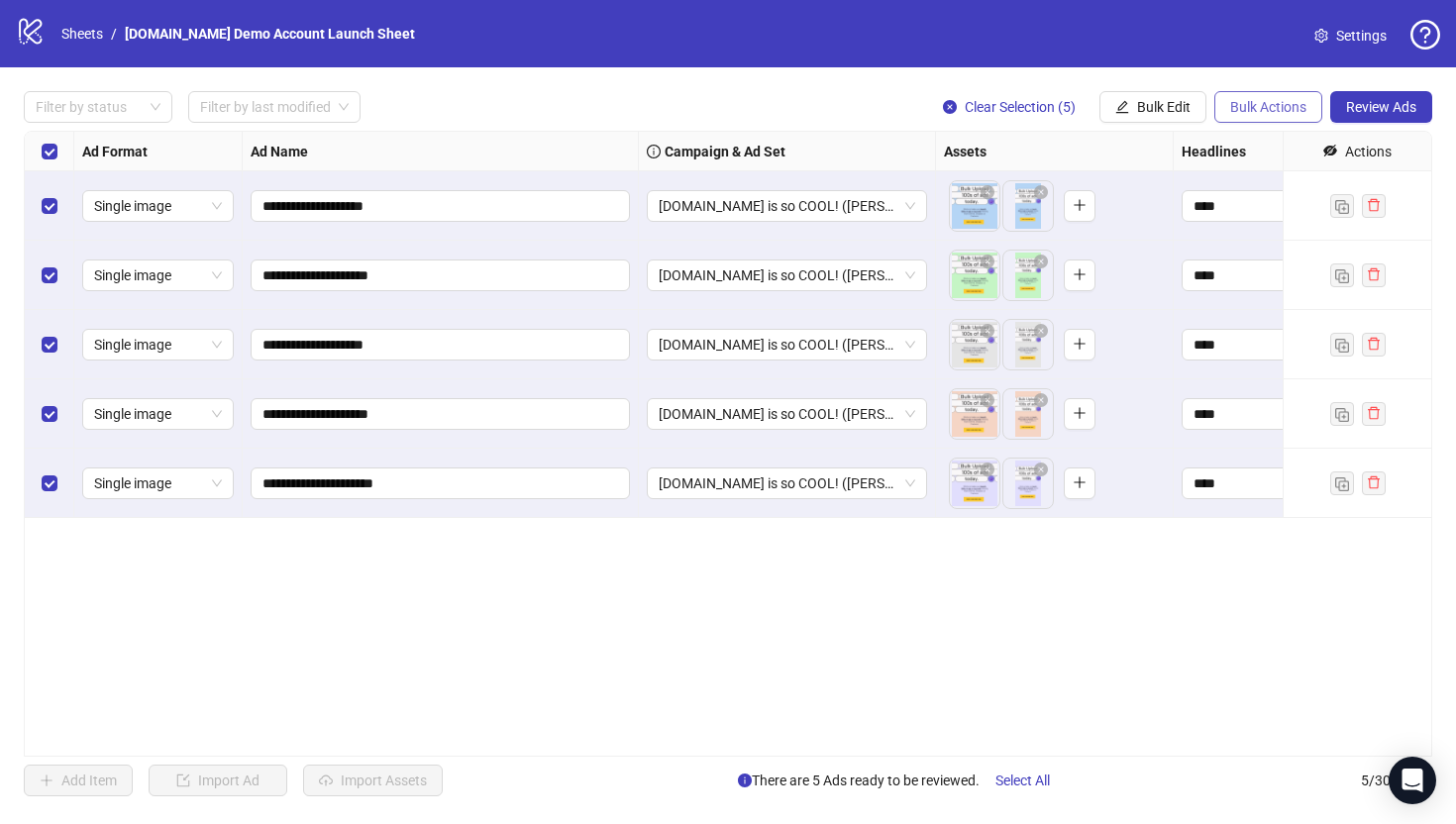 click on "Bulk Actions" at bounding box center (1268, 107) 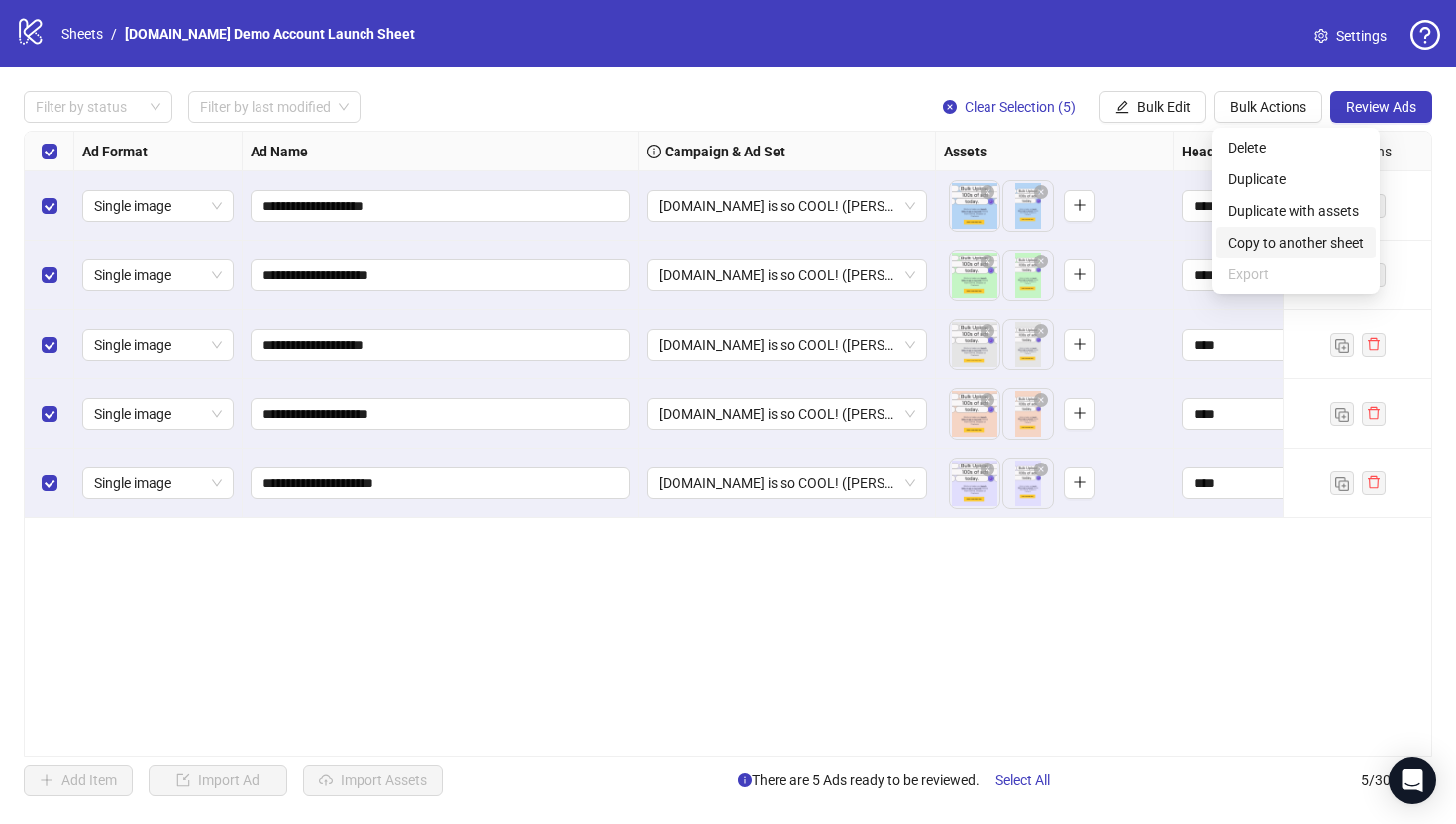 click on "Copy to another sheet" at bounding box center [1296, 243] 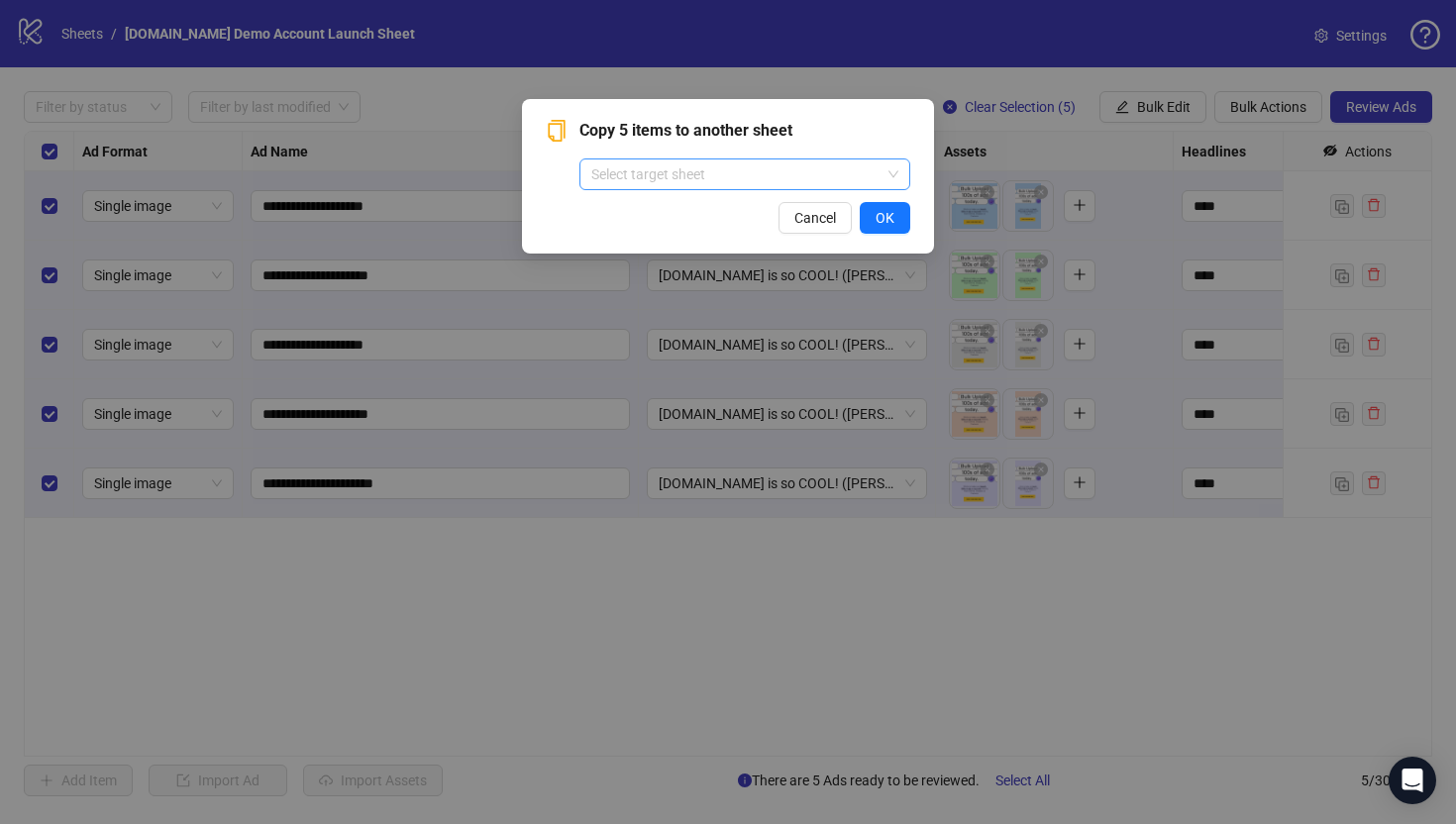 click at bounding box center [736, 174] 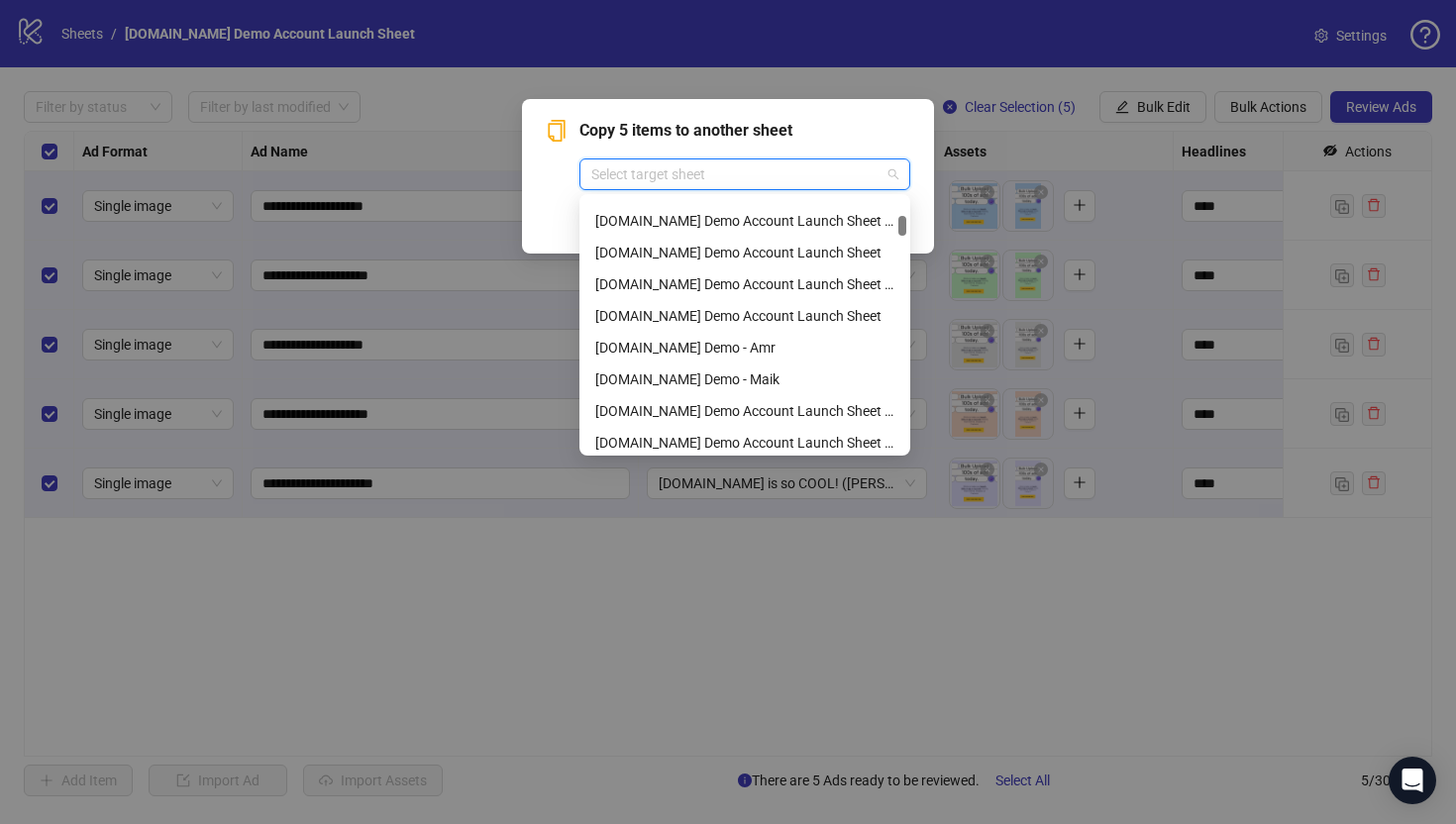 scroll, scrollTop: 344, scrollLeft: 0, axis: vertical 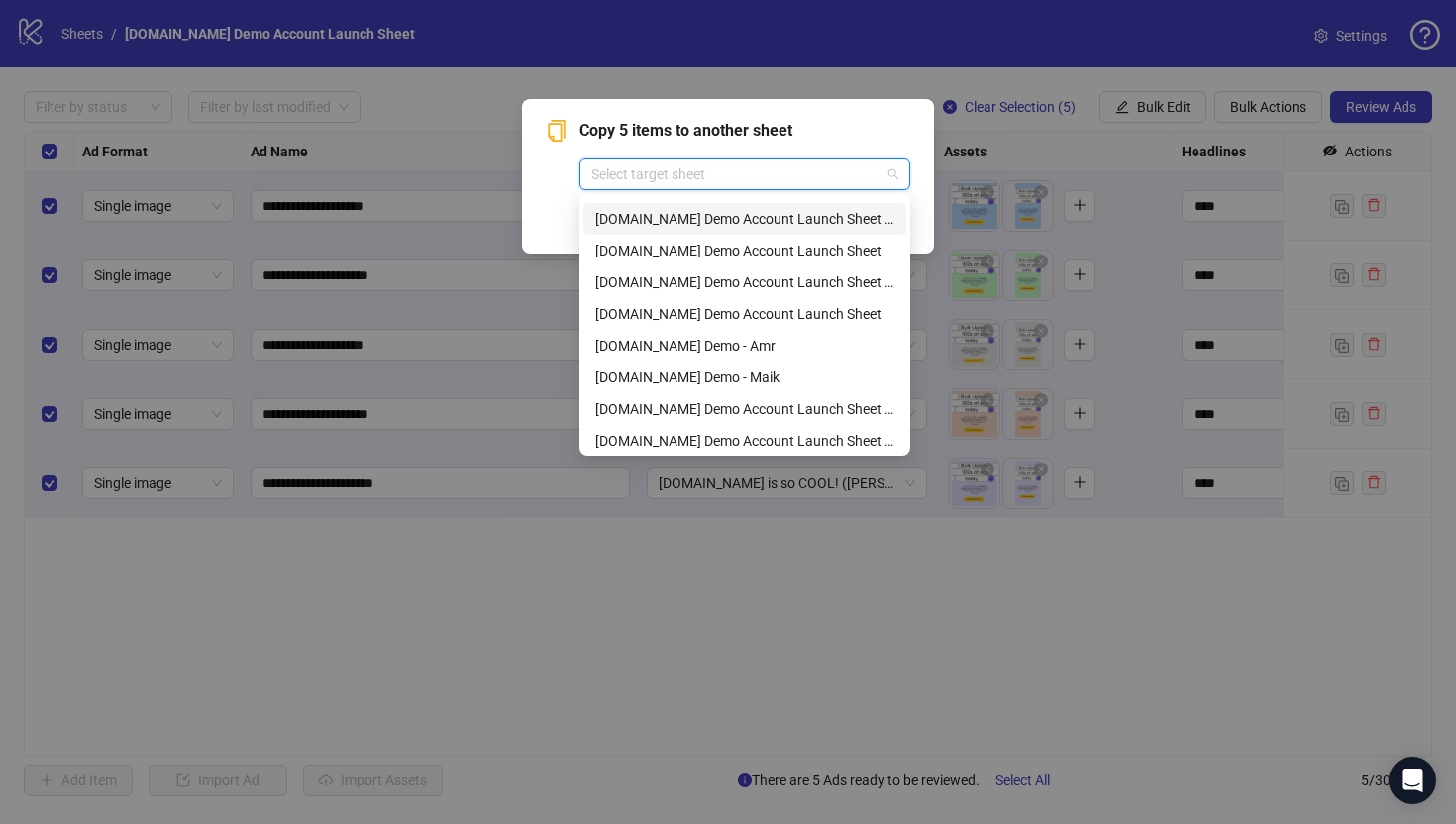 click on "Copy 5 items to another sheet" at bounding box center (745, 131) 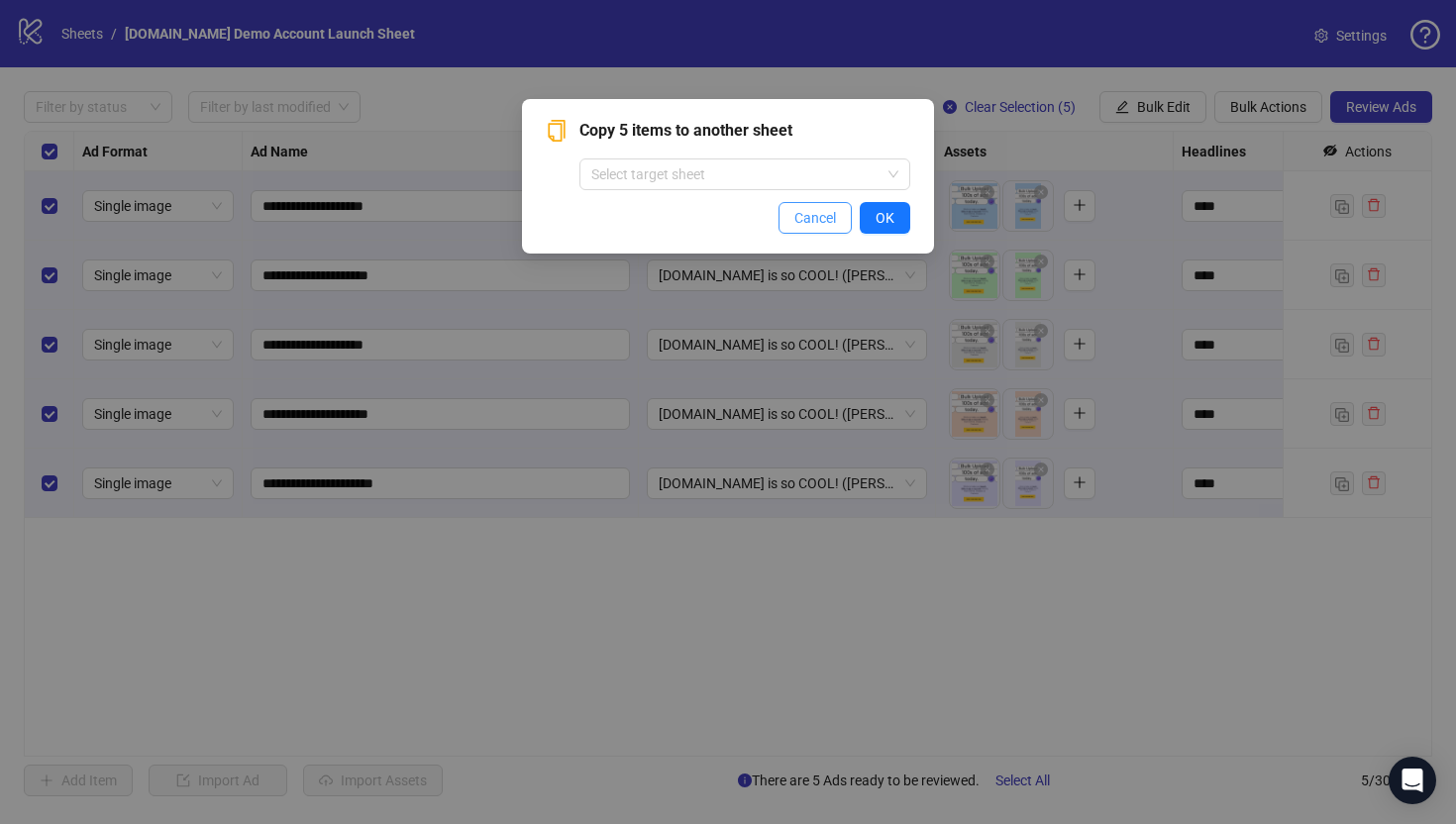 click on "Cancel" at bounding box center (815, 218) 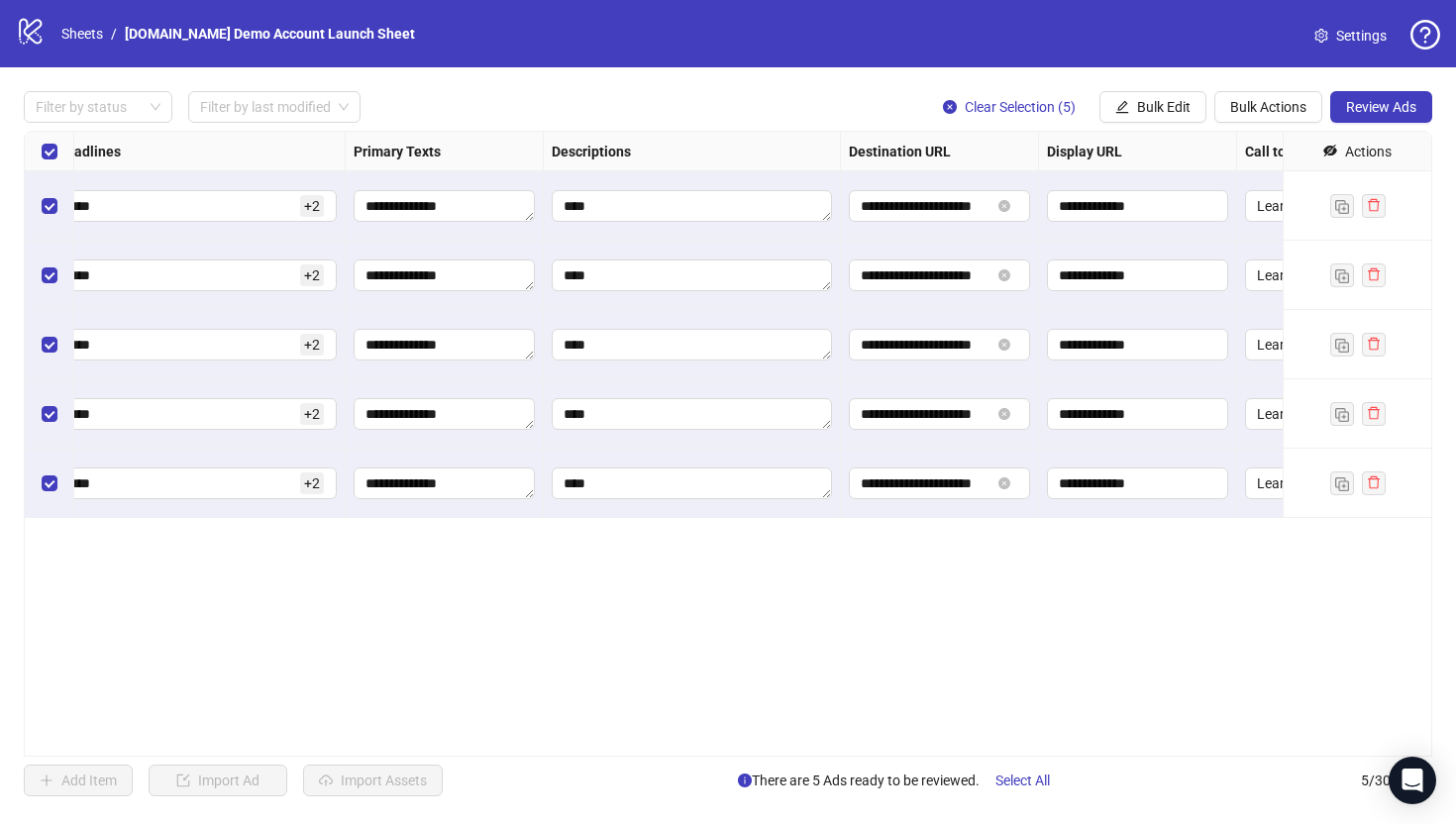 scroll, scrollTop: 0, scrollLeft: 1238, axis: horizontal 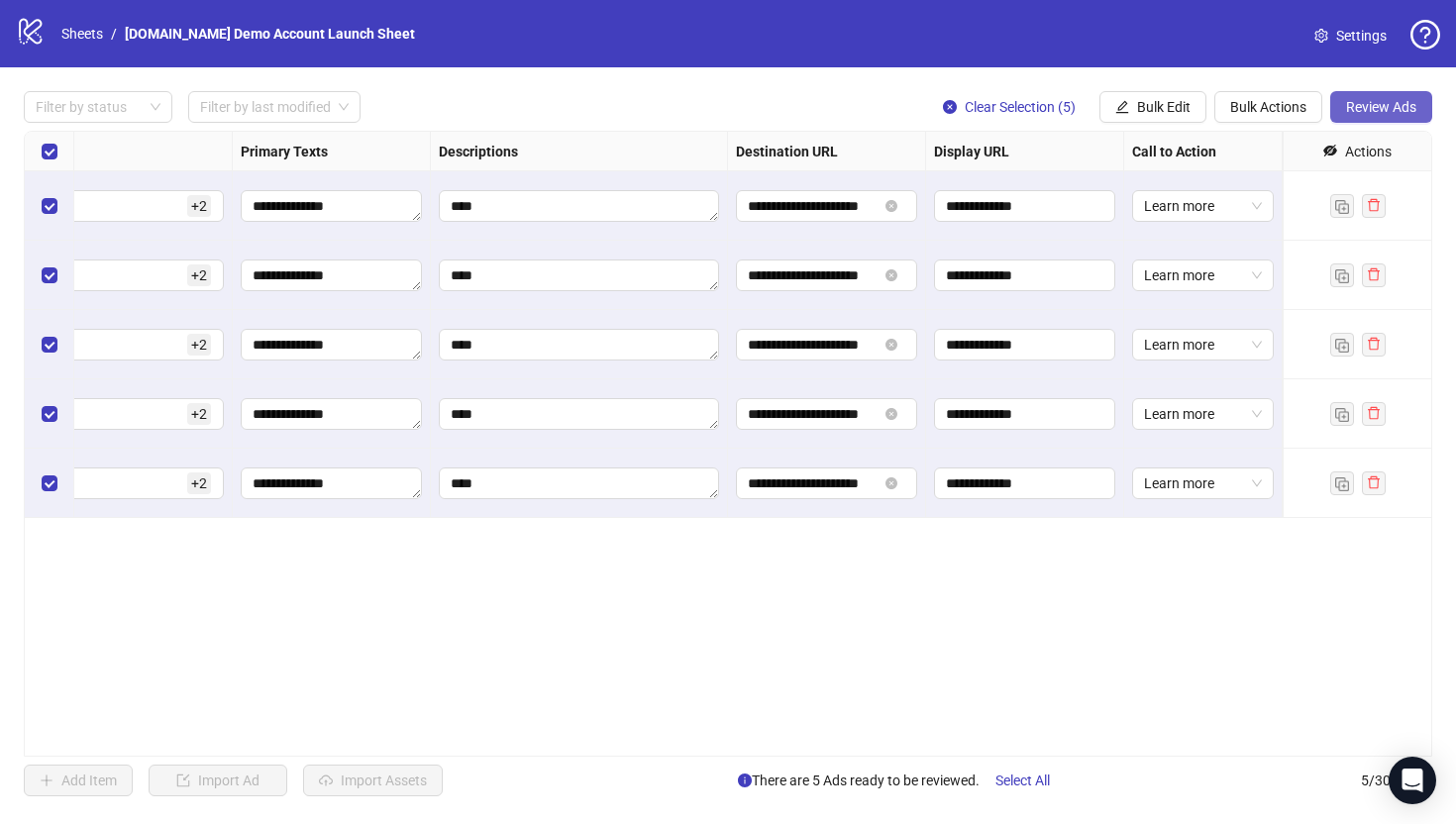 click on "Review Ads" at bounding box center [1381, 107] 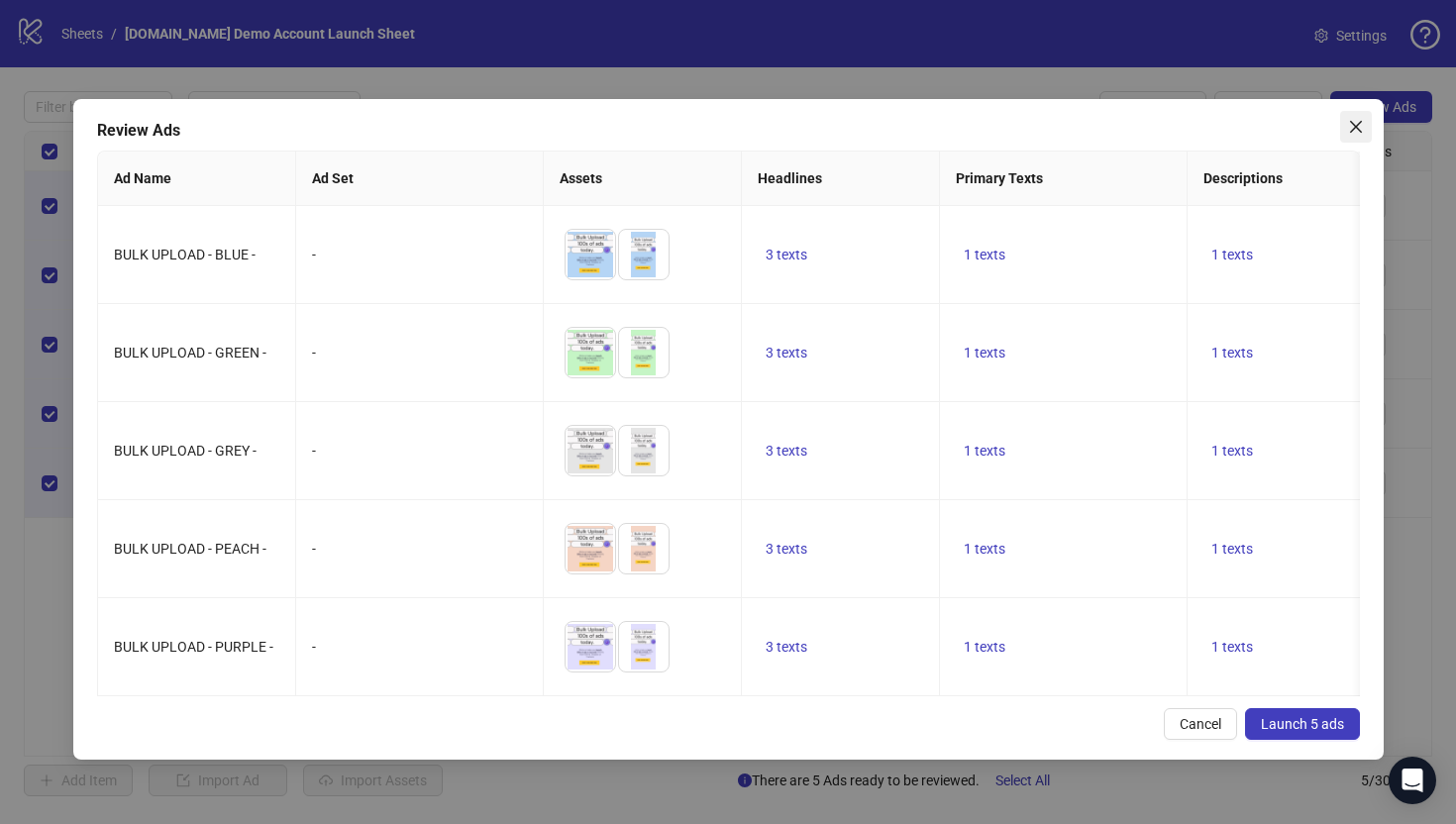 click at bounding box center (1356, 127) 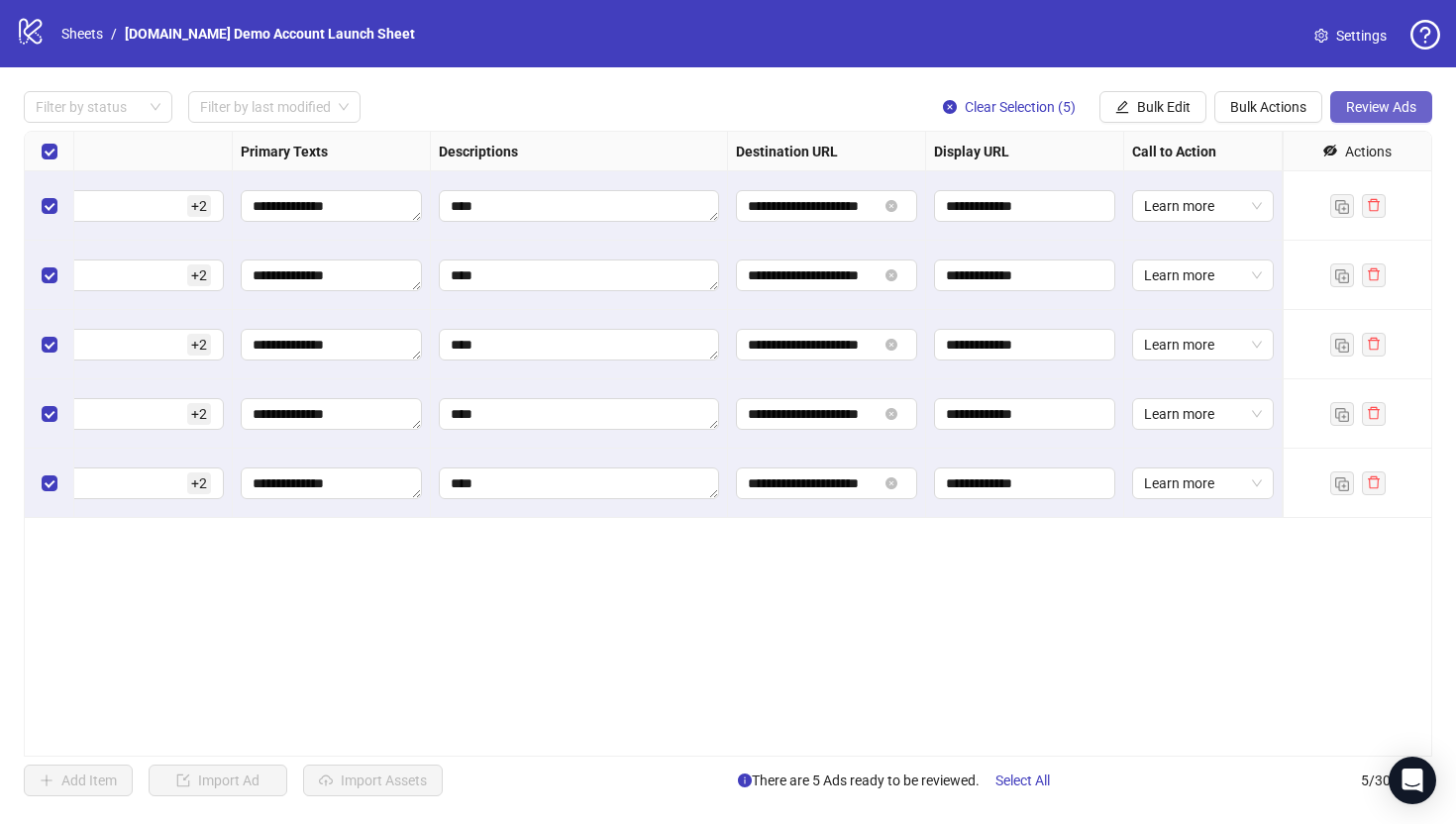 click on "Review Ads" at bounding box center [1381, 107] 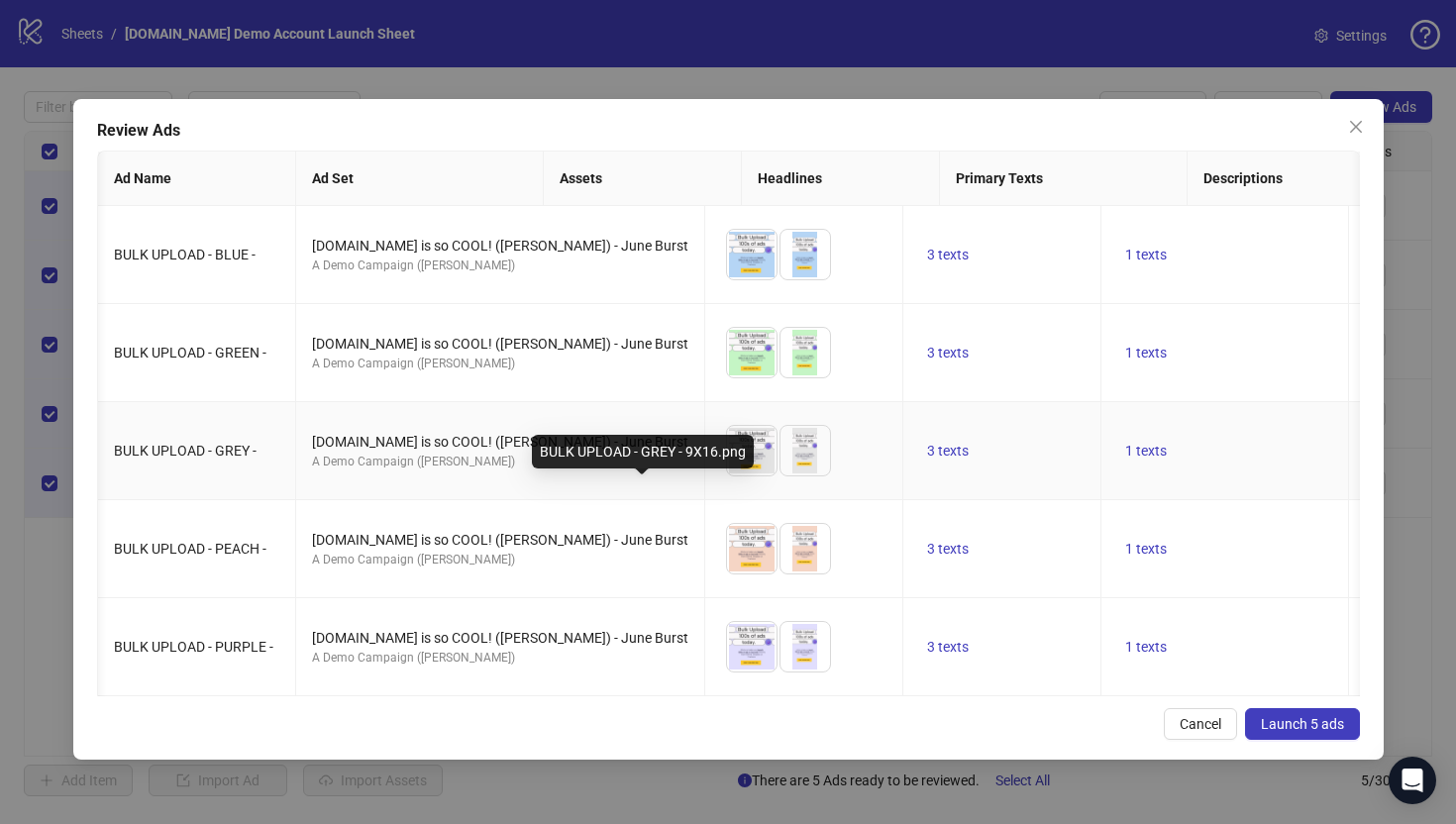 scroll, scrollTop: 0, scrollLeft: 284, axis: horizontal 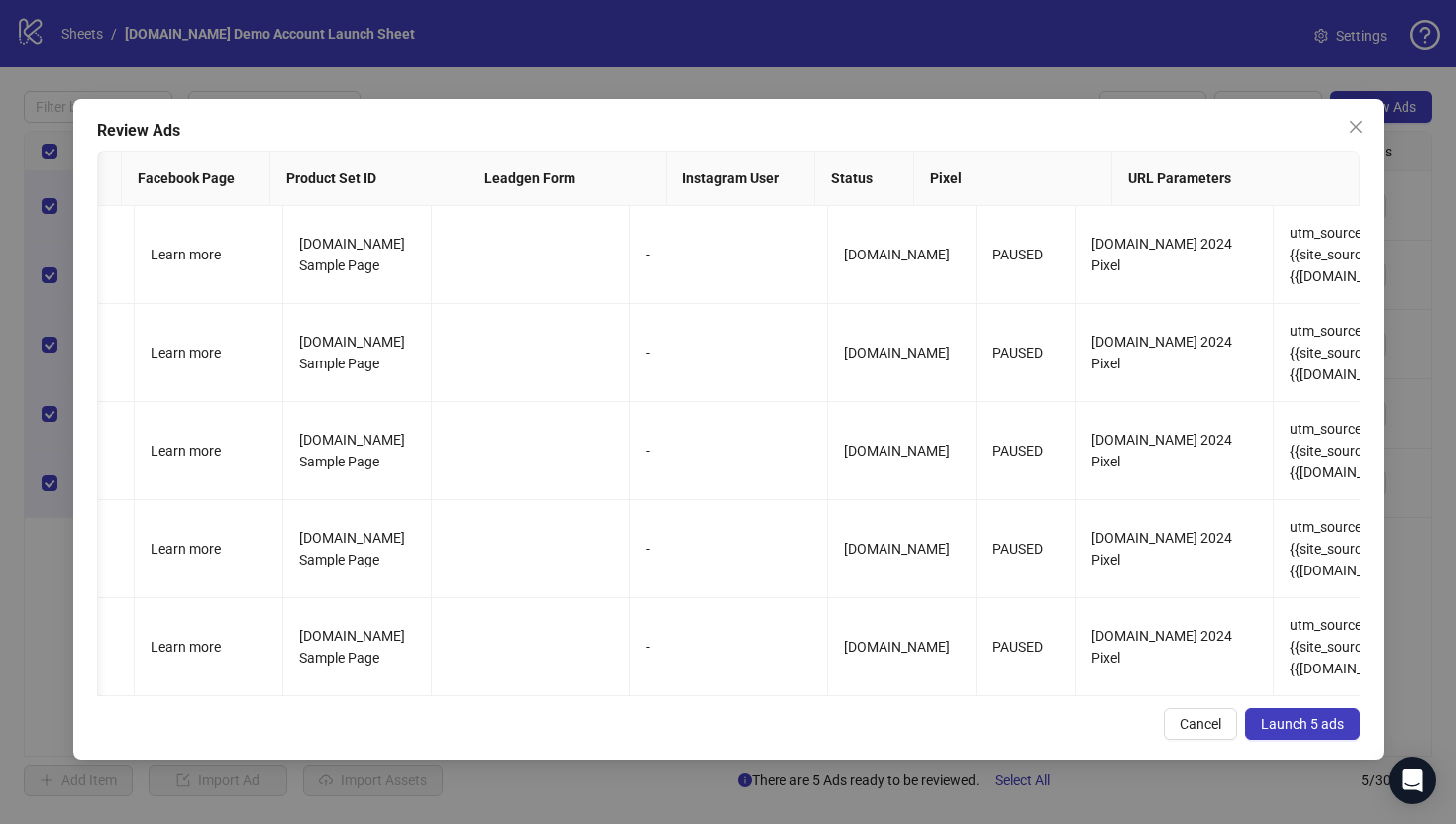 click on "Launch 5 ads" at bounding box center [1302, 724] 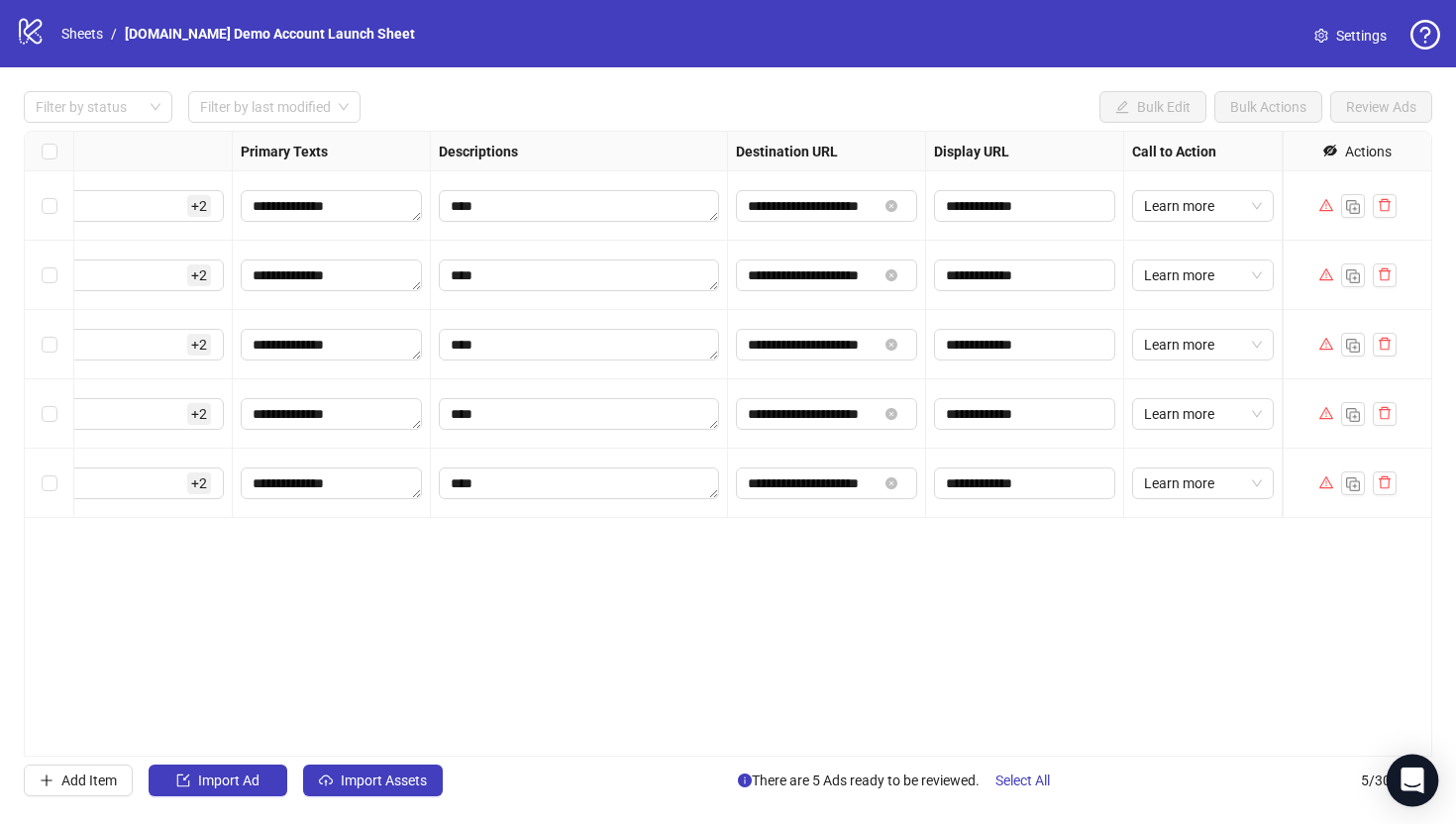 click 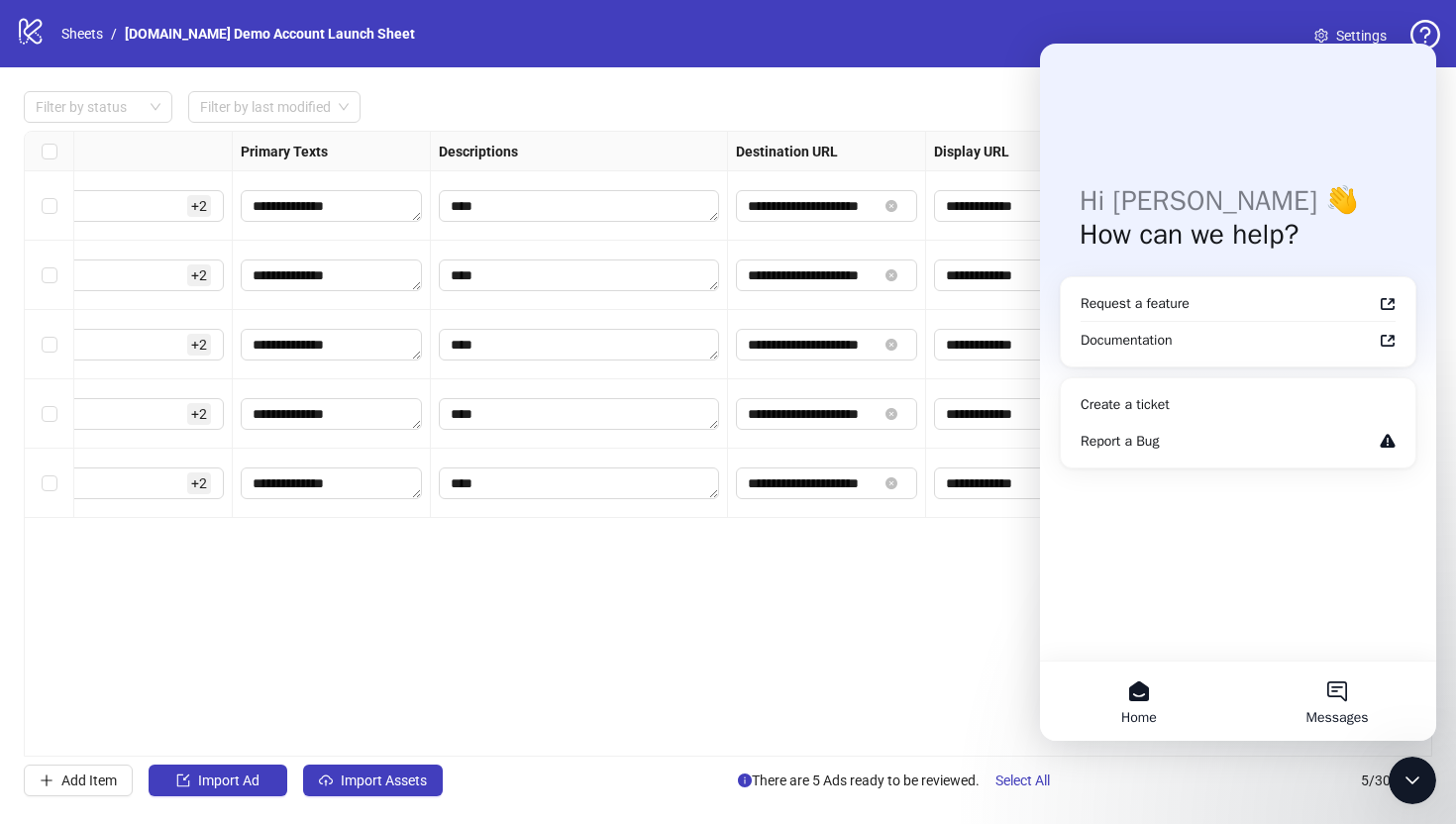 scroll, scrollTop: 0, scrollLeft: 0, axis: both 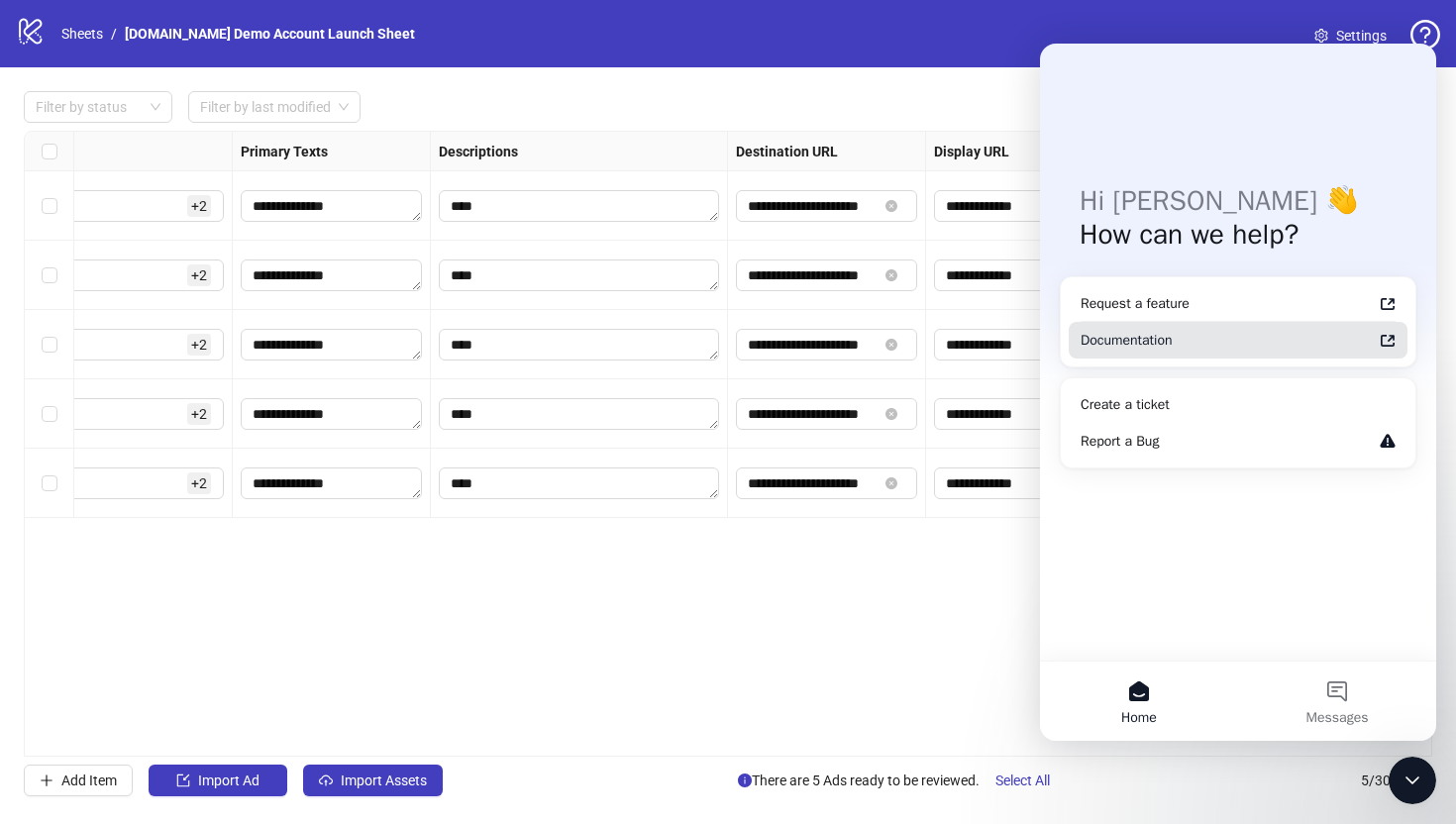 click on "Documentation" at bounding box center (1226, 340) 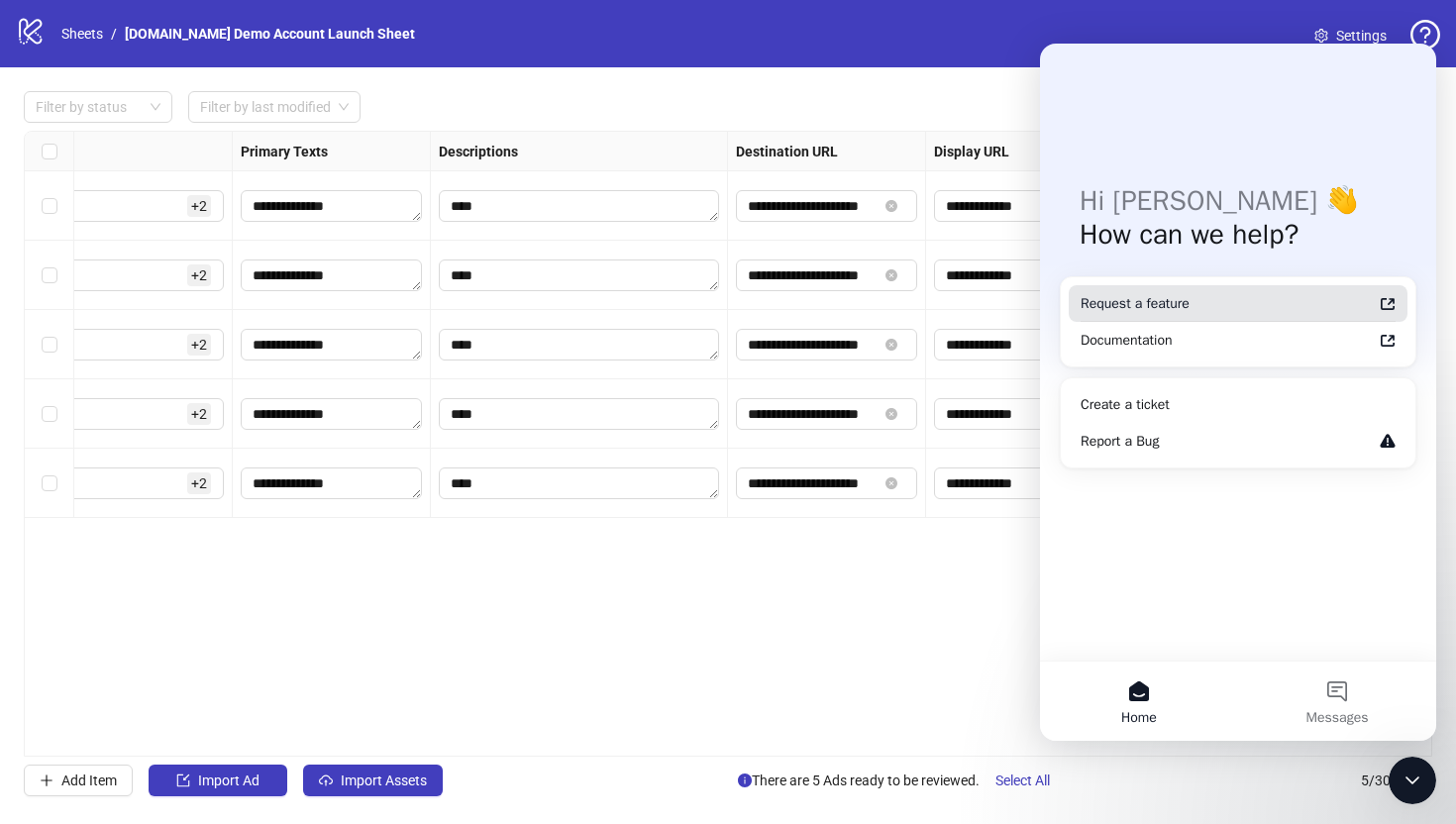 click on "Request a feature" at bounding box center [1226, 303] 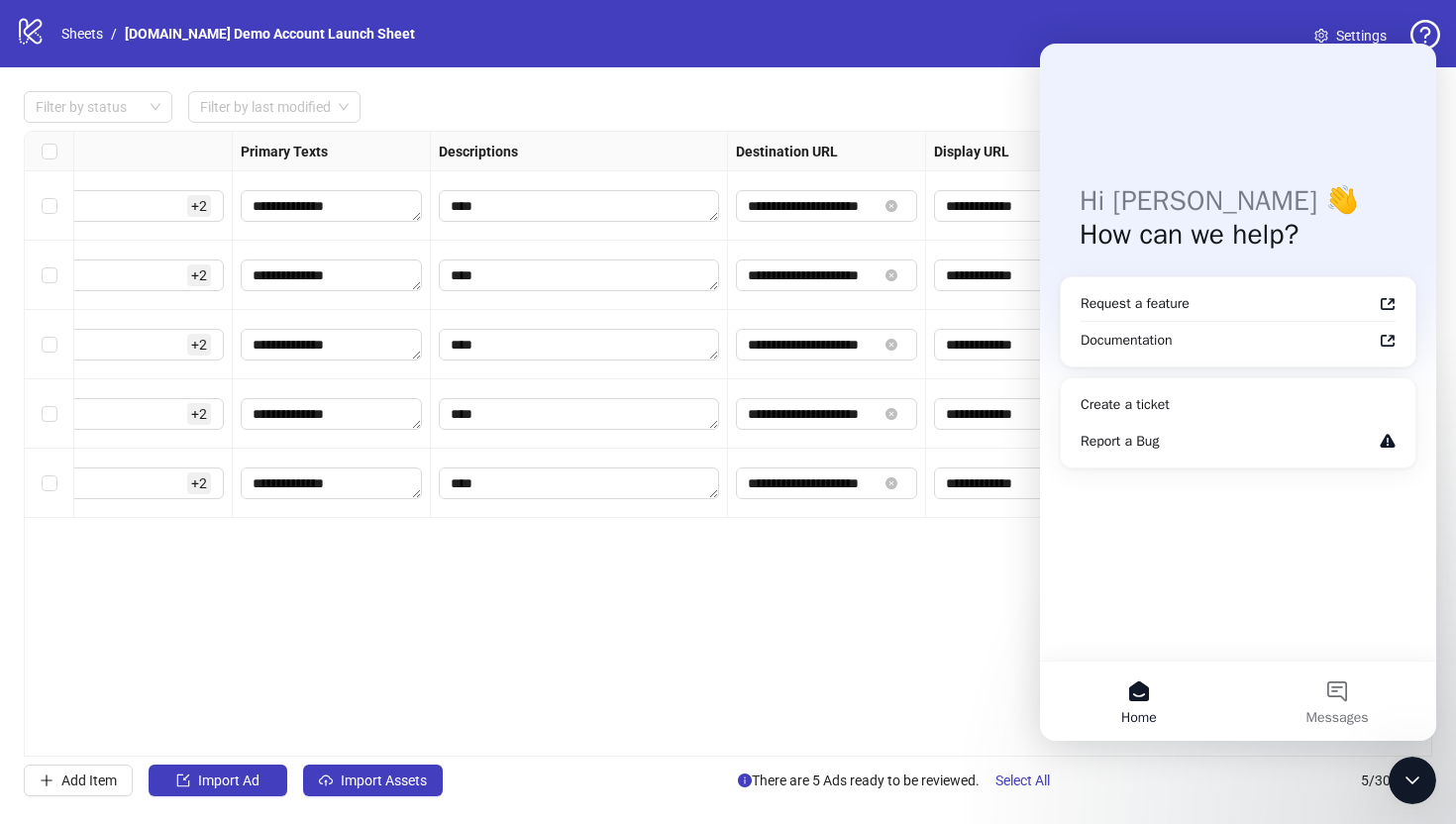 click 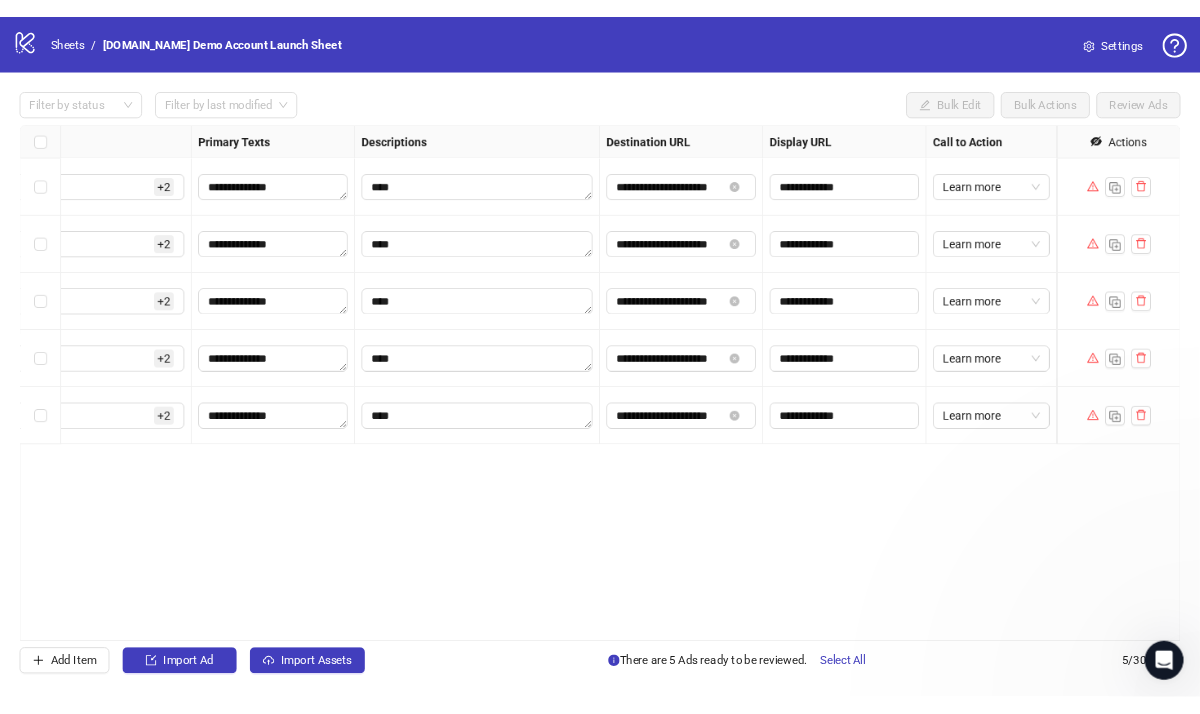 scroll, scrollTop: 0, scrollLeft: 0, axis: both 